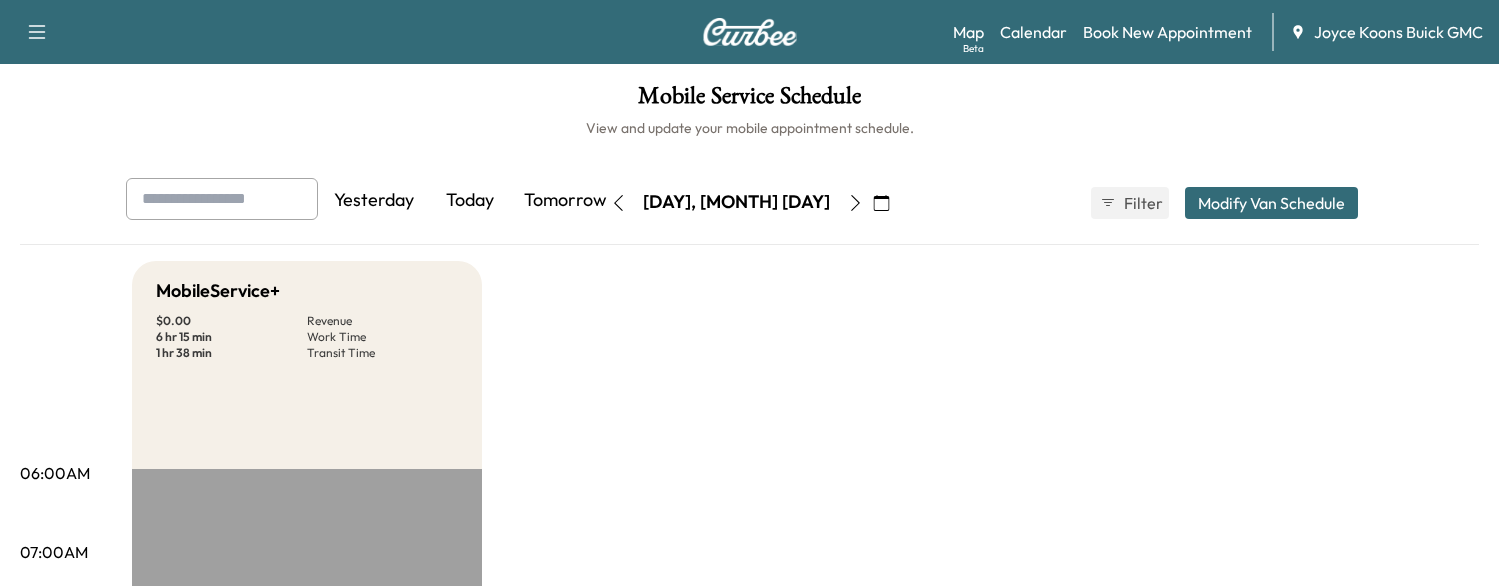 scroll, scrollTop: 826, scrollLeft: 0, axis: vertical 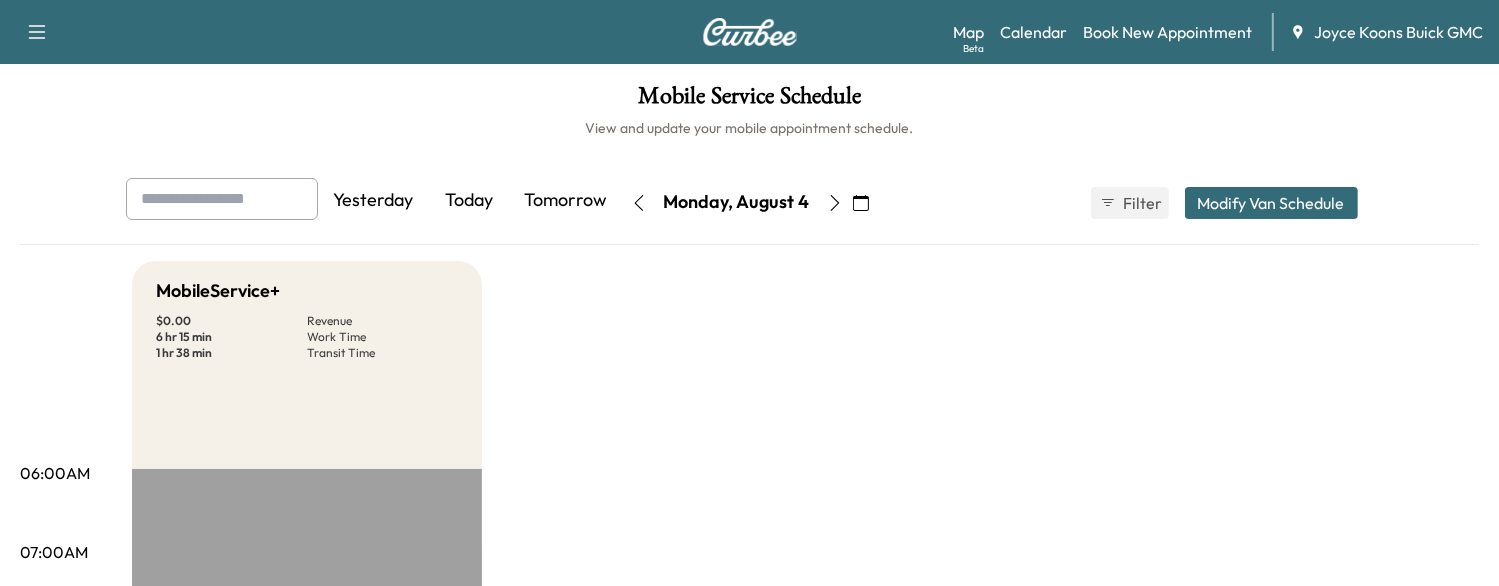 click on "Today" at bounding box center (470, 201) 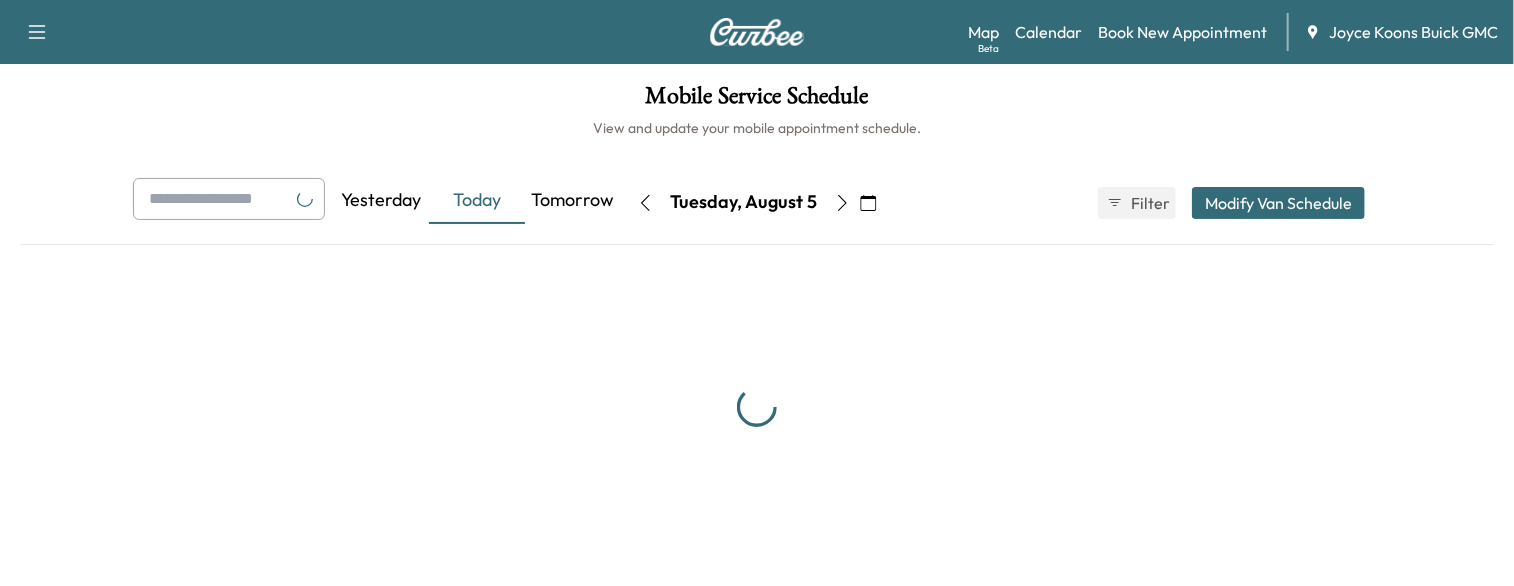 click on "Today" at bounding box center [477, 201] 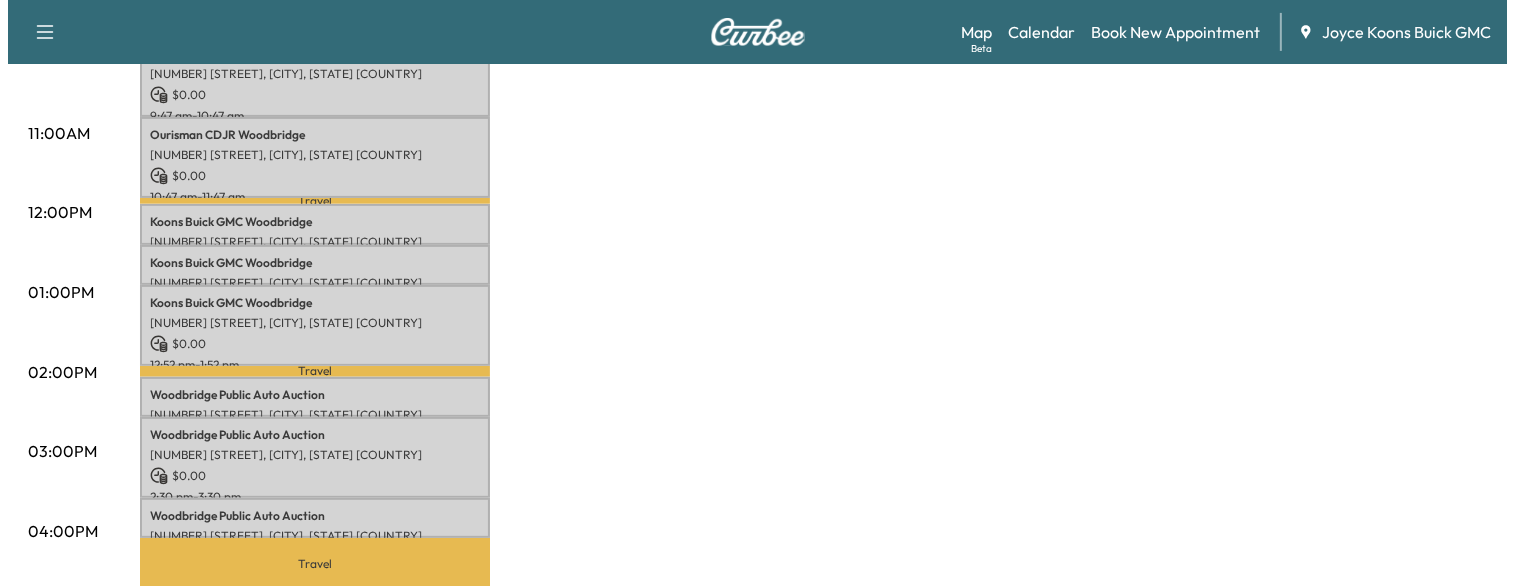scroll, scrollTop: 736, scrollLeft: 0, axis: vertical 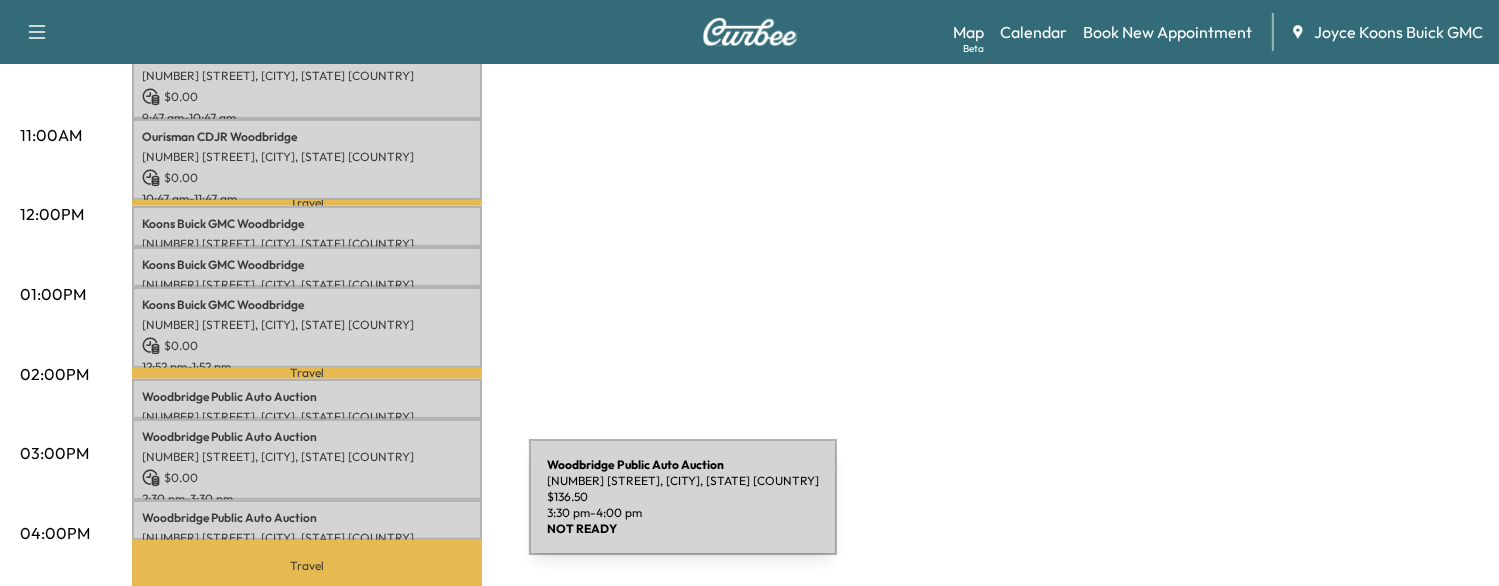 click on "[COMPANY_NAME]" at bounding box center [307, 518] 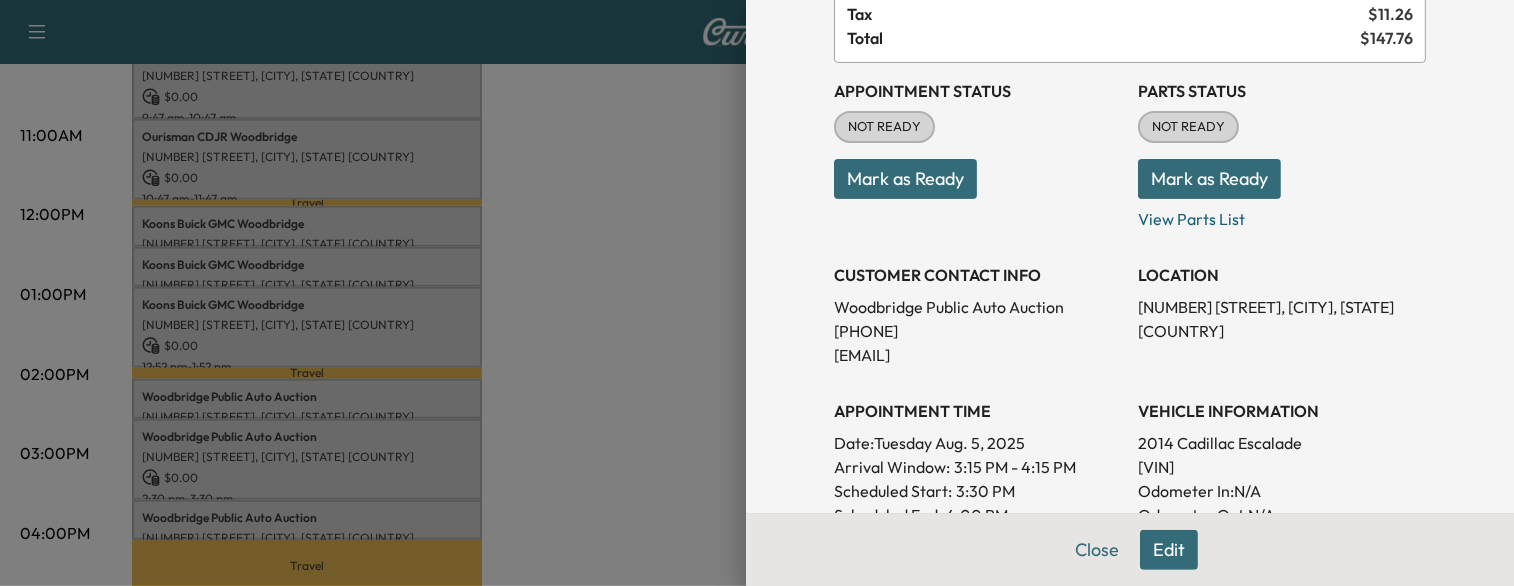 scroll, scrollTop: 172, scrollLeft: 0, axis: vertical 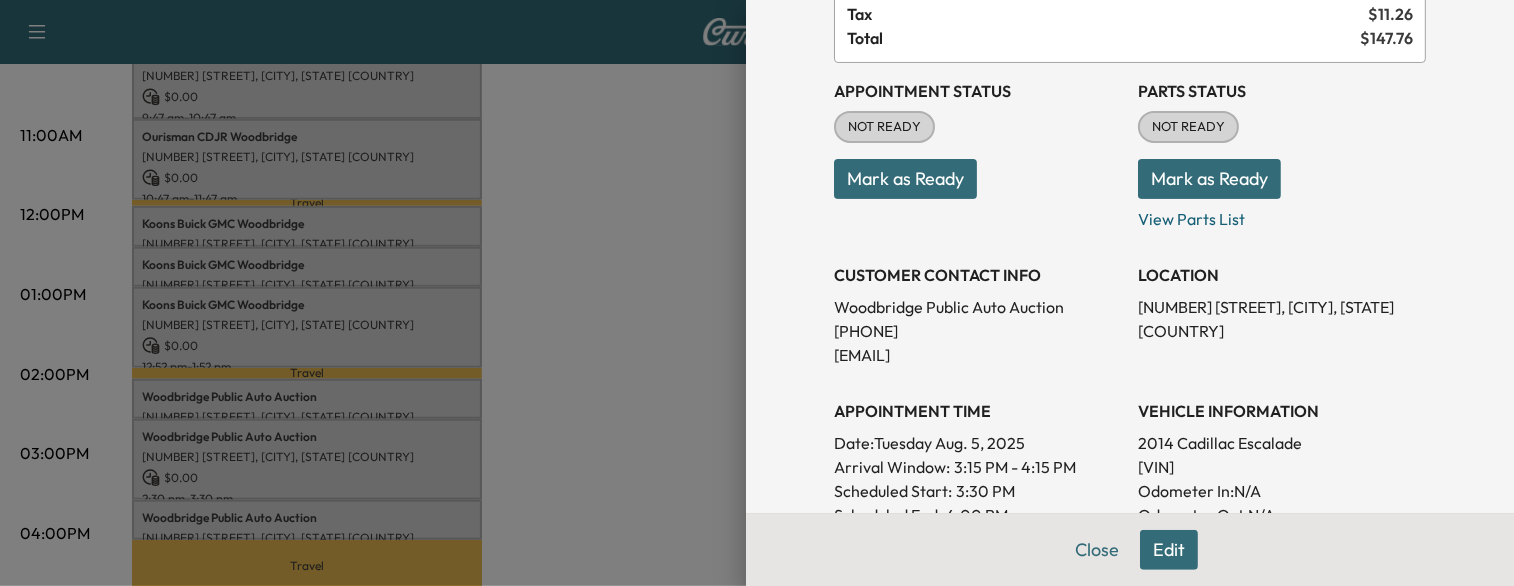 click at bounding box center (757, 293) 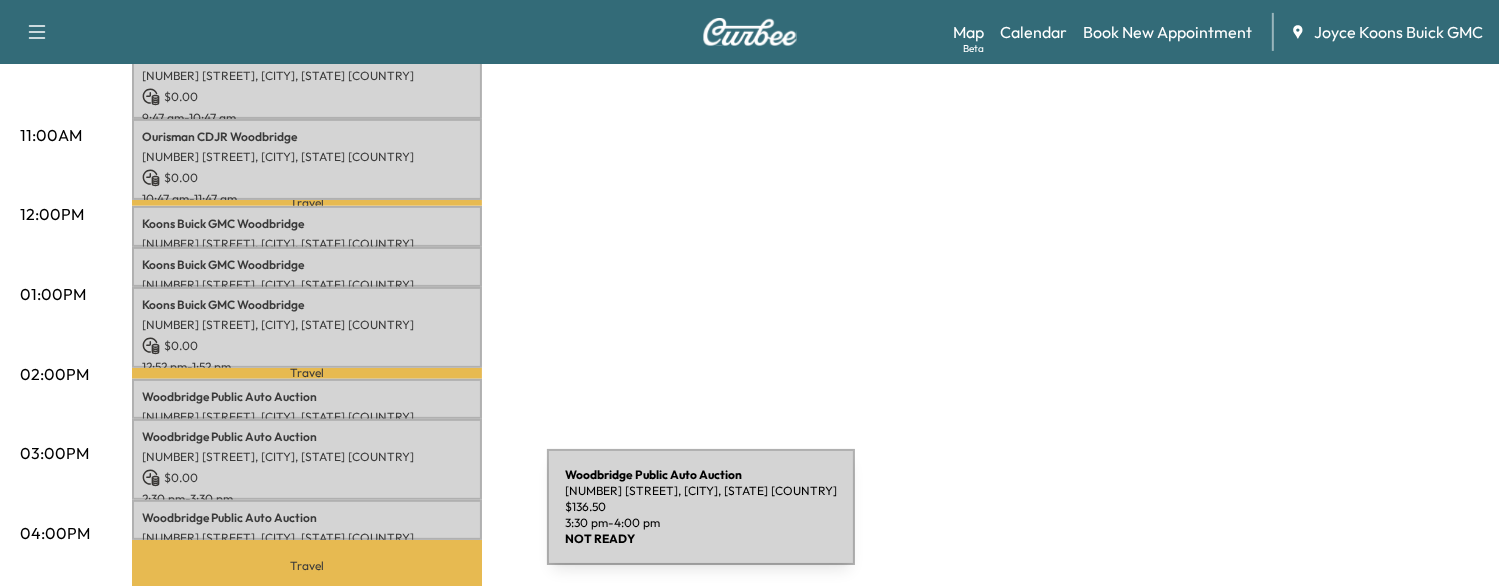 click on "[NUMBER] [STREET], [CITY], [STATE] [COUNTRY]" at bounding box center (307, 538) 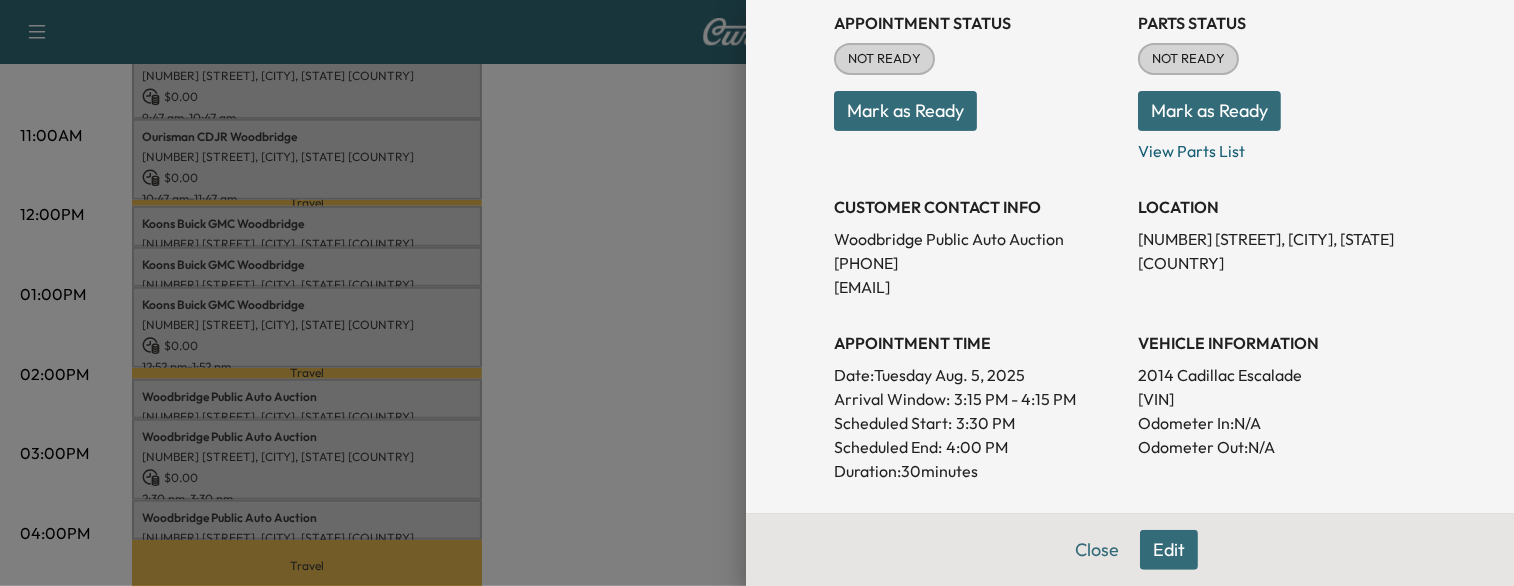 scroll, scrollTop: 244, scrollLeft: 0, axis: vertical 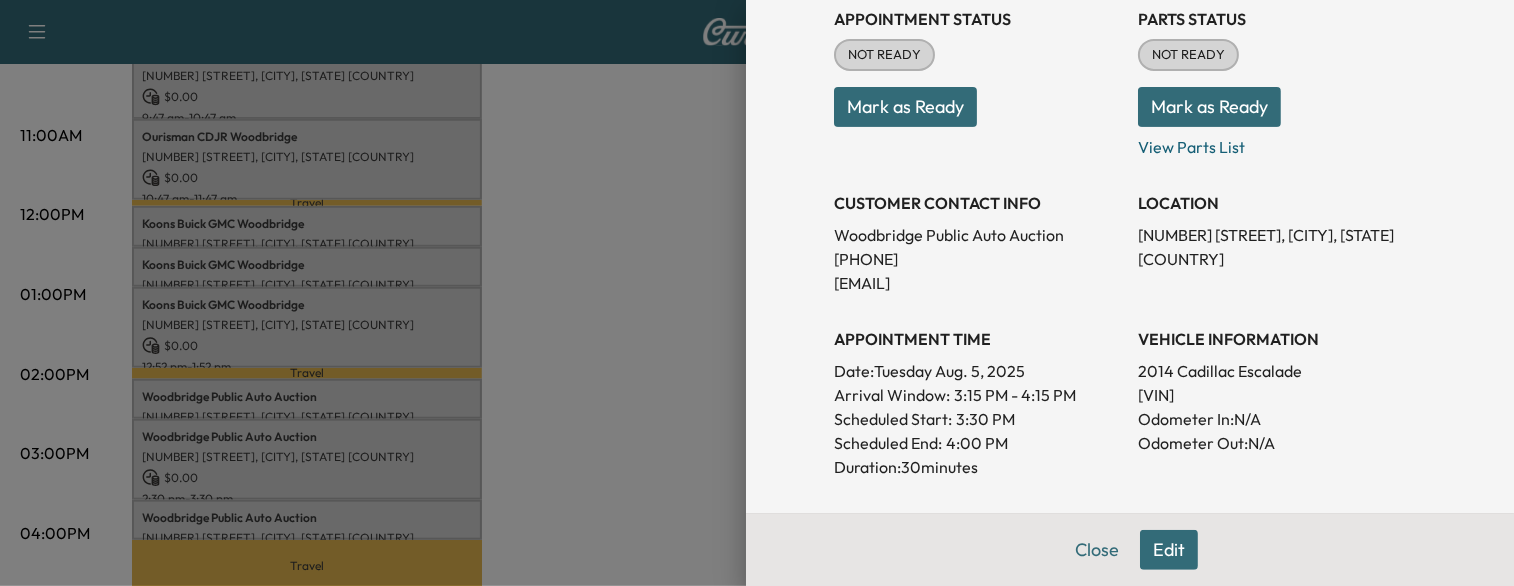 click at bounding box center (757, 293) 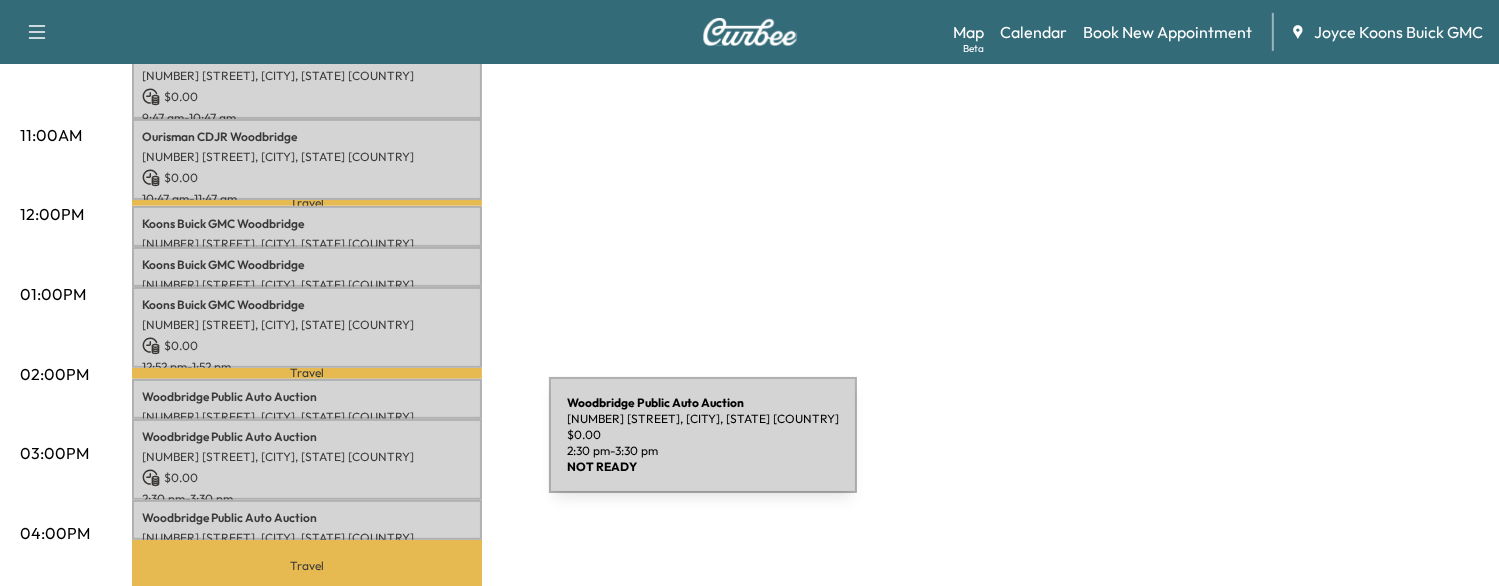 click on "[NUMBER] [STREET], [CITY], [STATE] [COUNTRY]" at bounding box center [307, 457] 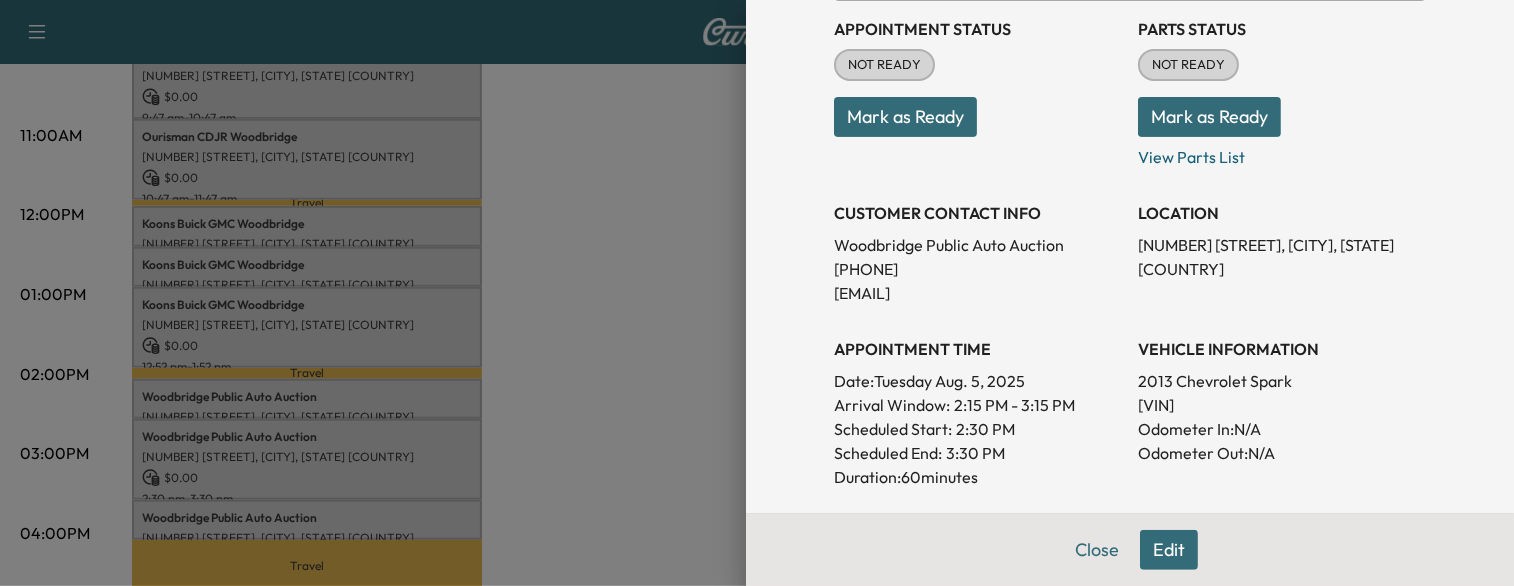 scroll, scrollTop: 252, scrollLeft: 0, axis: vertical 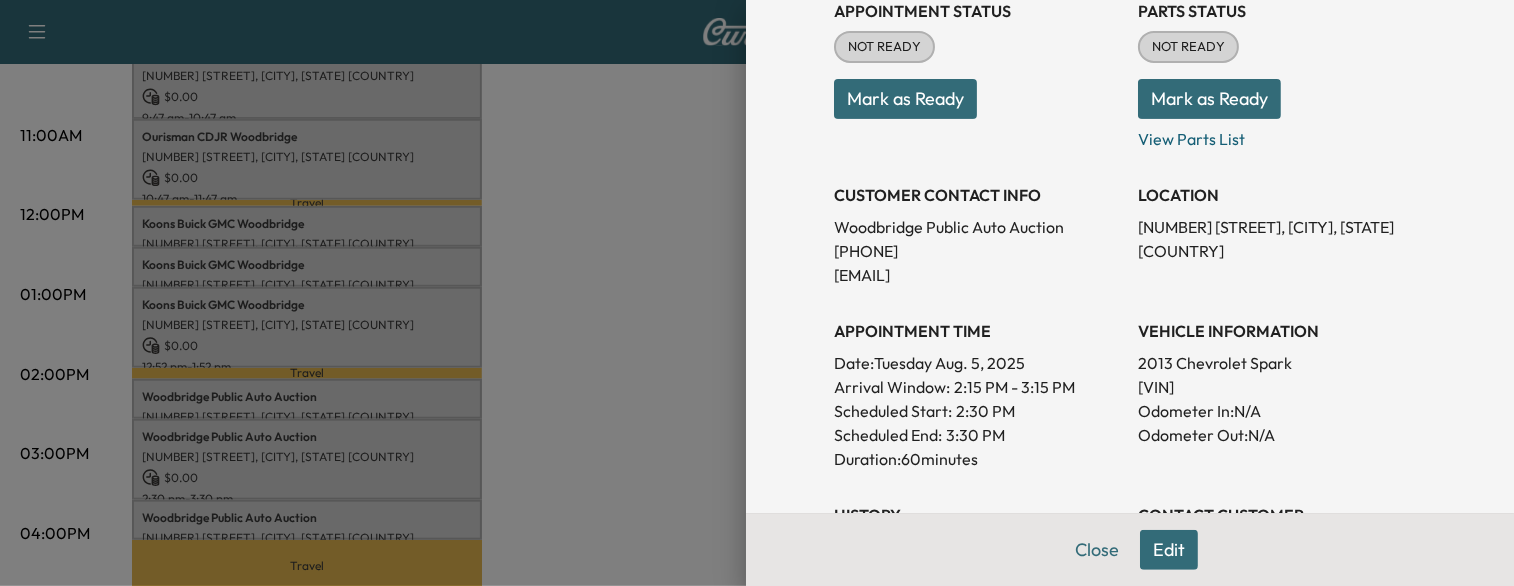 click at bounding box center [757, 293] 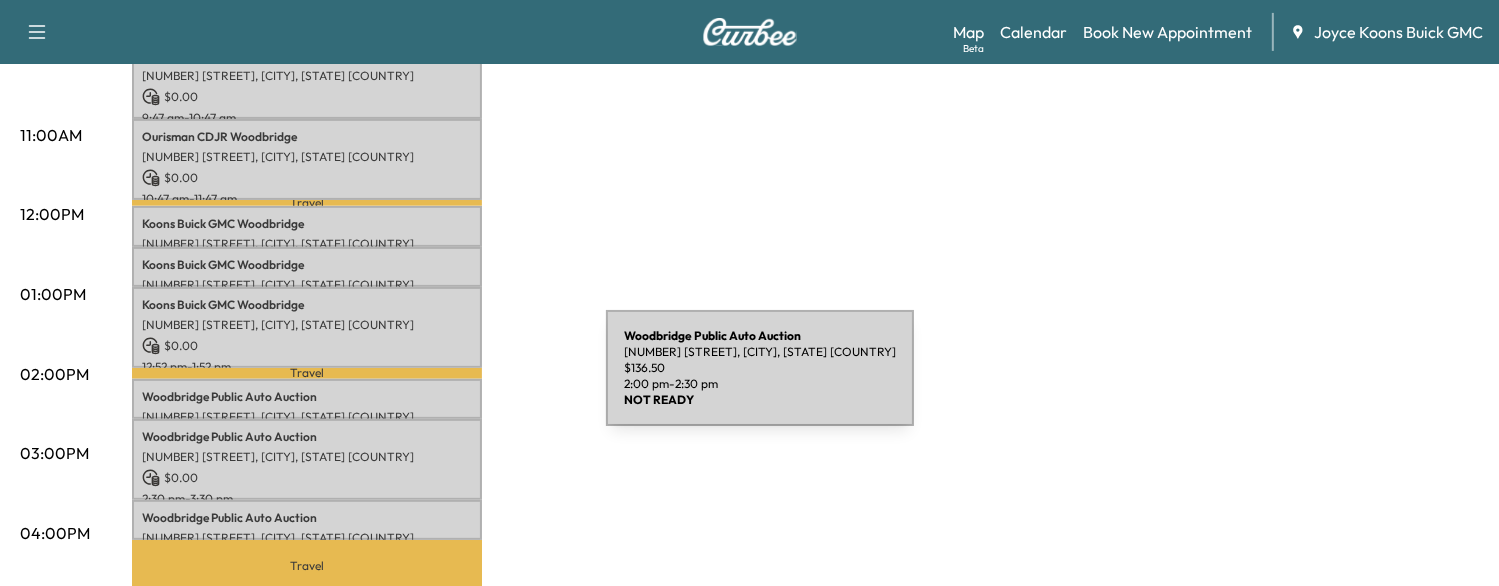 click on "[COMPANY_NAME]" at bounding box center (307, 397) 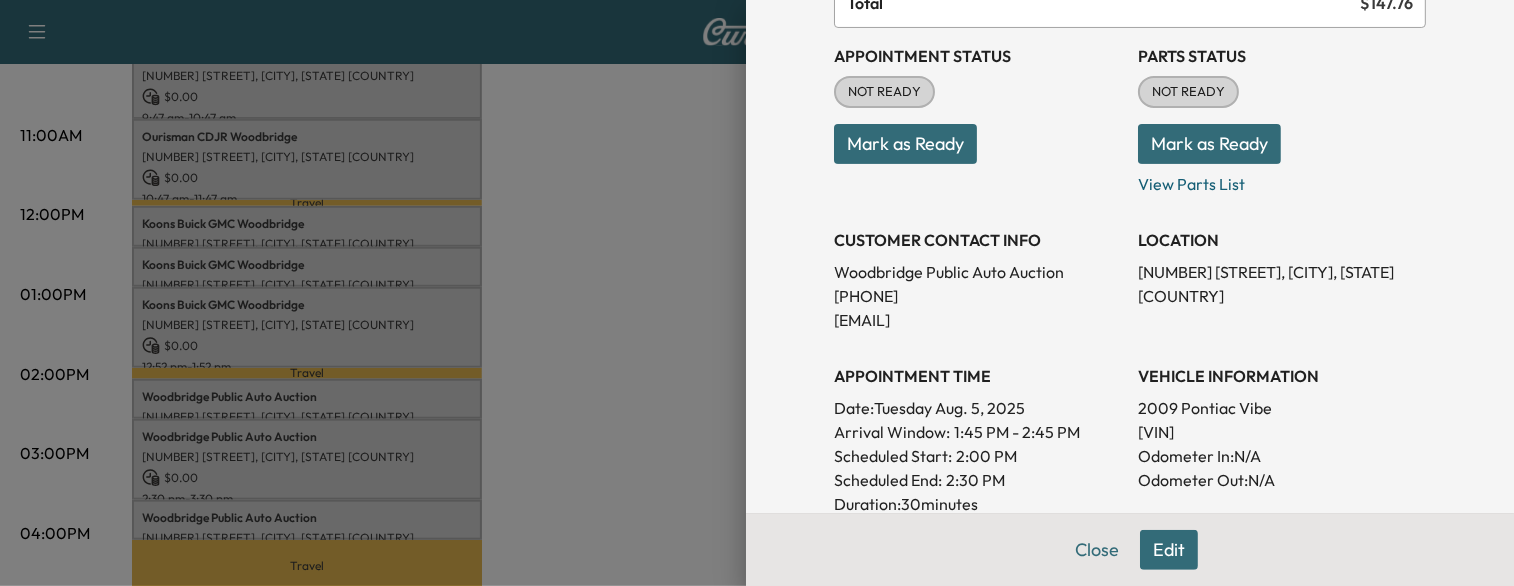 scroll, scrollTop: 208, scrollLeft: 0, axis: vertical 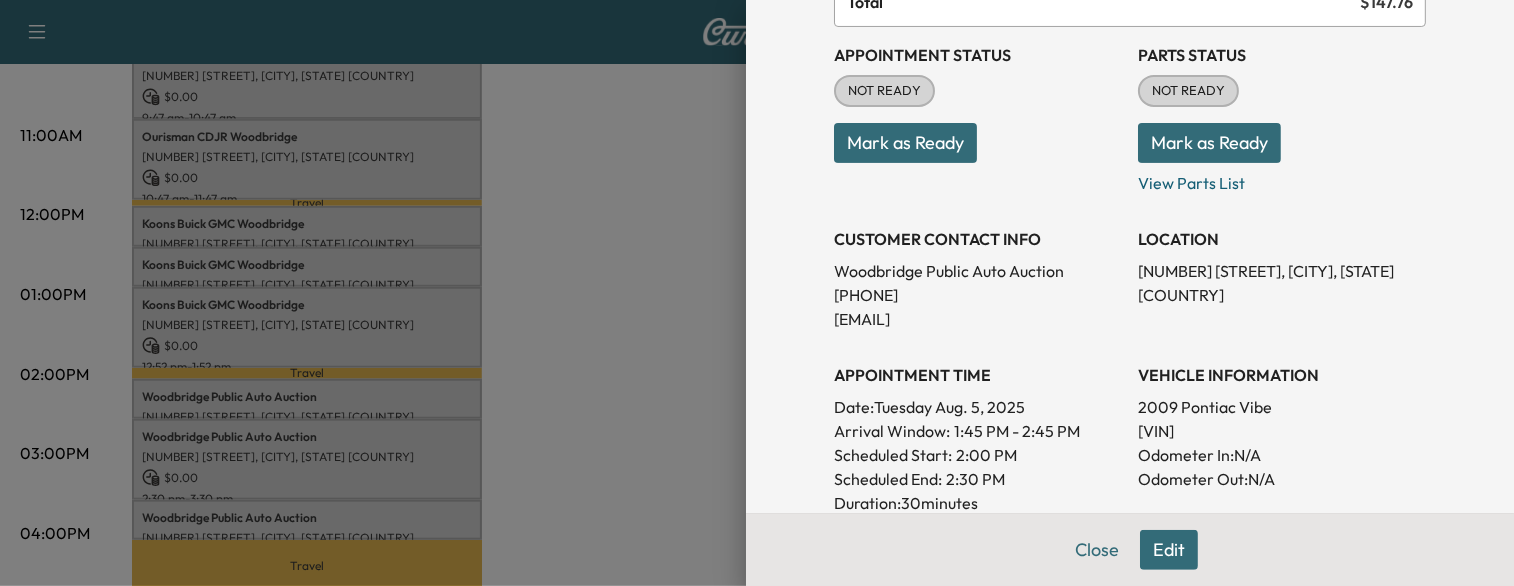 click at bounding box center [757, 293] 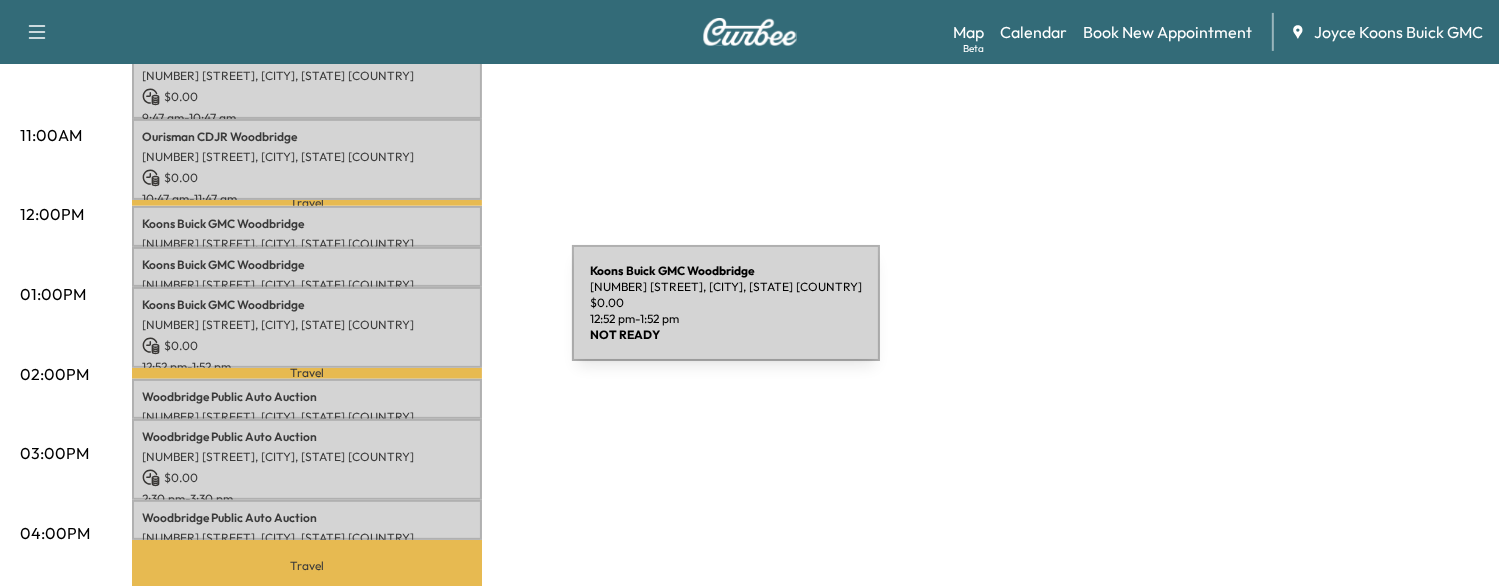 click on "[NUMBER] [STREET], [CITY], [STATE] [COUNTRY]" at bounding box center (307, 325) 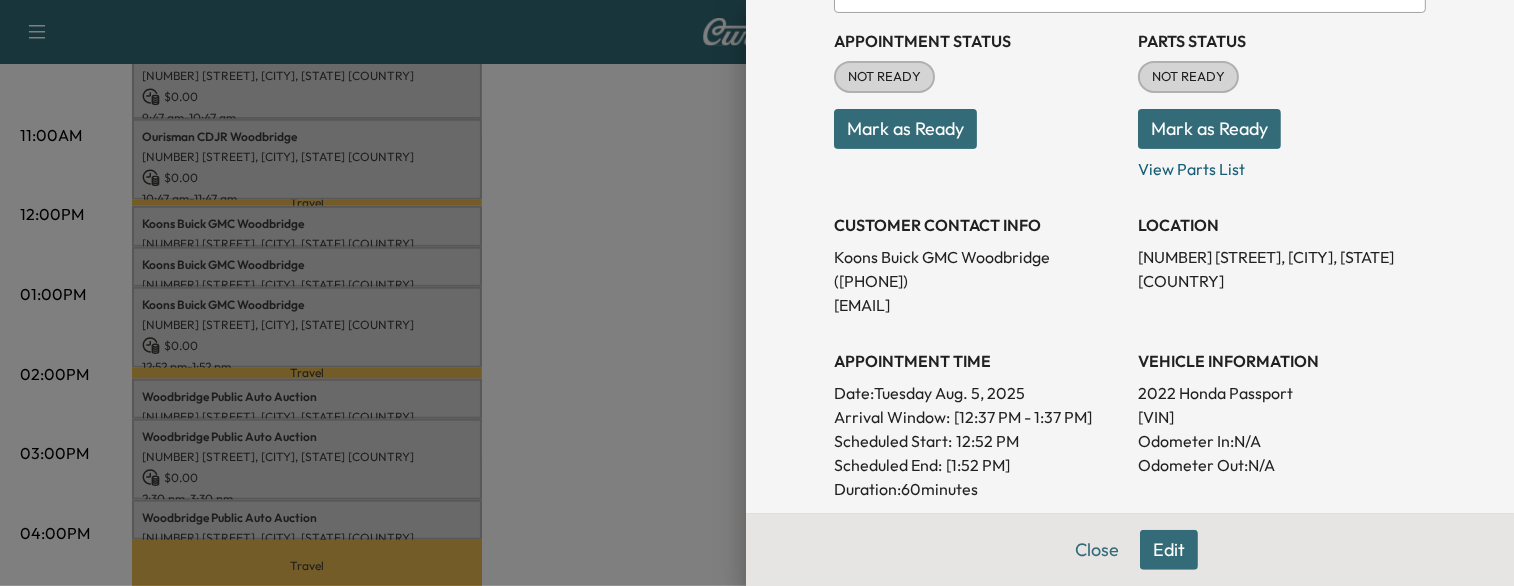 scroll, scrollTop: 231, scrollLeft: 0, axis: vertical 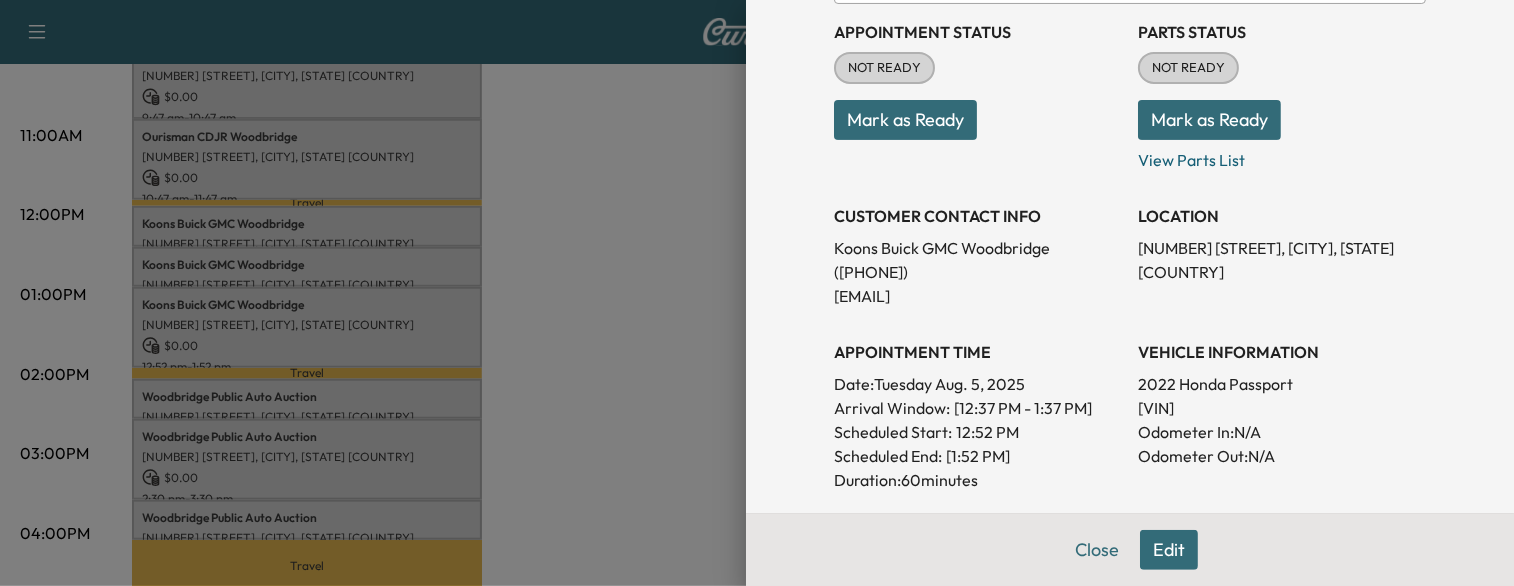 click at bounding box center [757, 293] 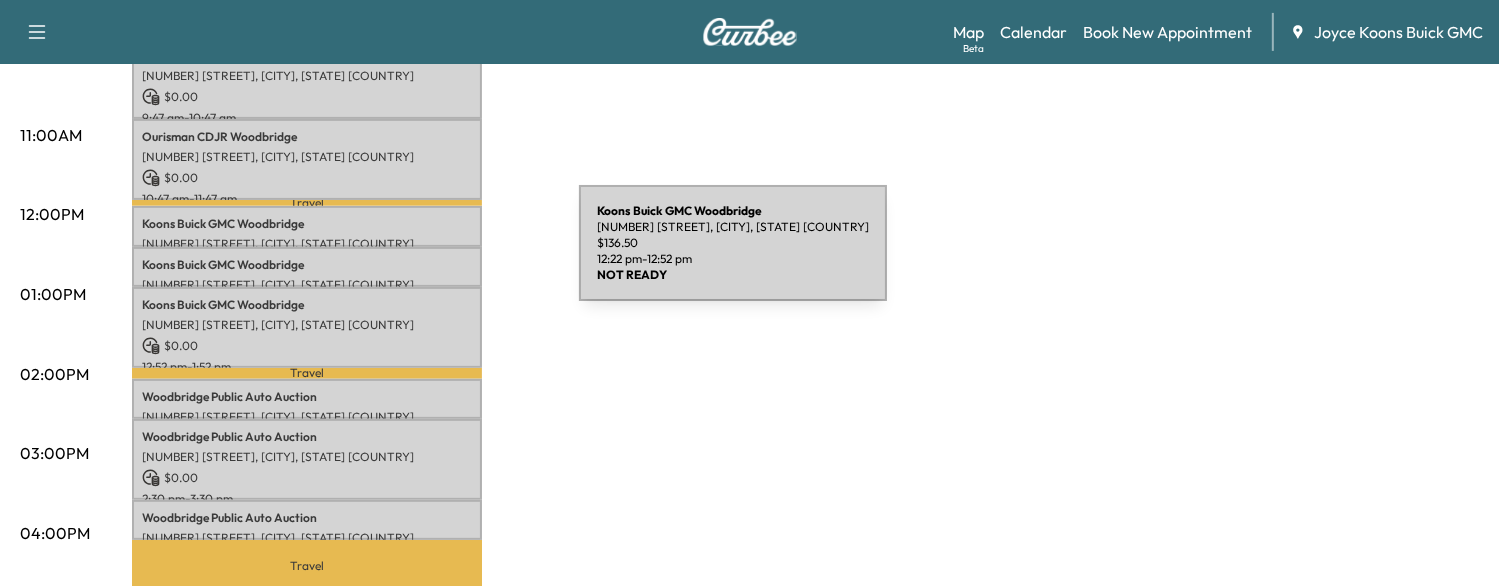 click on "Koons Buick GMC    Woodbridge" at bounding box center [307, 265] 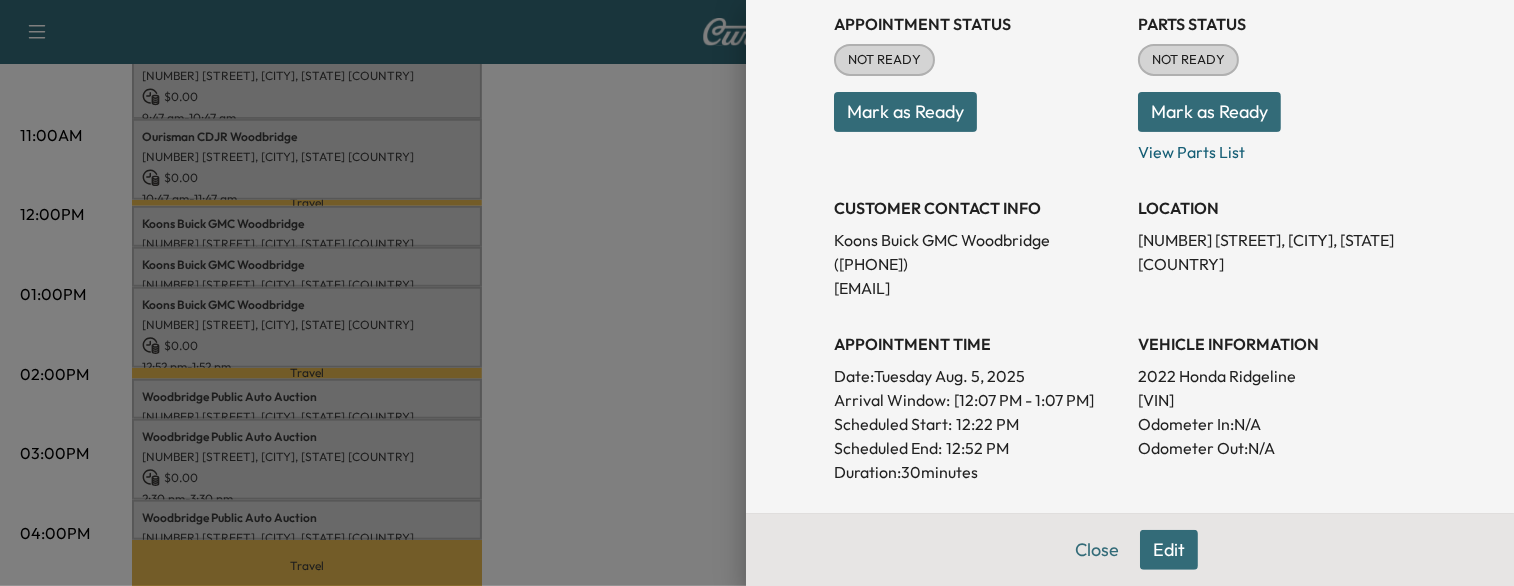 scroll, scrollTop: 240, scrollLeft: 0, axis: vertical 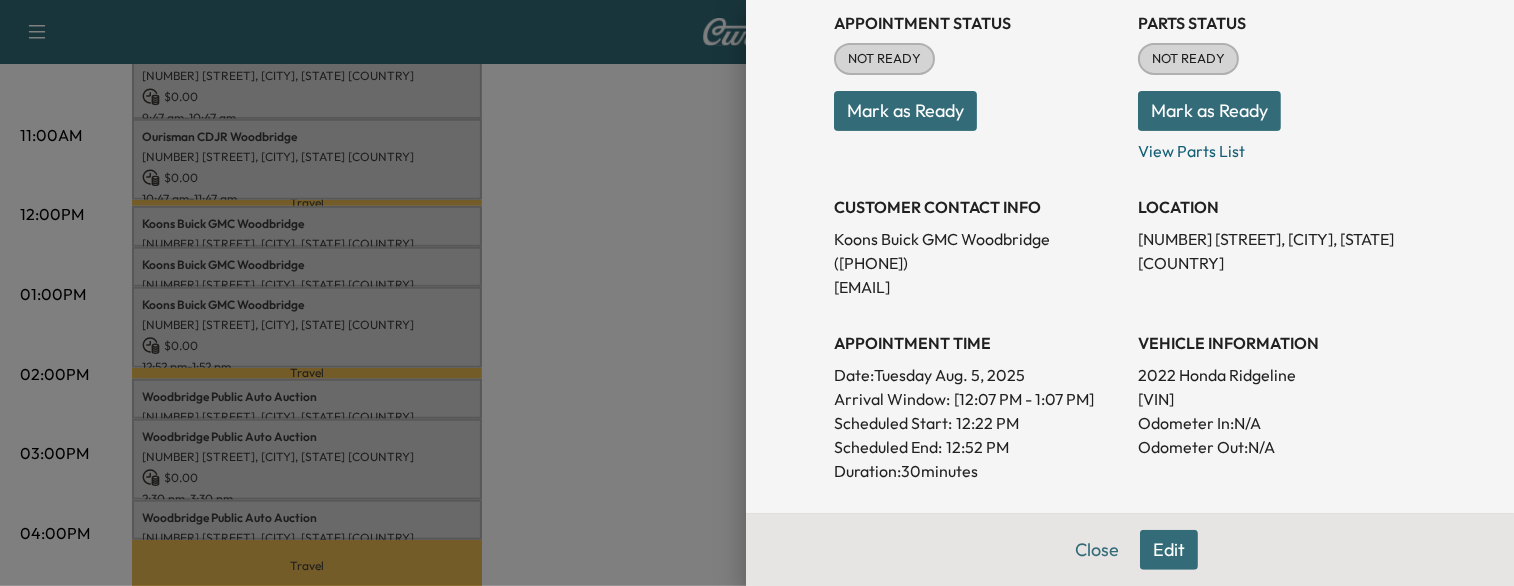 click at bounding box center (757, 293) 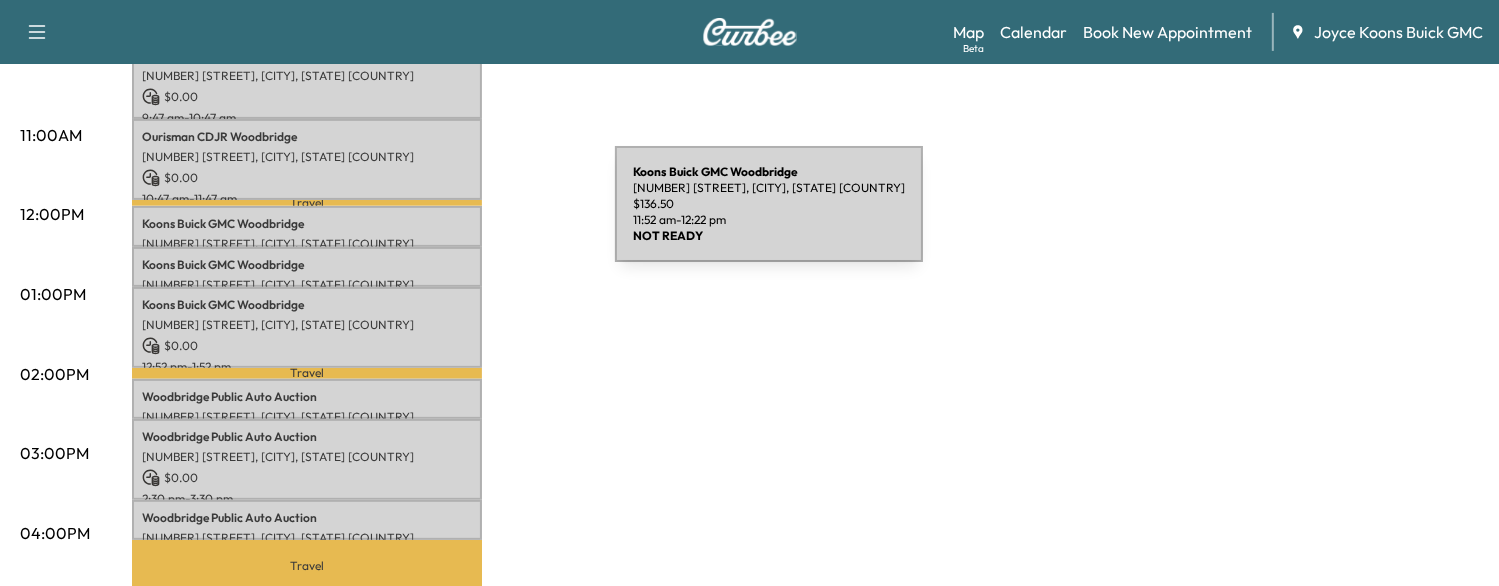 click on "Koons Buick GMC    Woodbridge" at bounding box center (307, 224) 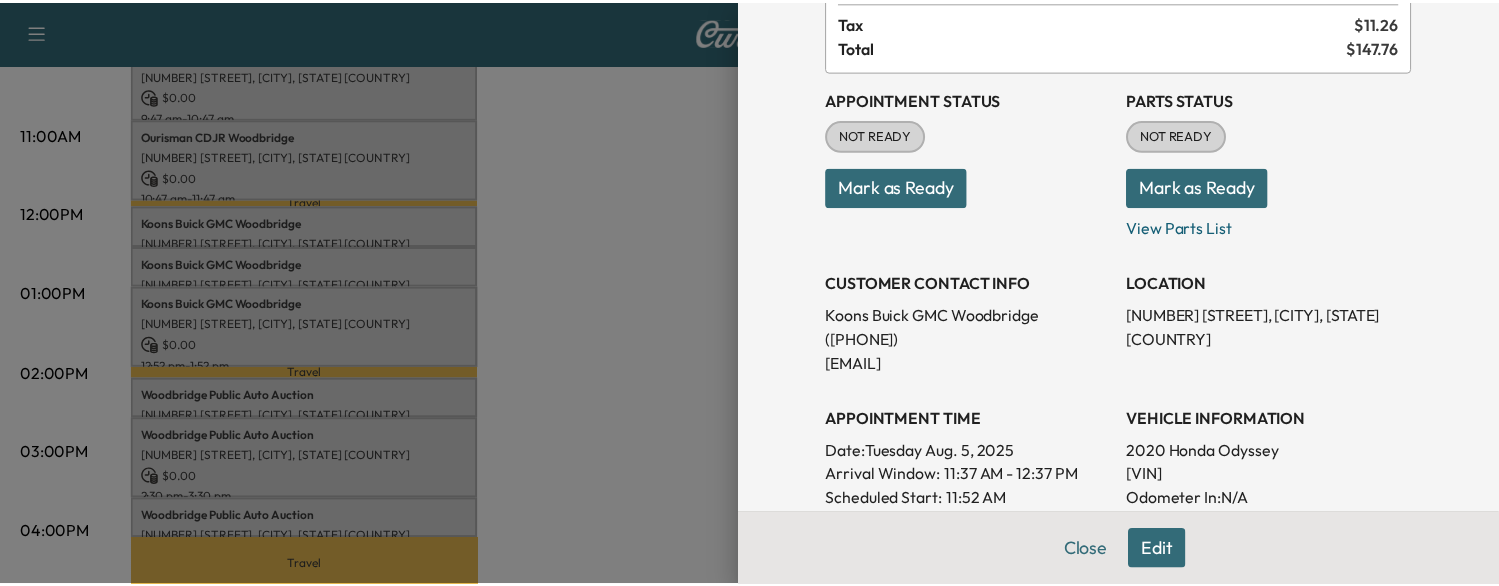 scroll, scrollTop: 170, scrollLeft: 0, axis: vertical 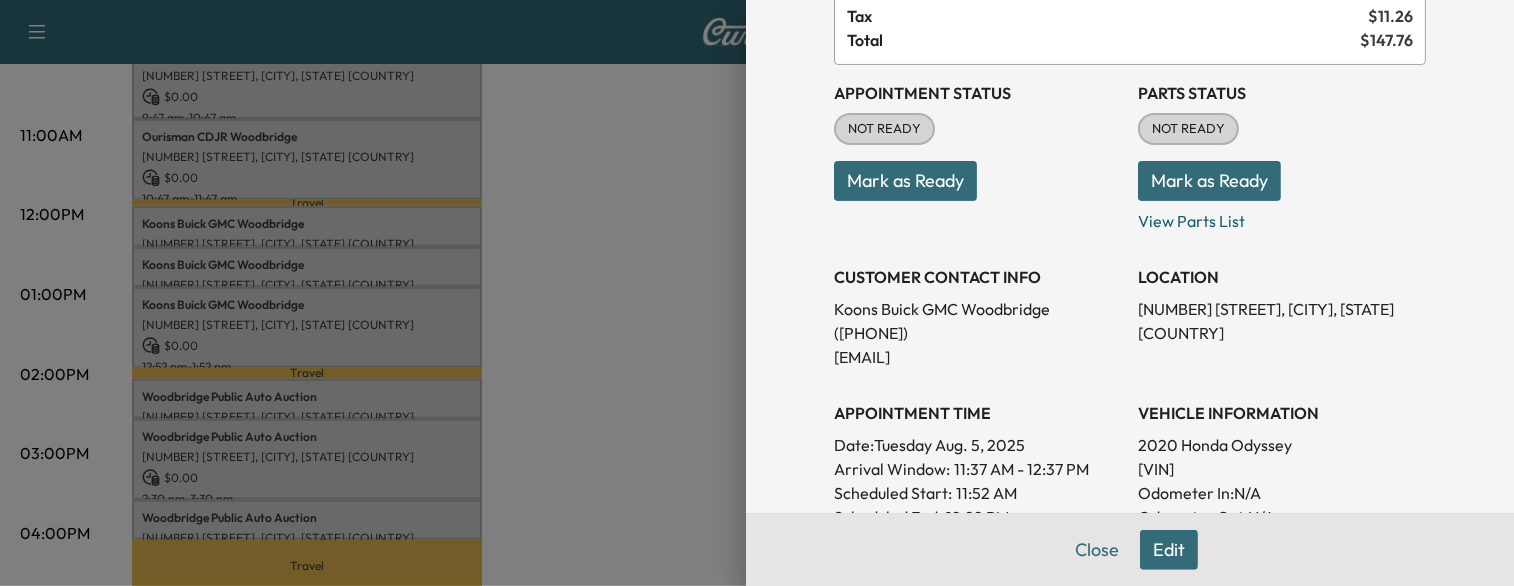 click at bounding box center [757, 293] 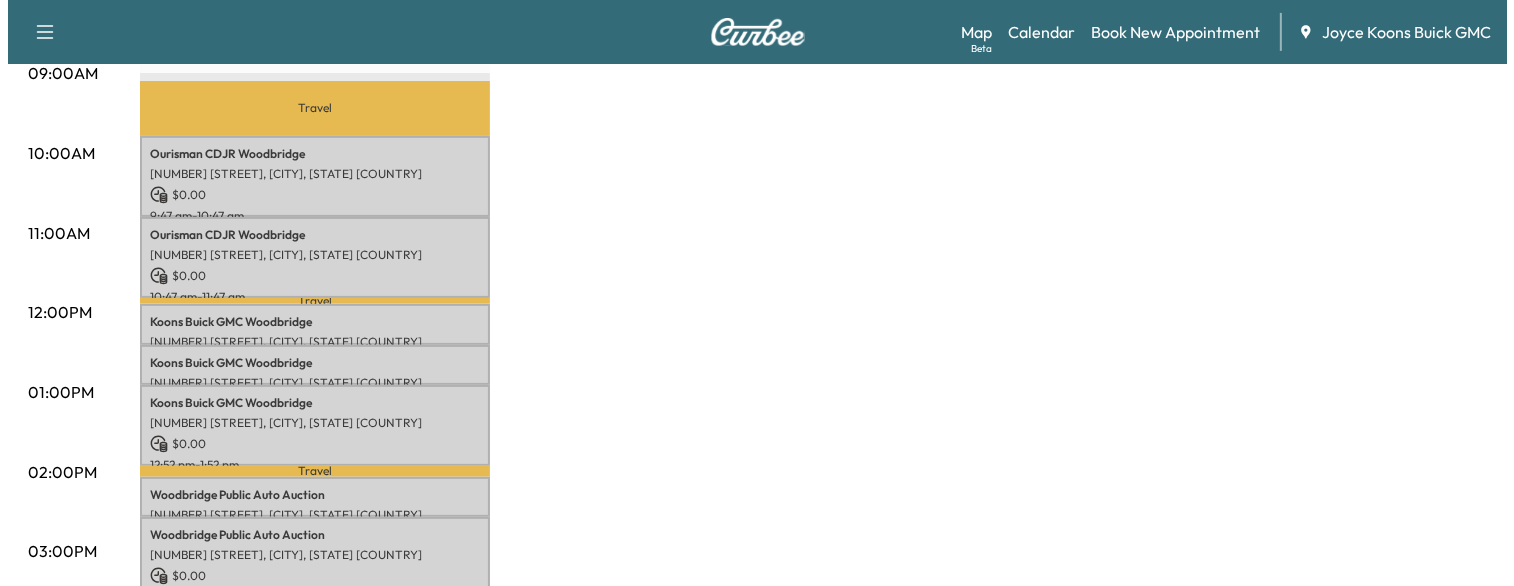 scroll, scrollTop: 628, scrollLeft: 0, axis: vertical 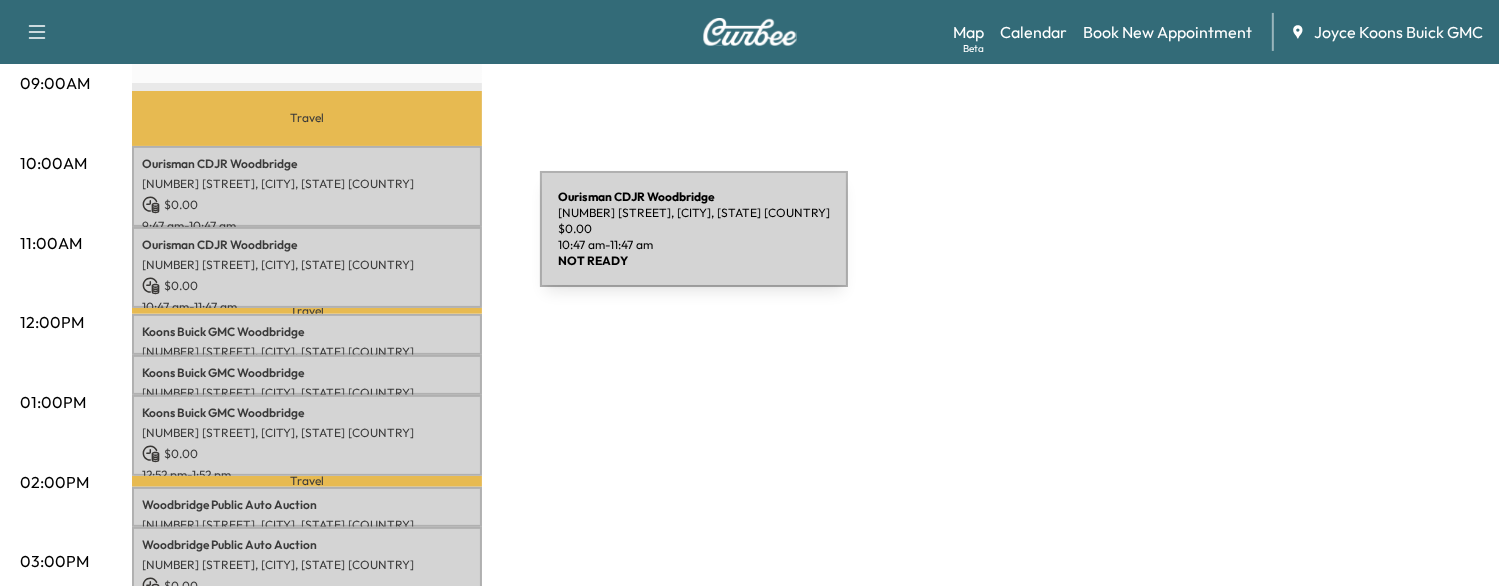 click on "Ourisman CDJR    Woodbridge" at bounding box center (307, 245) 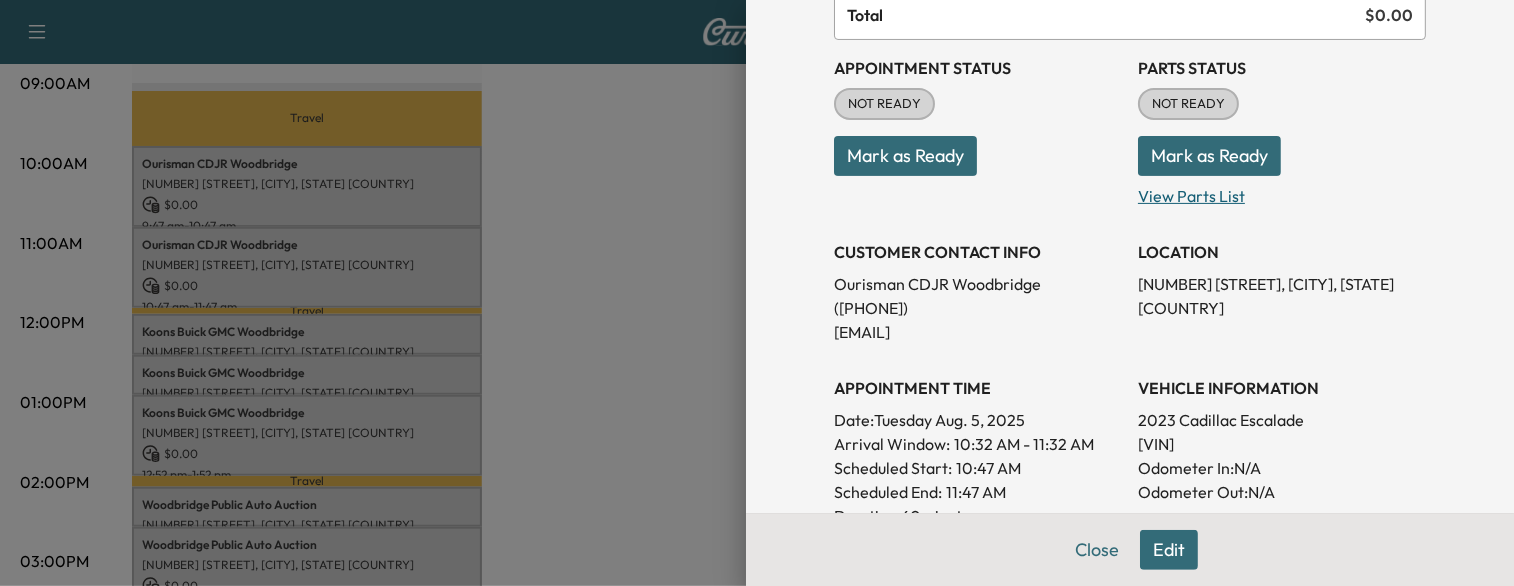 scroll, scrollTop: 204, scrollLeft: 0, axis: vertical 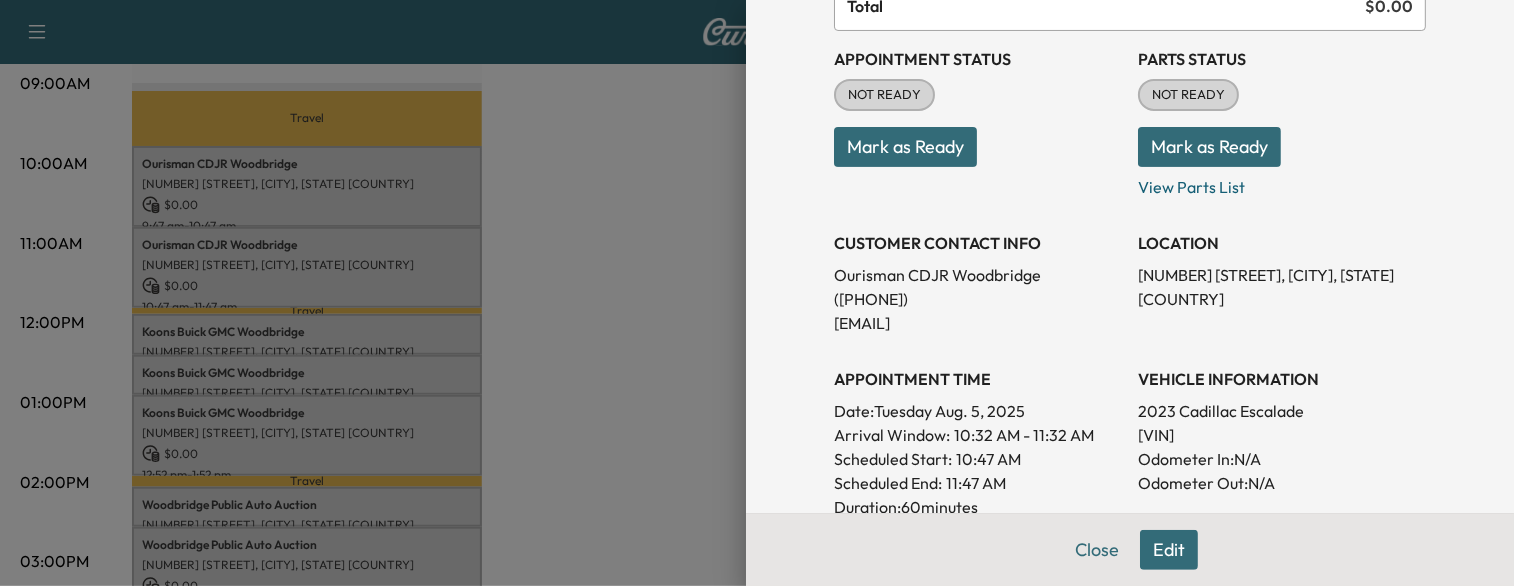 click at bounding box center [757, 293] 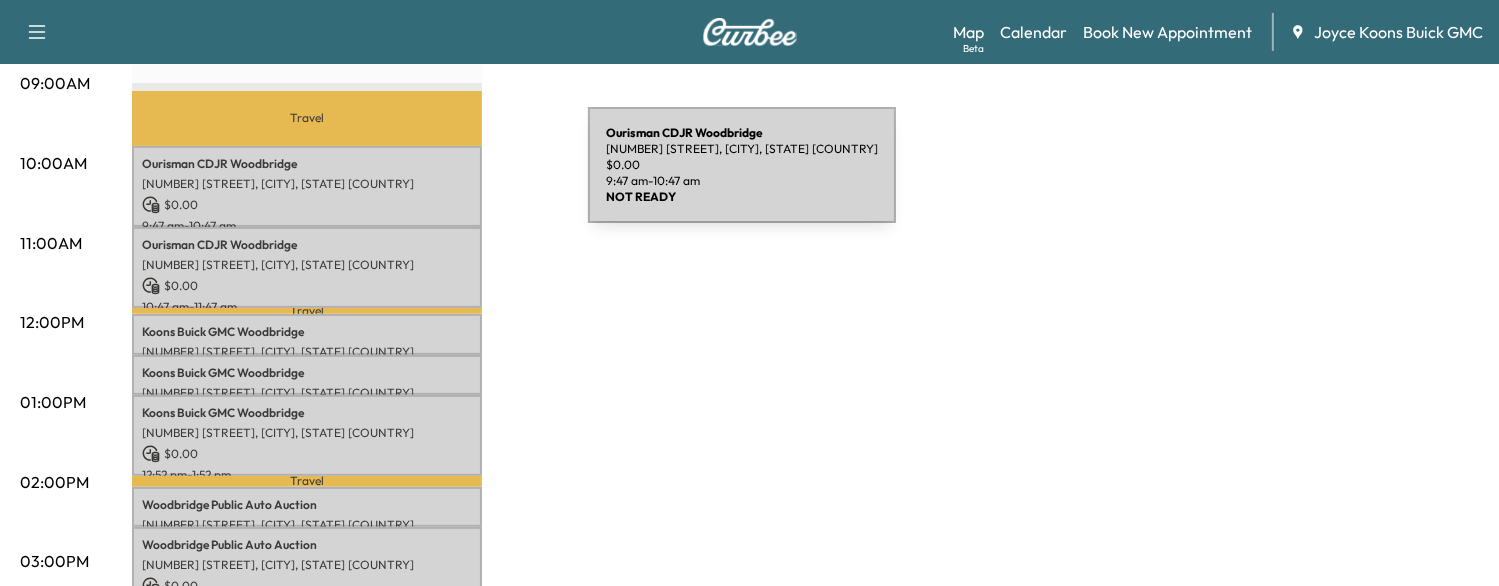 click on "[NUMBER] [STREET], [CITY], [STATE] [COUNTRY]" at bounding box center (307, 184) 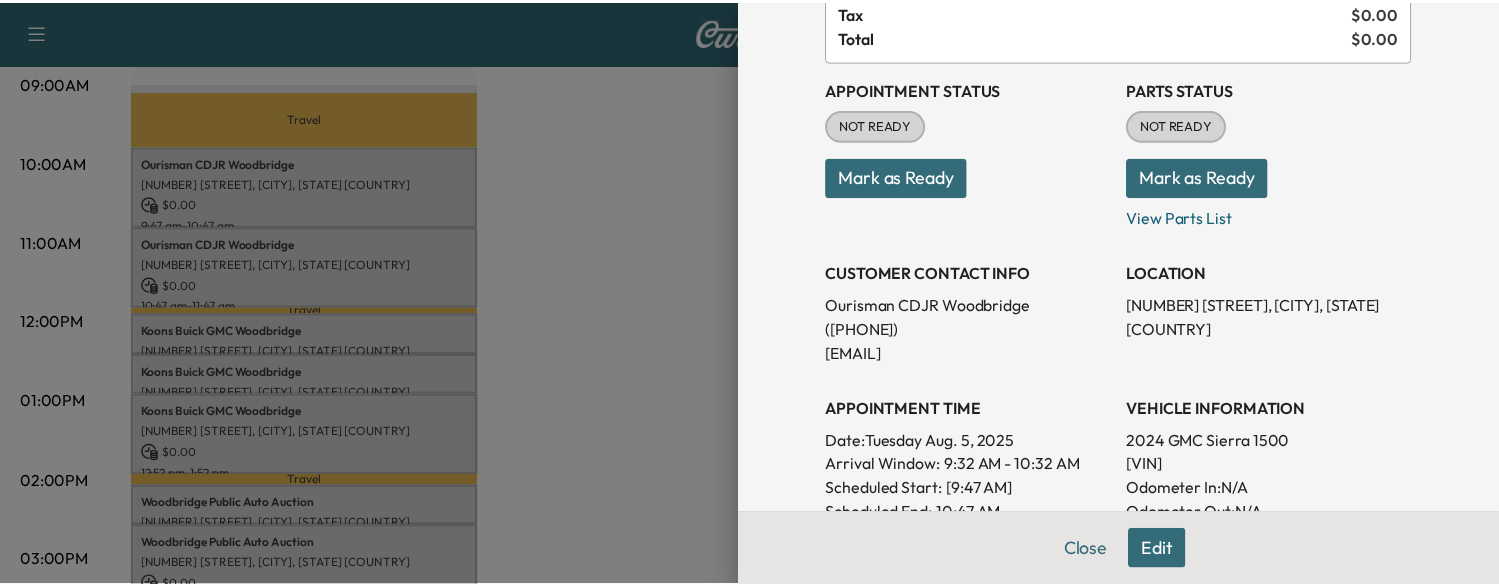 scroll, scrollTop: 184, scrollLeft: 0, axis: vertical 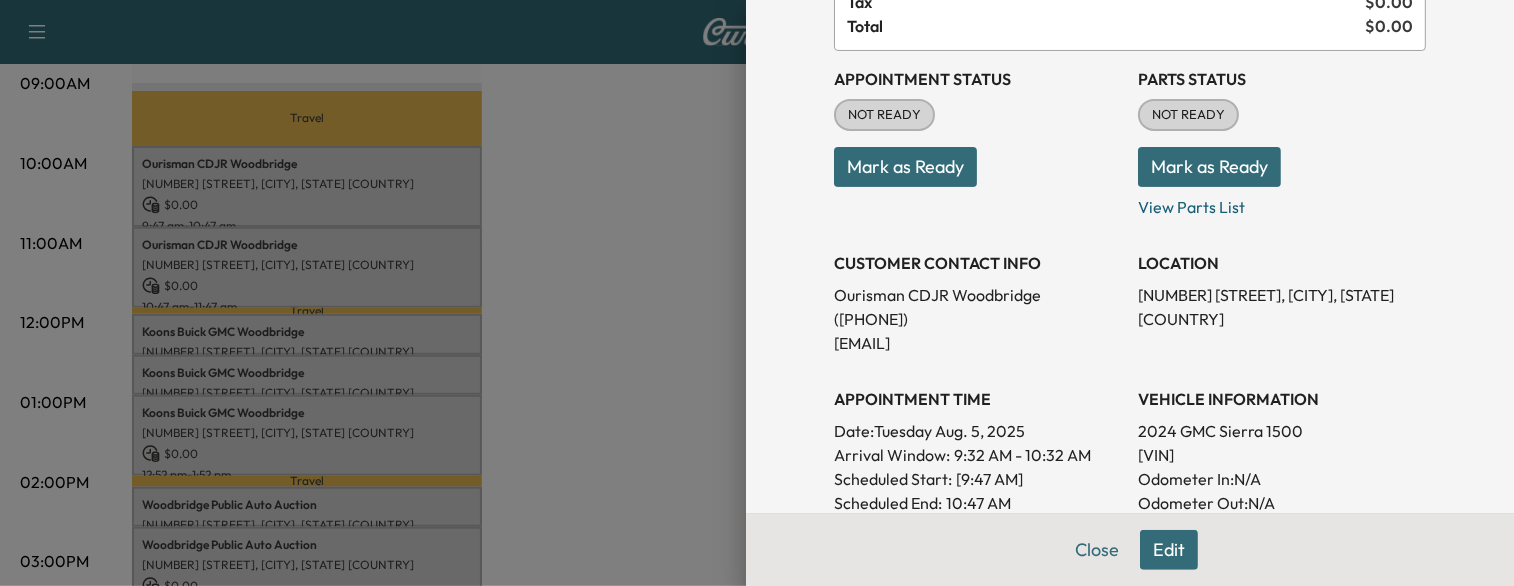 click at bounding box center (757, 293) 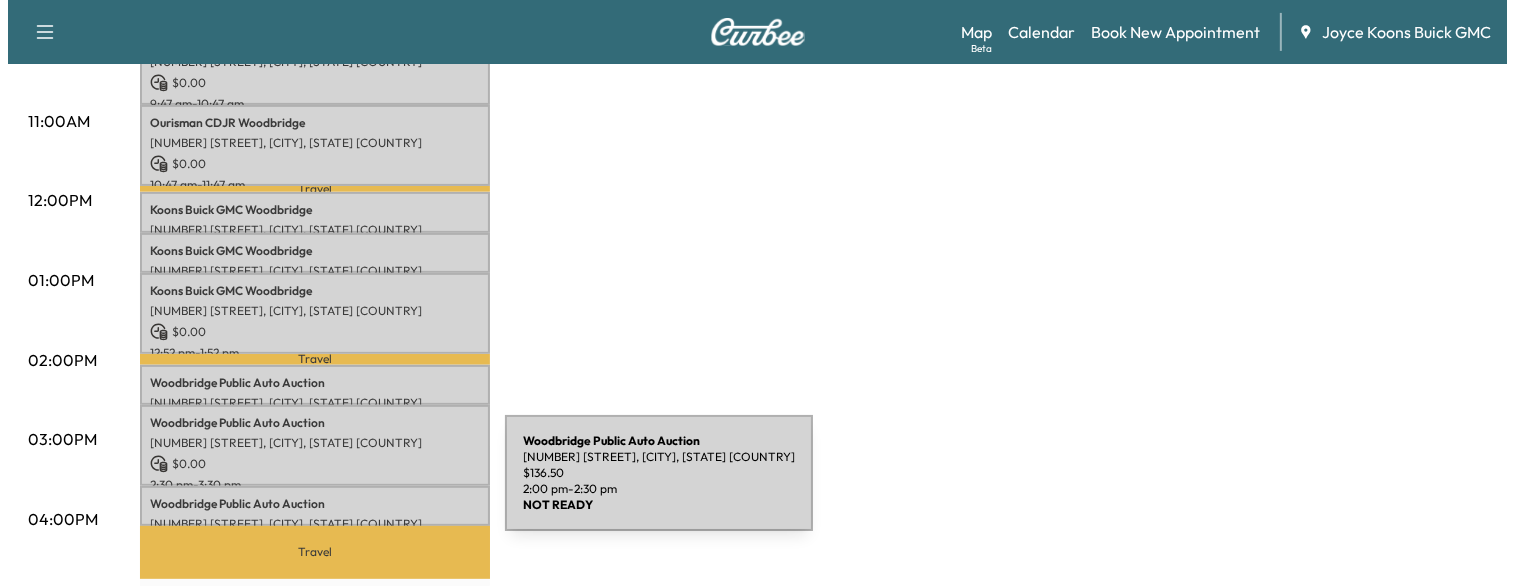 scroll, scrollTop: 752, scrollLeft: 0, axis: vertical 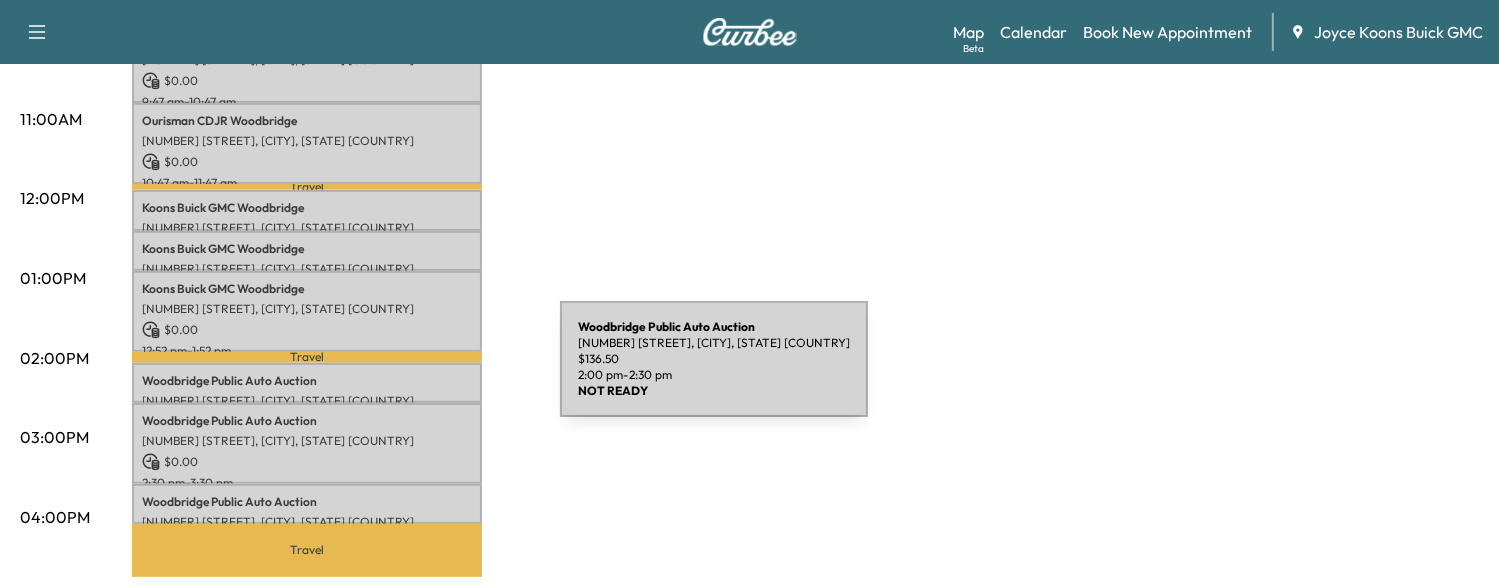click on "[COMPANY_NAME]" at bounding box center [307, 381] 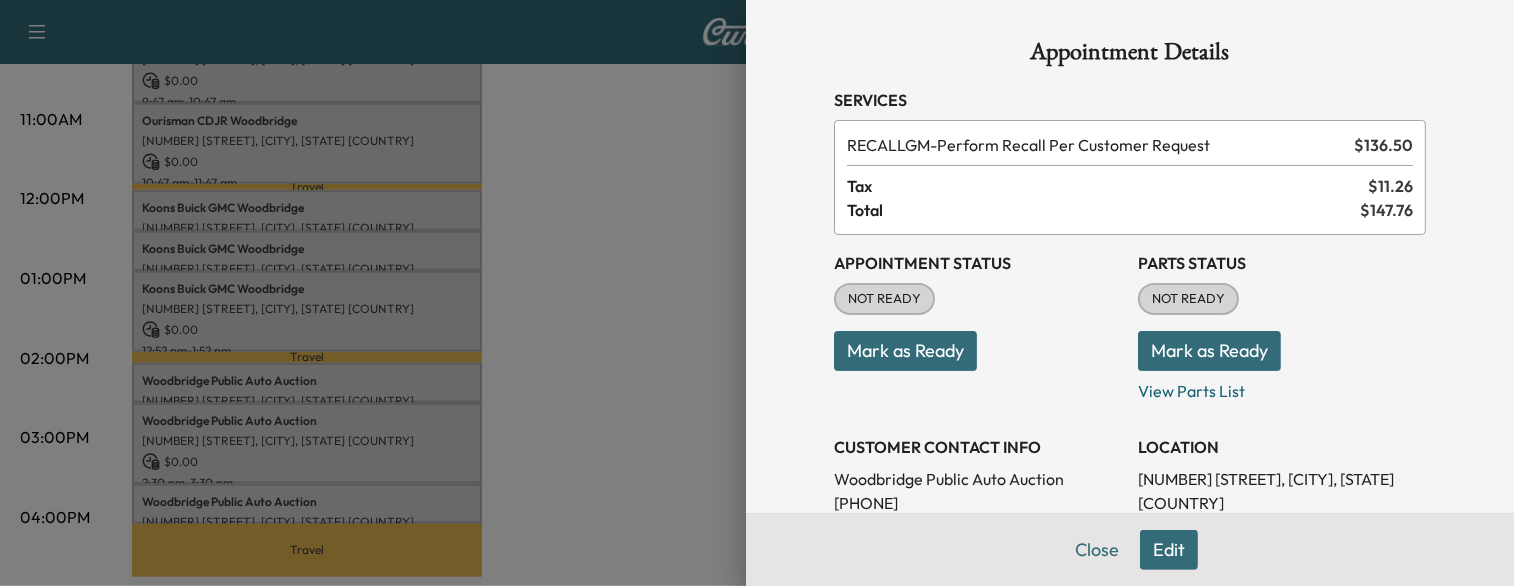 click on "Appointment Status NOT READY Mark as Ready" at bounding box center [978, 319] 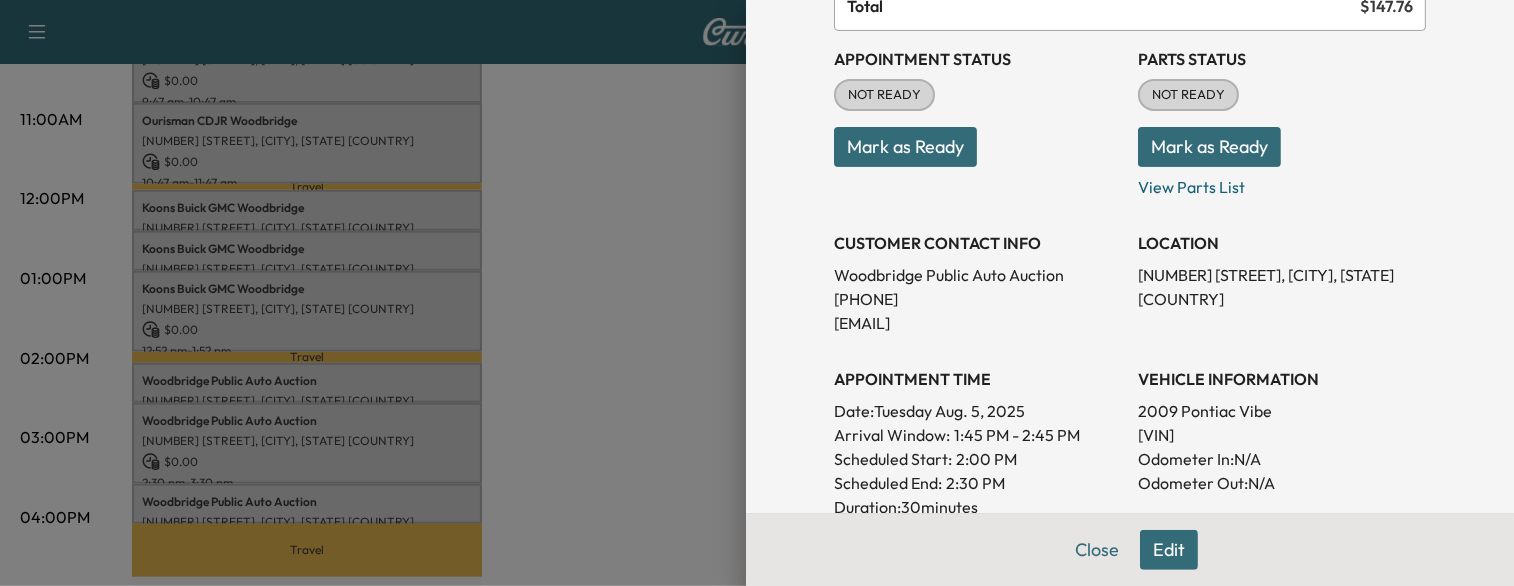 click on "[VIN]" at bounding box center (1282, 435) 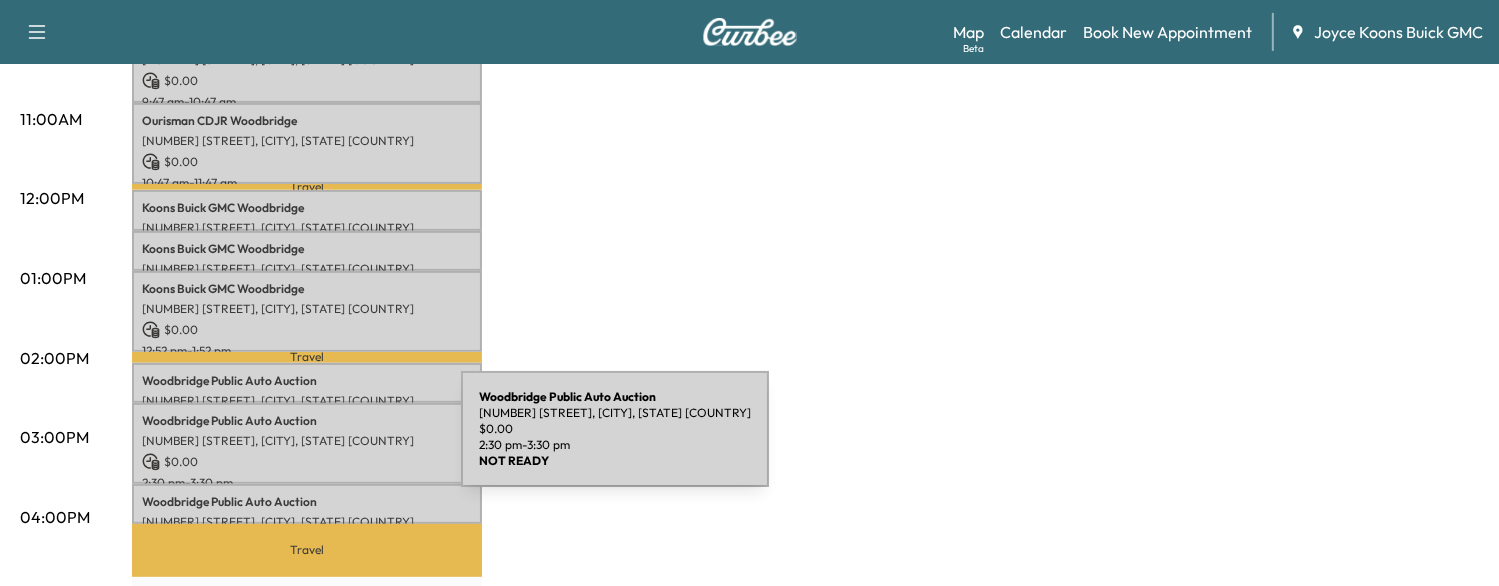 click on "Woodbridge Public   Auto Auction  [NUMBER] [STREET], [CITY], [STATE] [COUNTRY]   $ 0.00 2:30 pm  -  3:30 pm" at bounding box center (307, 443) 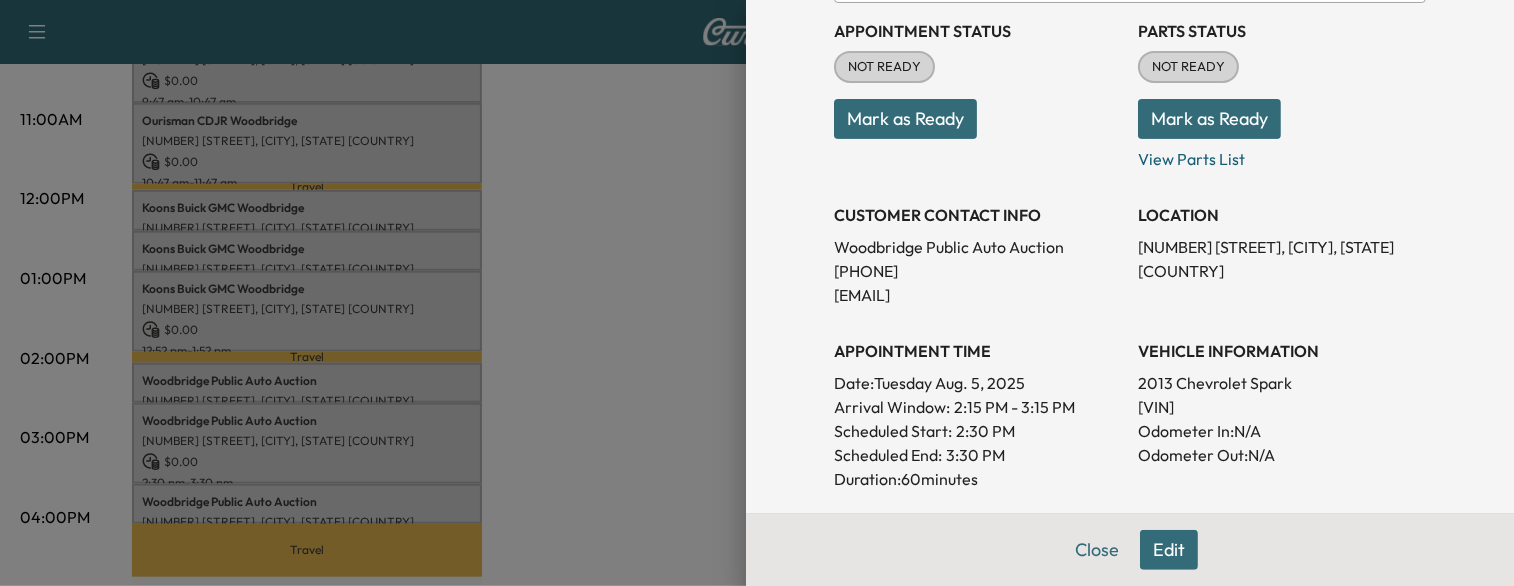 scroll, scrollTop: 232, scrollLeft: 0, axis: vertical 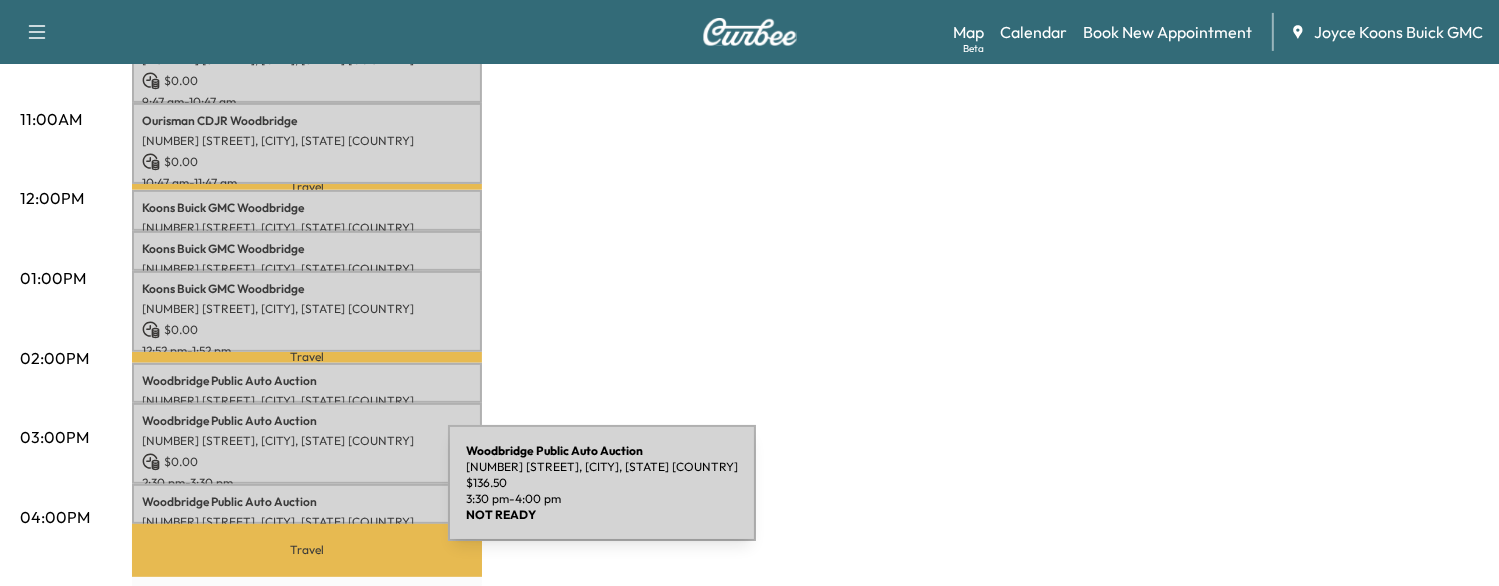 click on "[COMPANY_NAME]" at bounding box center [307, 502] 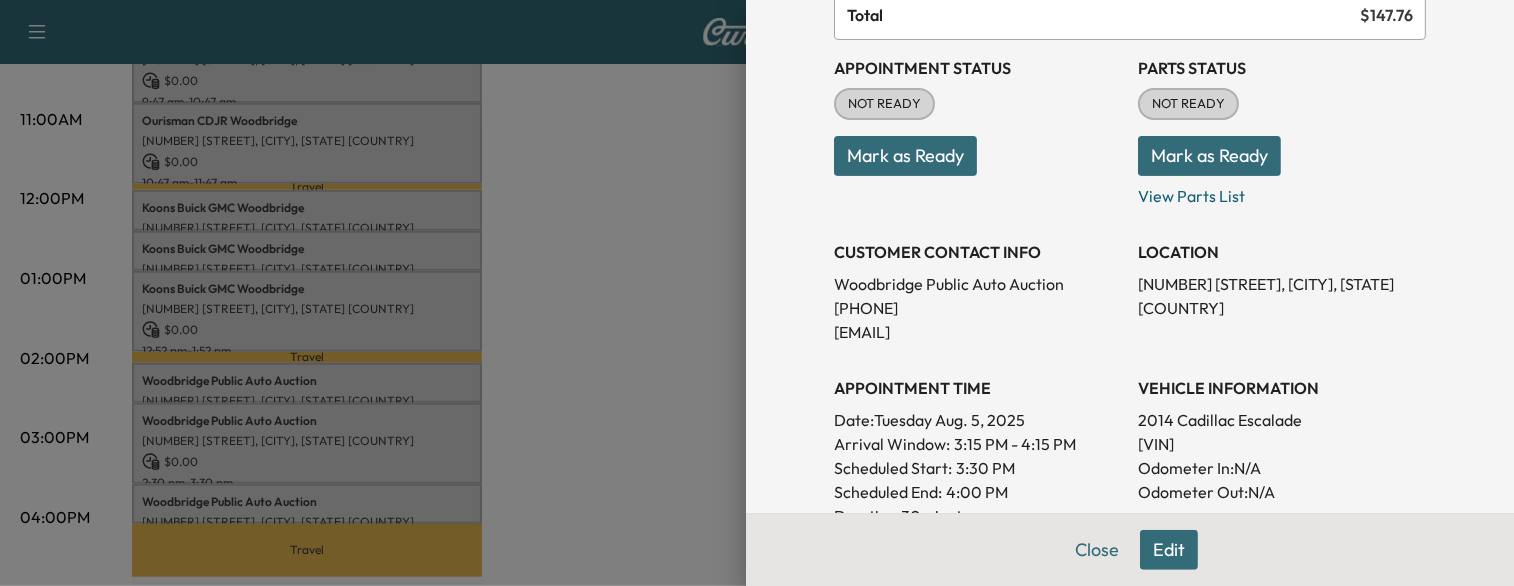 scroll, scrollTop: 212, scrollLeft: 0, axis: vertical 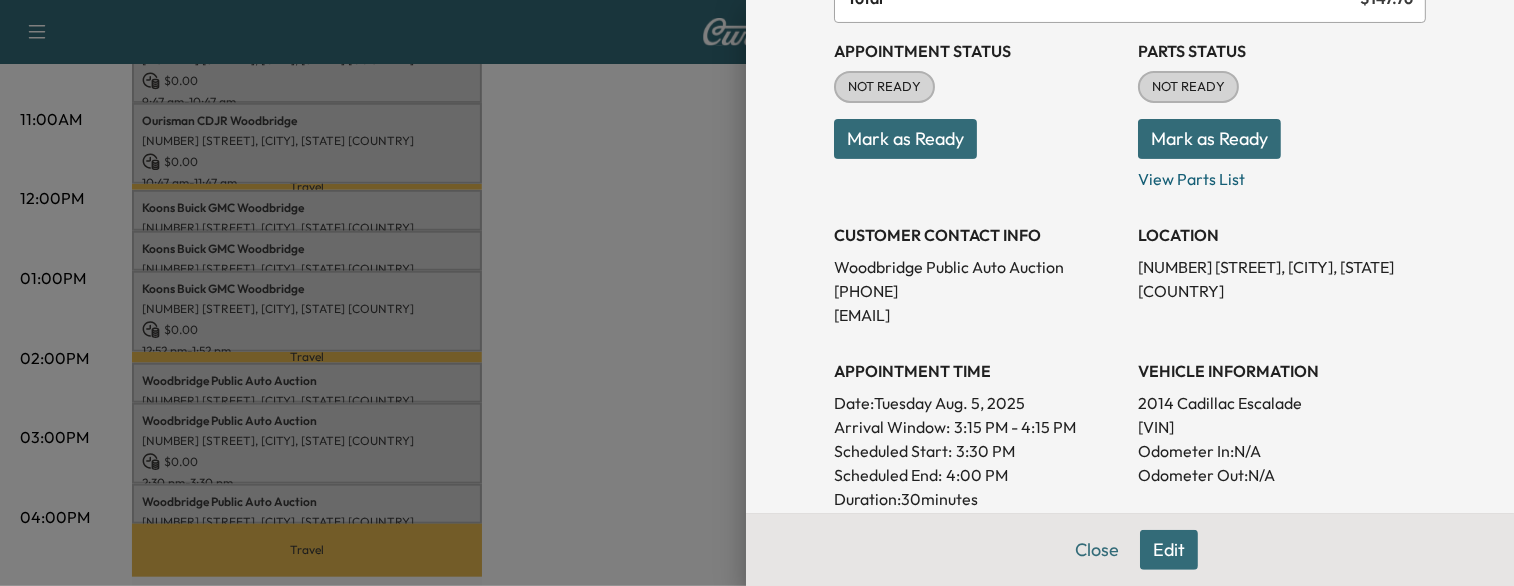 click on "[VIN]" at bounding box center [1282, 427] 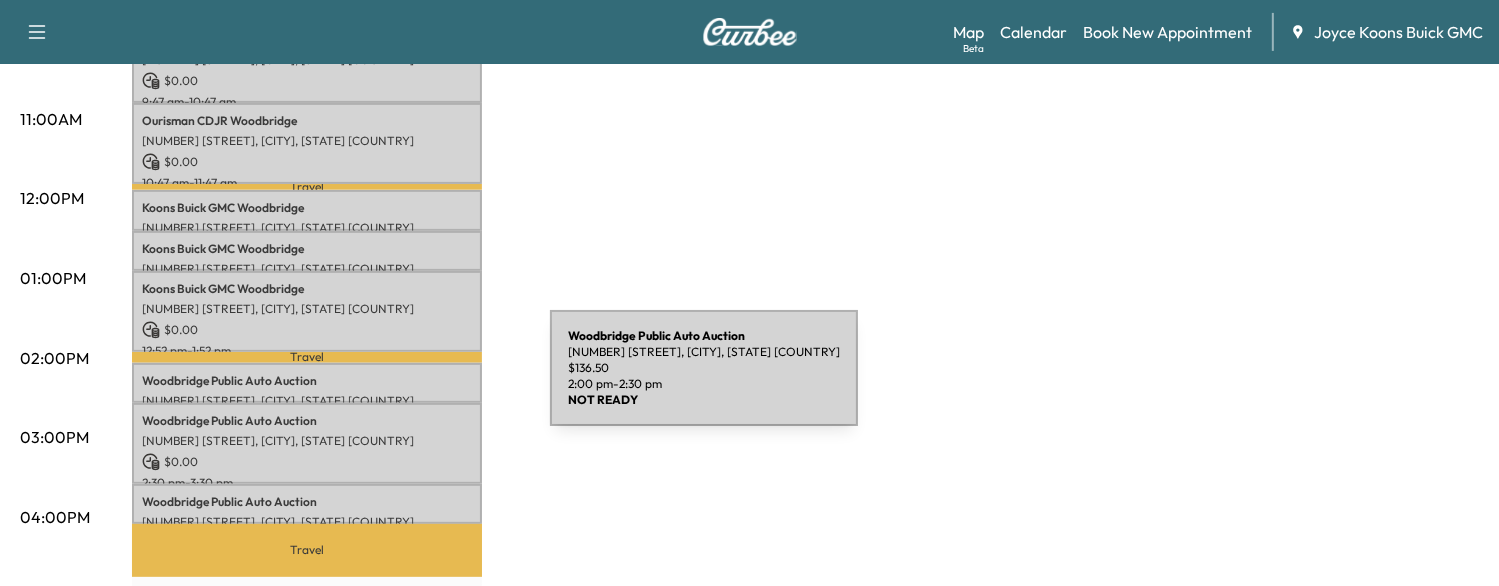 click on "[COMPANY_NAME]  [NUMBER] [STREET], Woodbridge, [STATE], [ZIP], USA   $ 136.50 2:00 pm  -  2:30 pm" at bounding box center (307, 383) 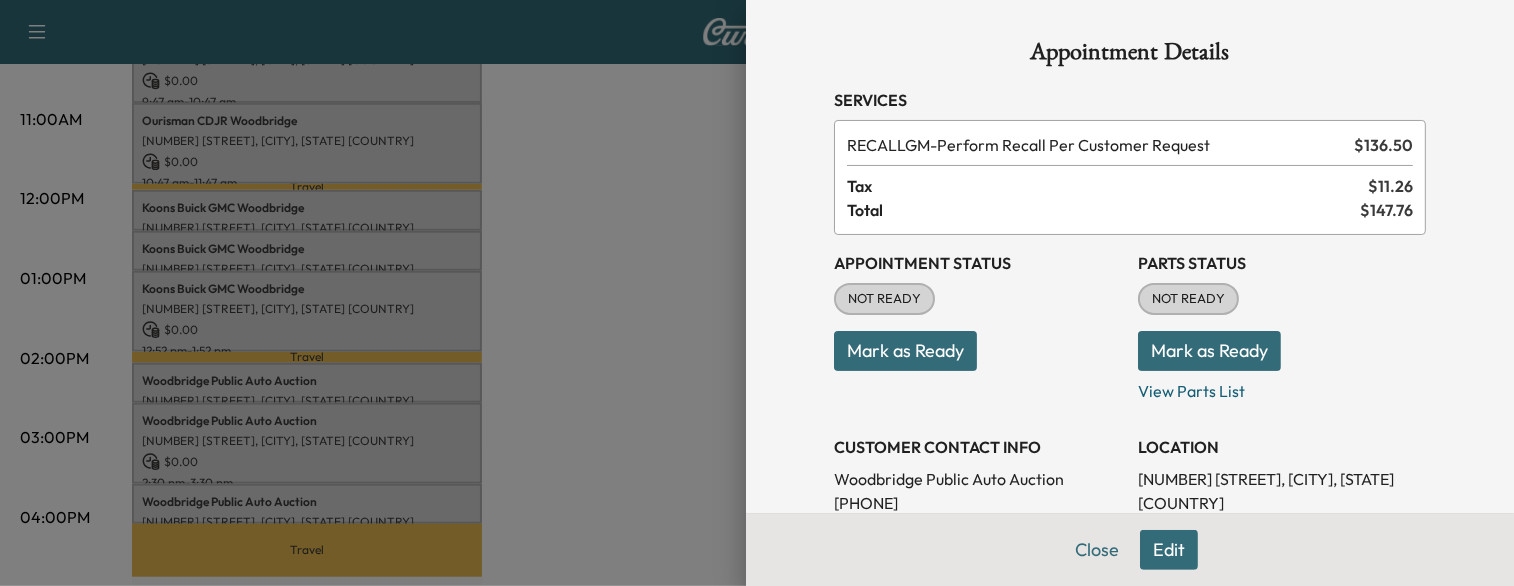 click at bounding box center [757, 293] 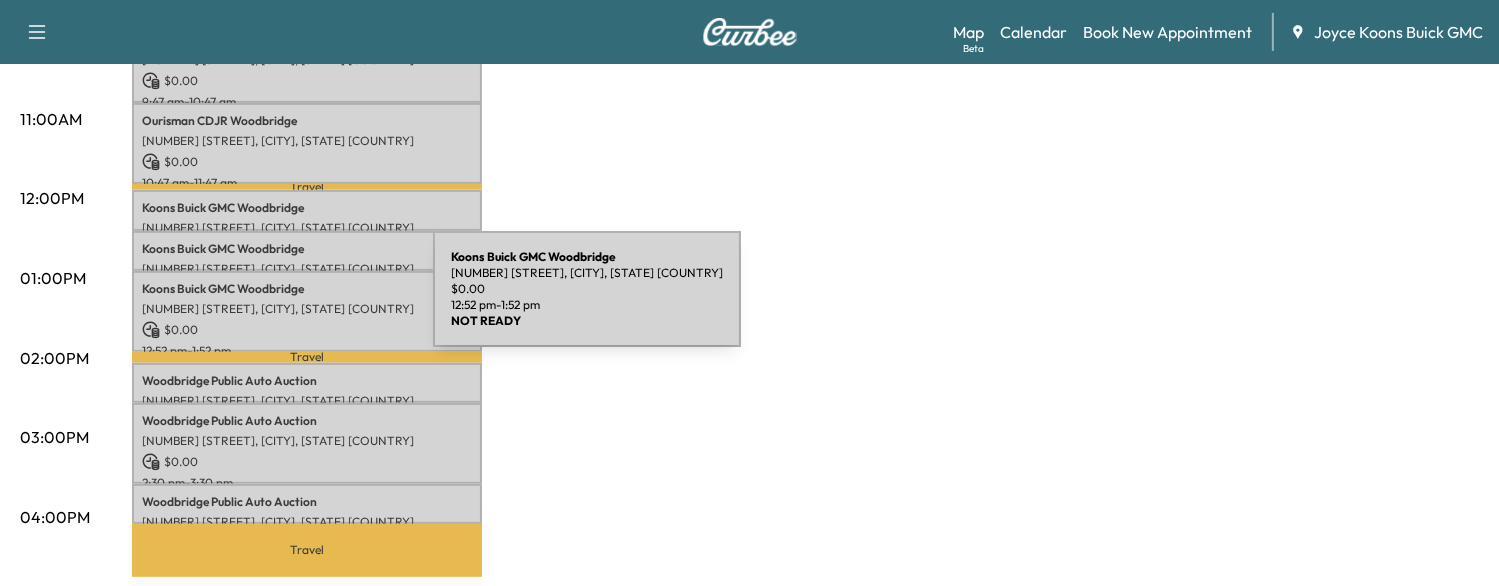 click on "[NUMBER] [STREET], [CITY], [STATE] [COUNTRY]" at bounding box center (307, 309) 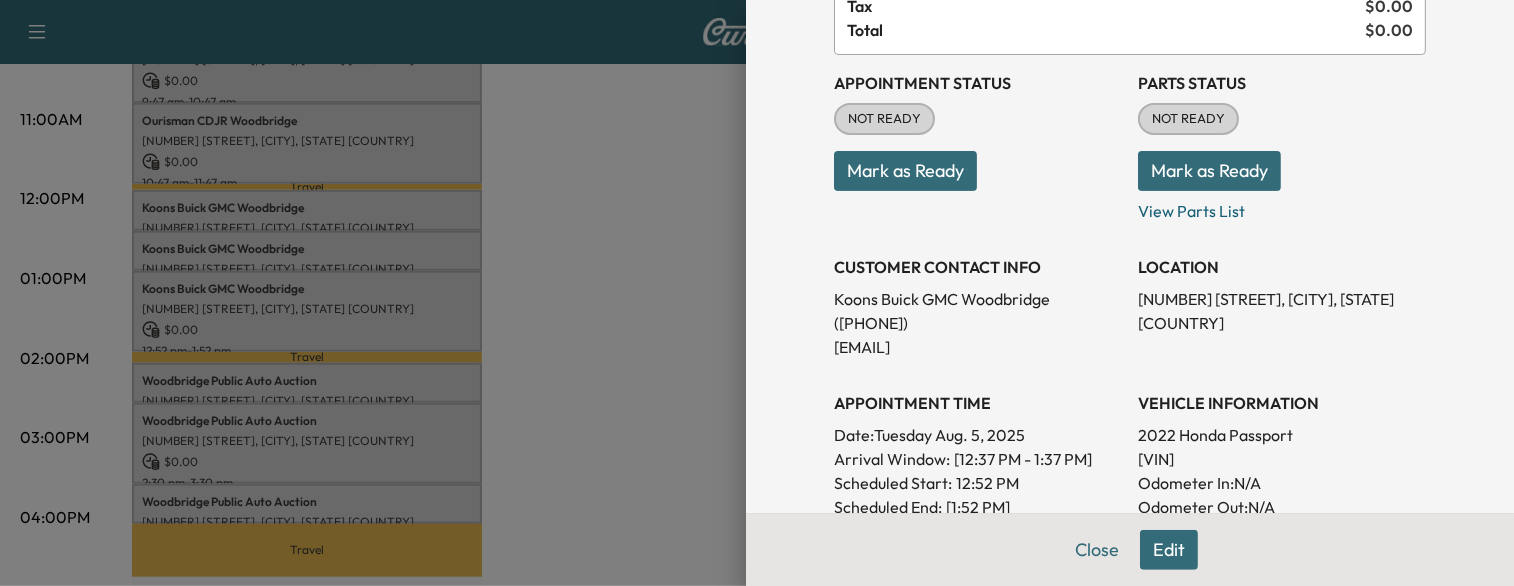 scroll, scrollTop: 184, scrollLeft: 0, axis: vertical 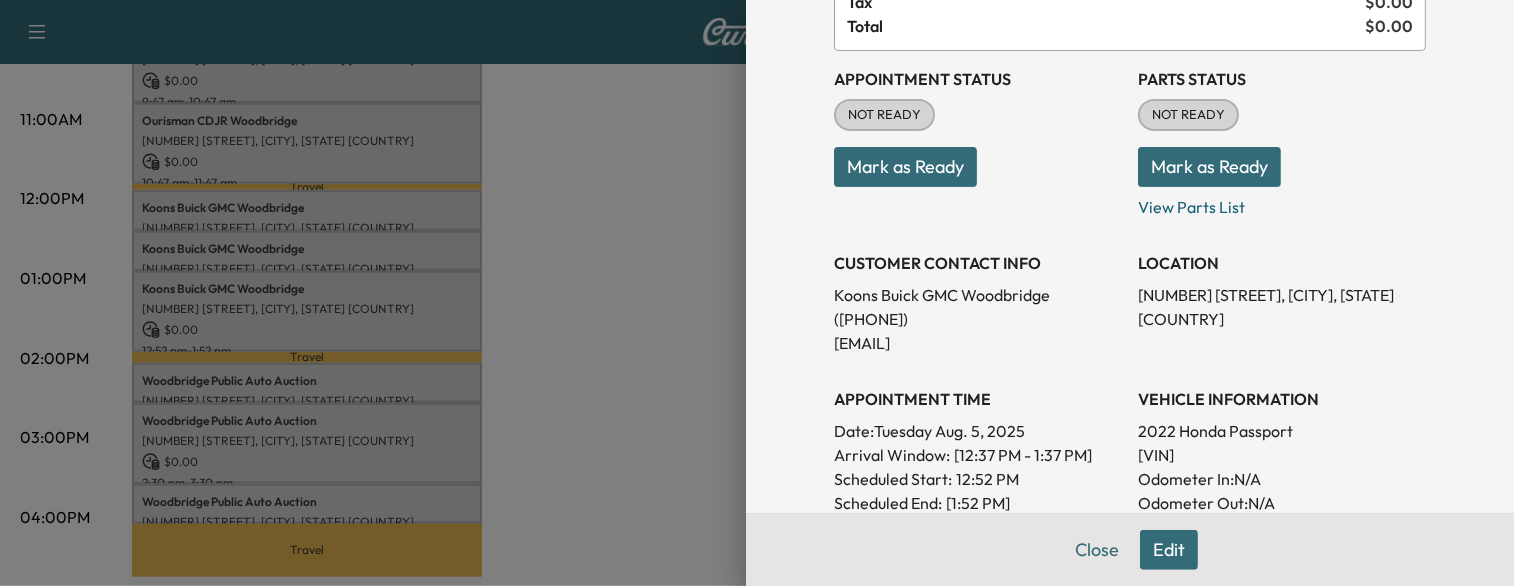 click on "[VIN]" at bounding box center (1282, 455) 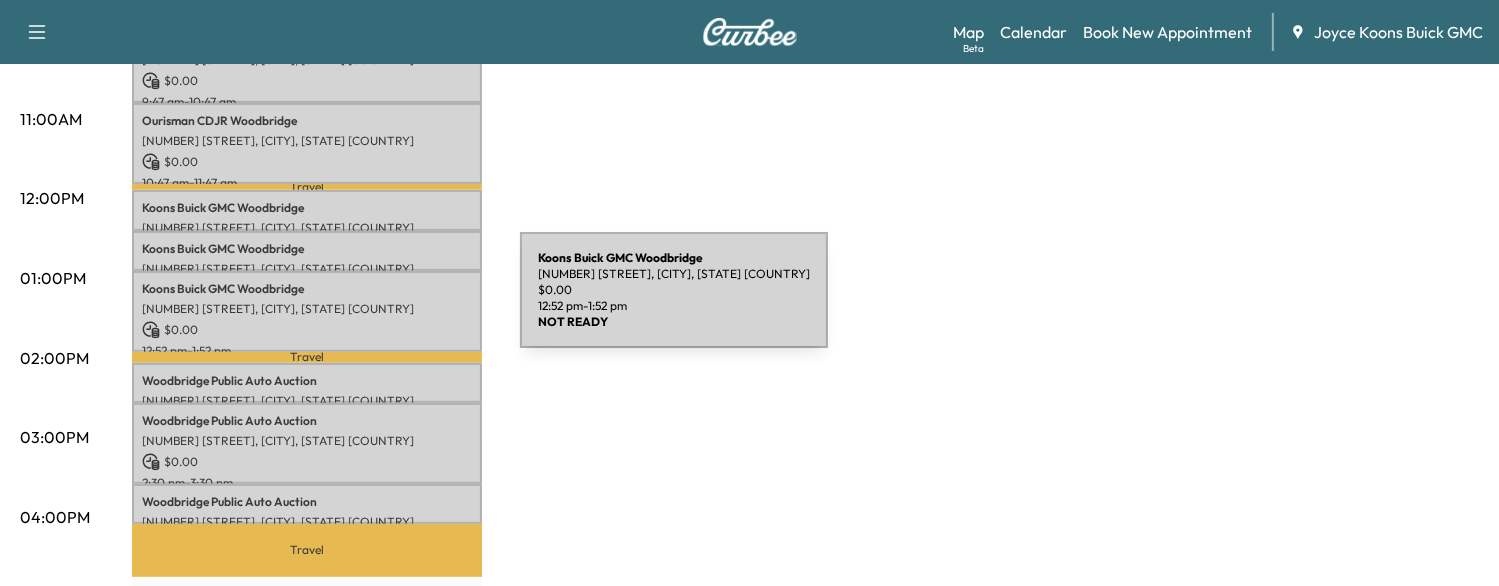 click on "[NUMBER] [STREET], [CITY], [STATE] [COUNTRY]" at bounding box center (307, 309) 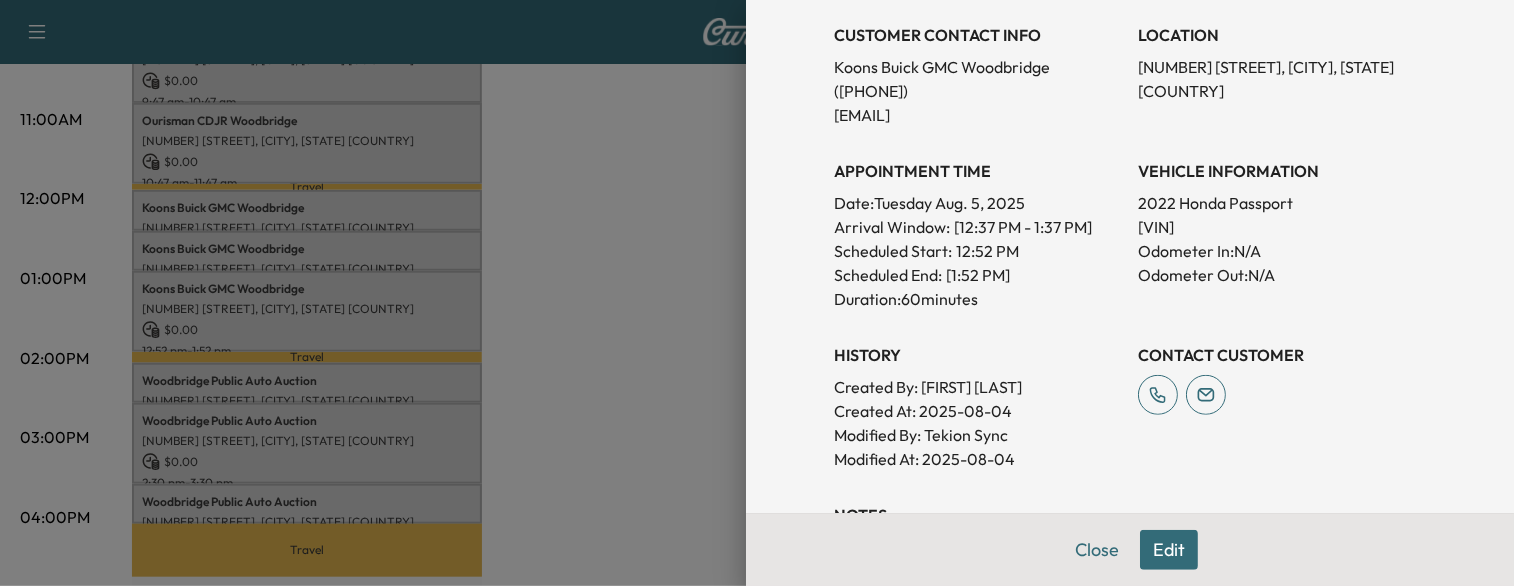 scroll, scrollTop: 414, scrollLeft: 0, axis: vertical 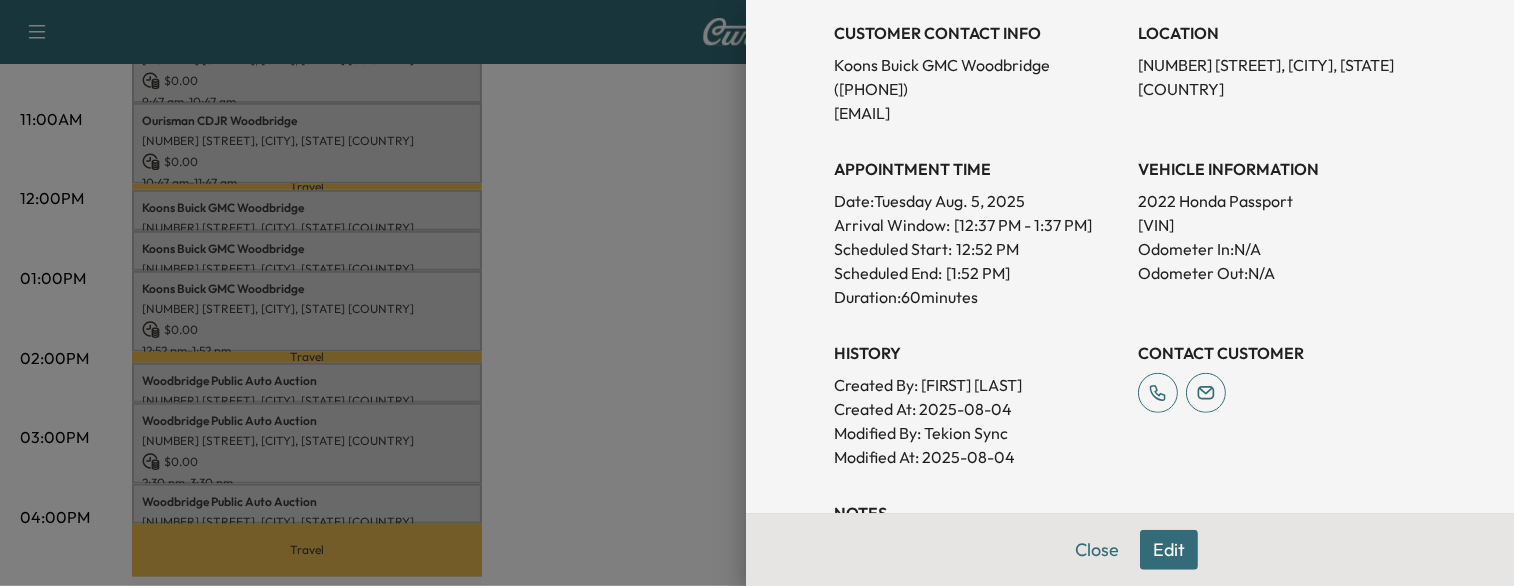 click at bounding box center (757, 293) 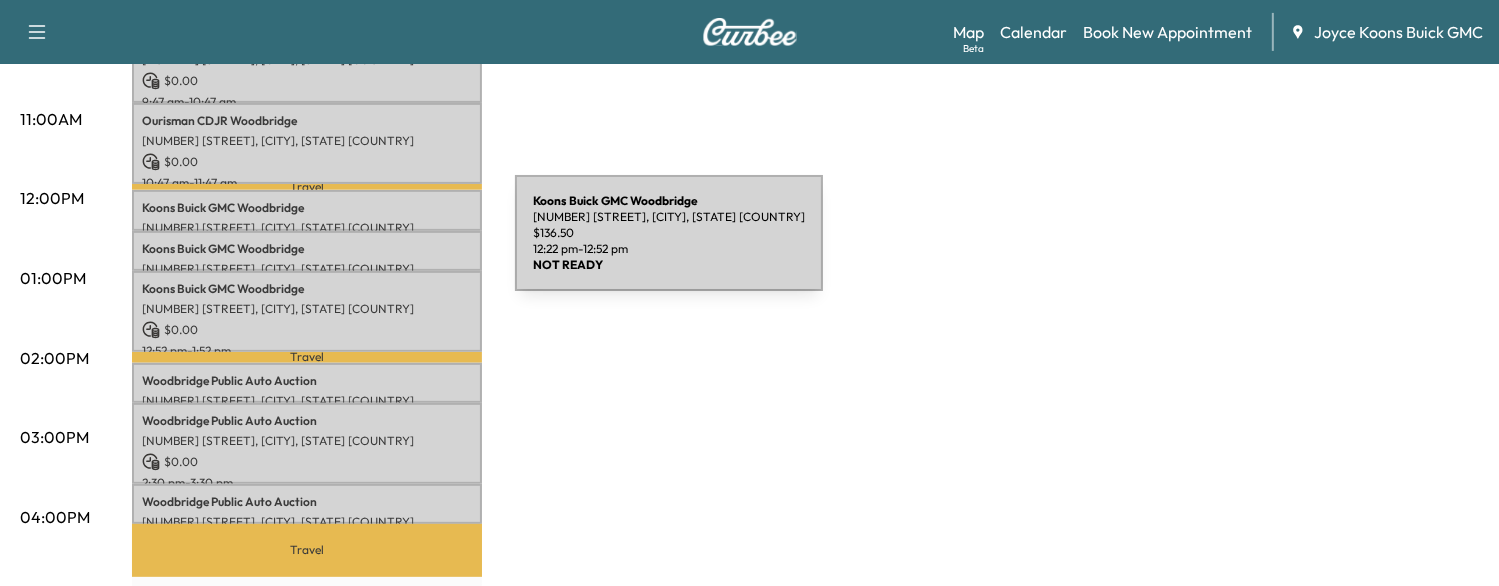 click on "Koons Buick GMC    Woodbridge" at bounding box center (307, 249) 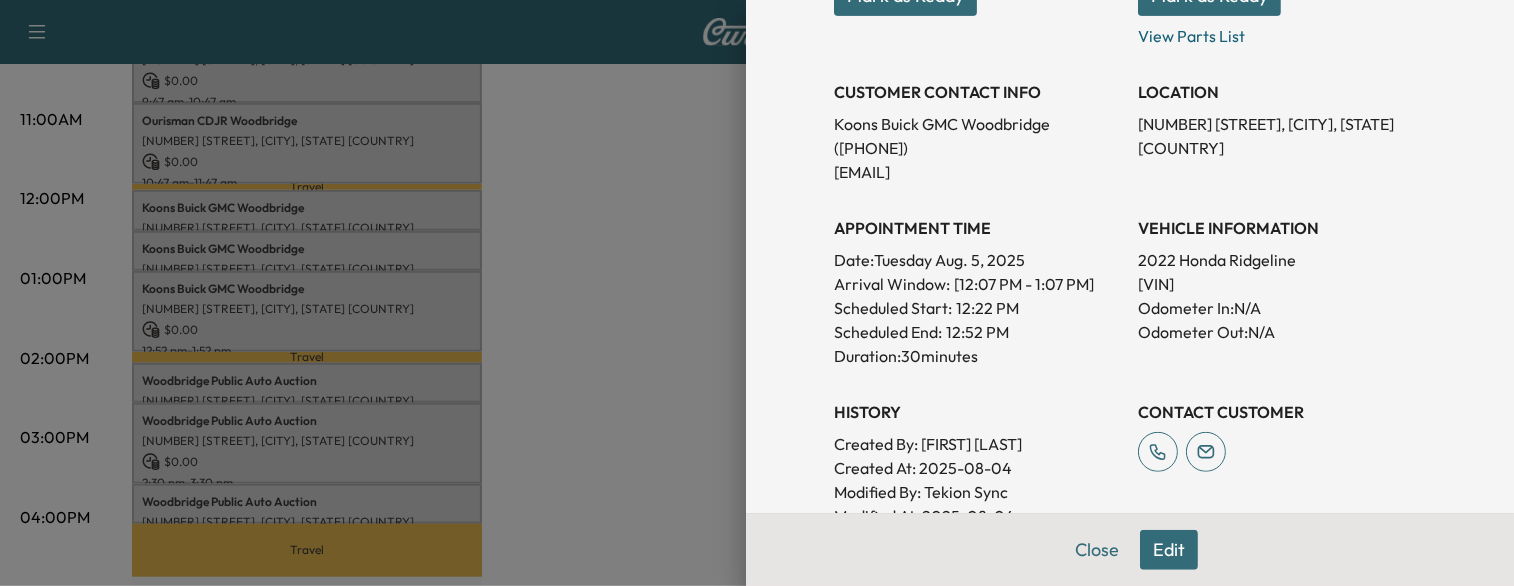 scroll, scrollTop: 358, scrollLeft: 0, axis: vertical 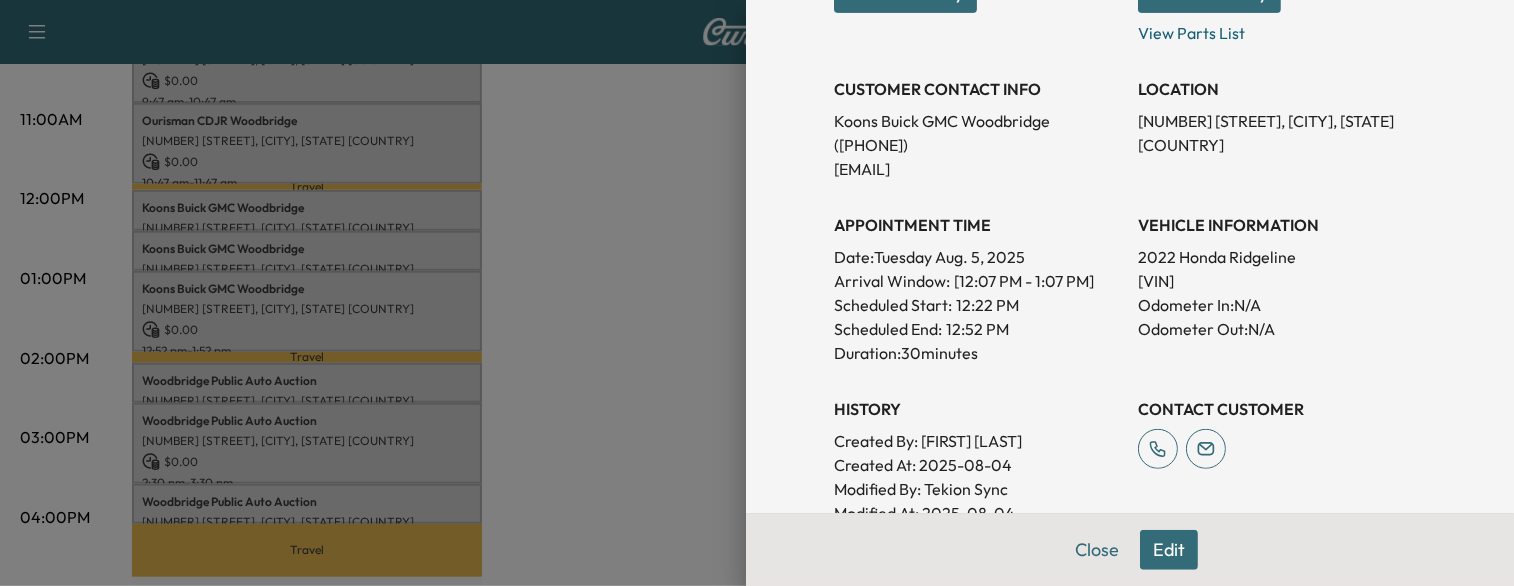click on "[VIN]" at bounding box center (1282, 281) 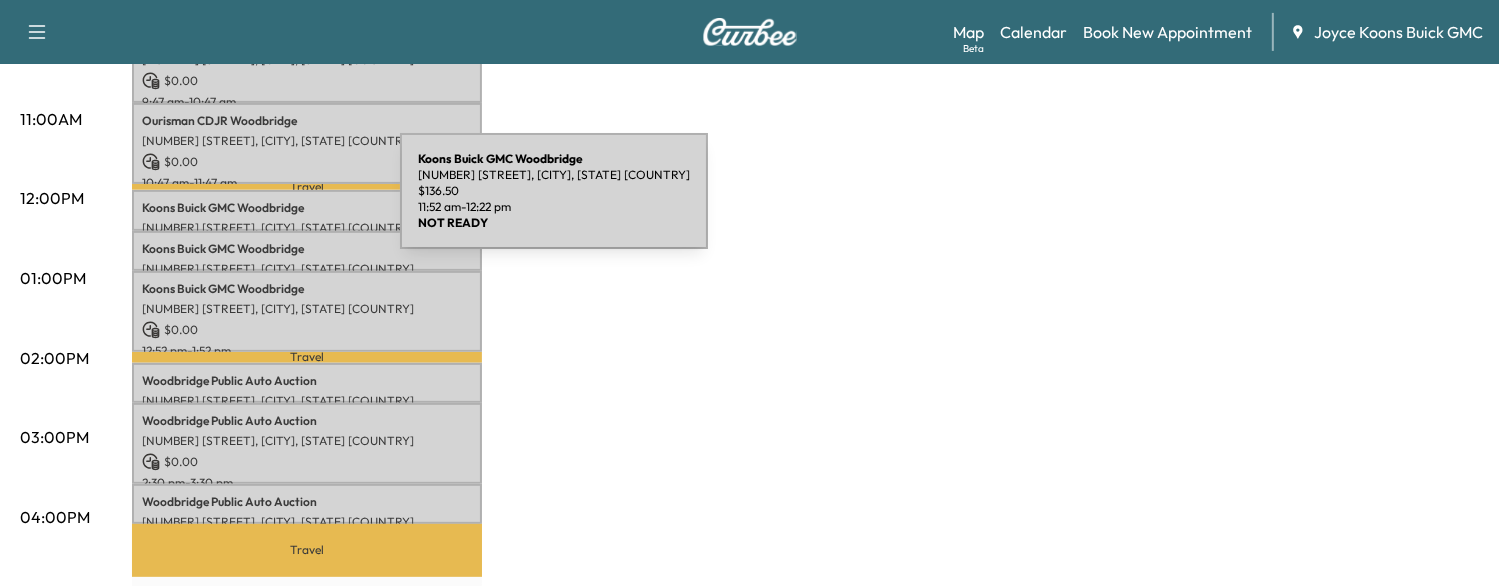 click on "Koons Buick GMC    Woodbridge" at bounding box center (307, 208) 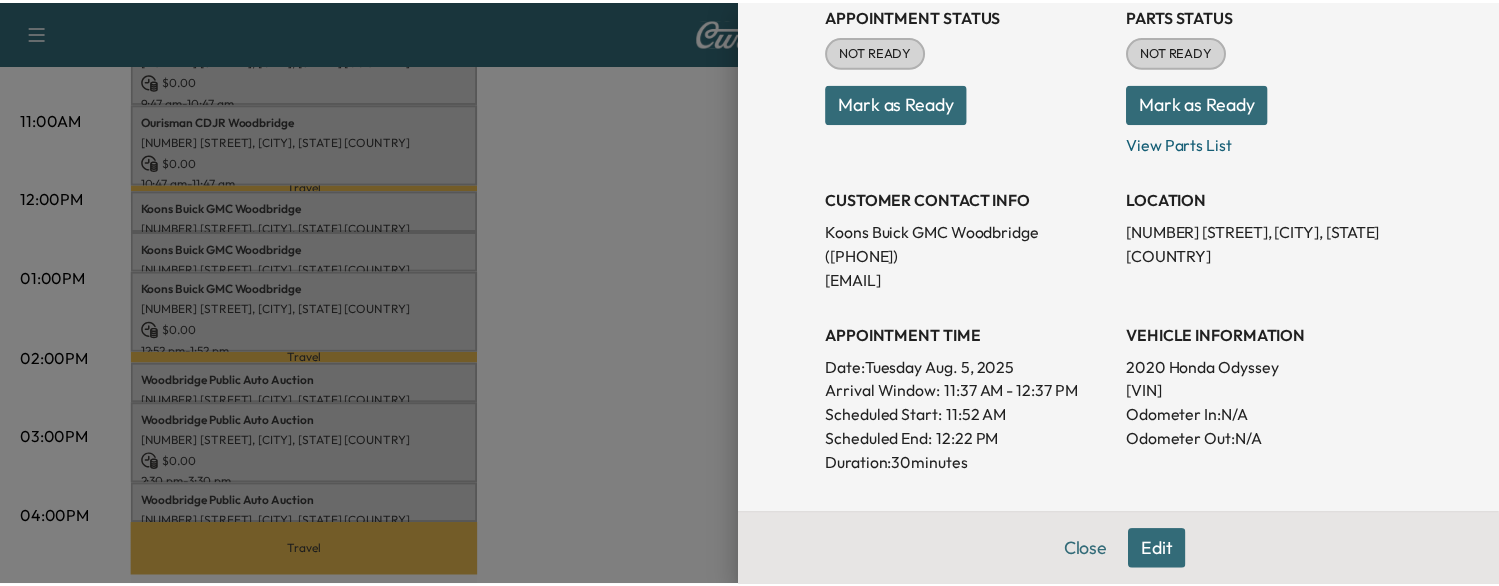scroll, scrollTop: 248, scrollLeft: 0, axis: vertical 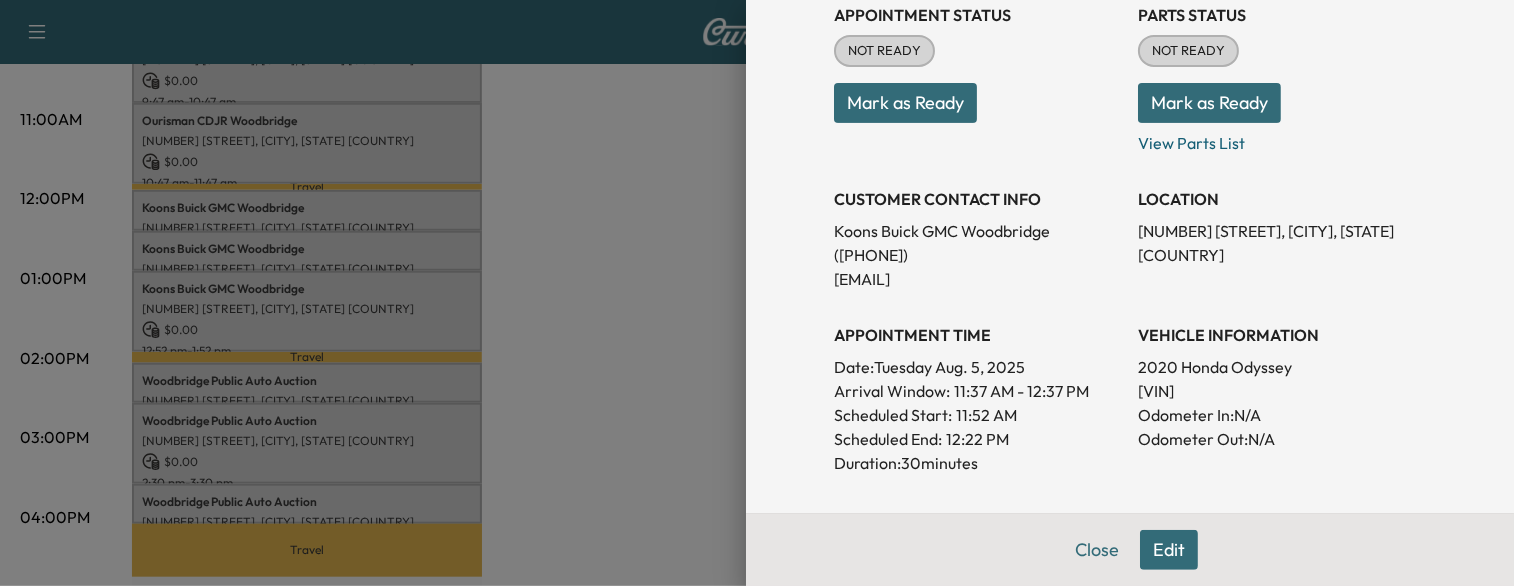 click on "[VIN]" at bounding box center (1282, 391) 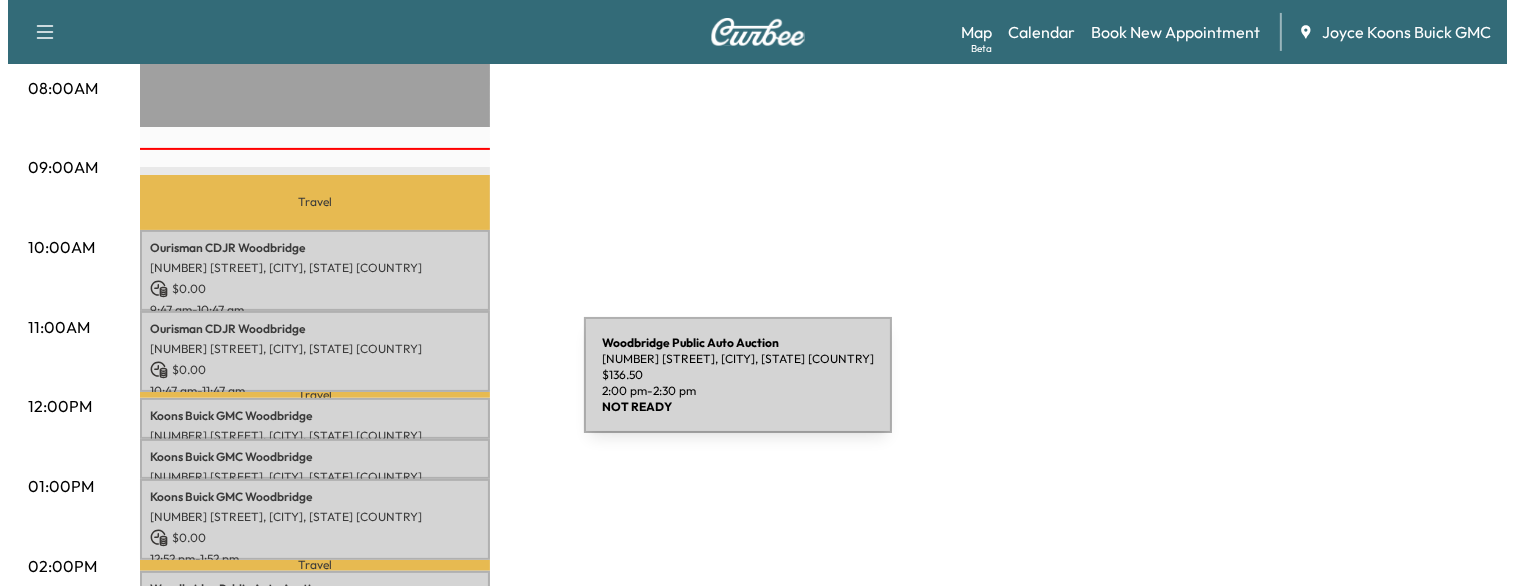 scroll, scrollTop: 524, scrollLeft: 0, axis: vertical 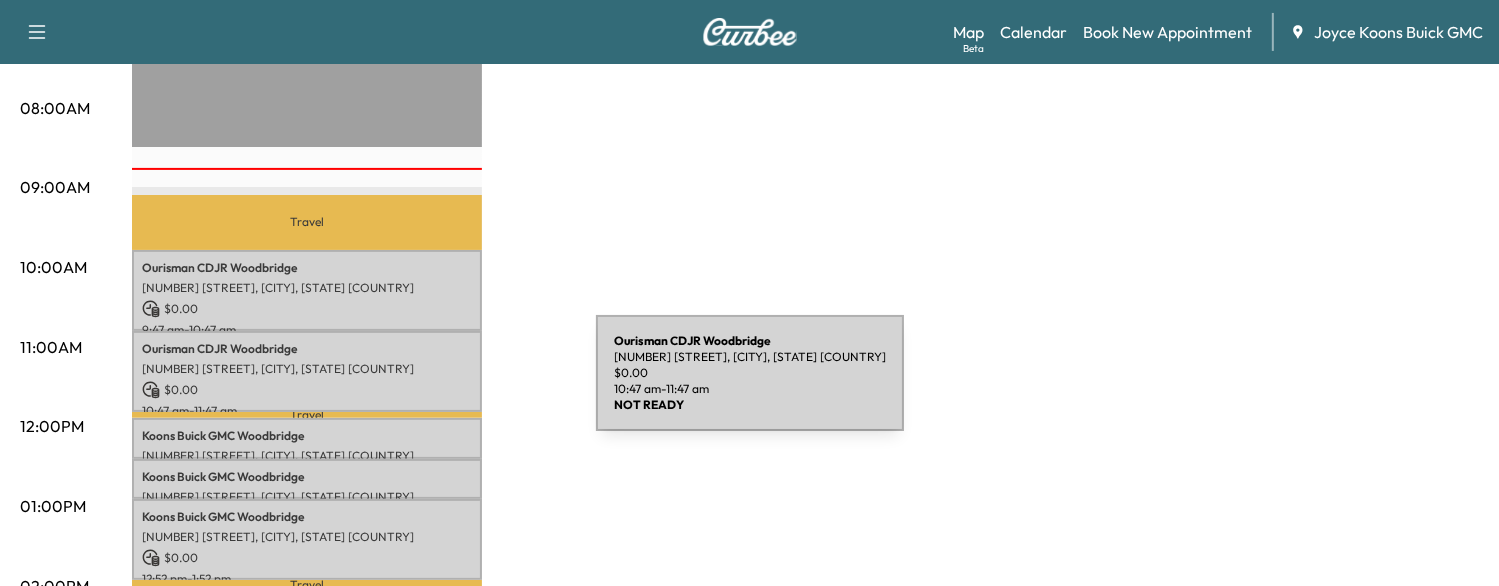 click on "$ 0.00" at bounding box center (307, 390) 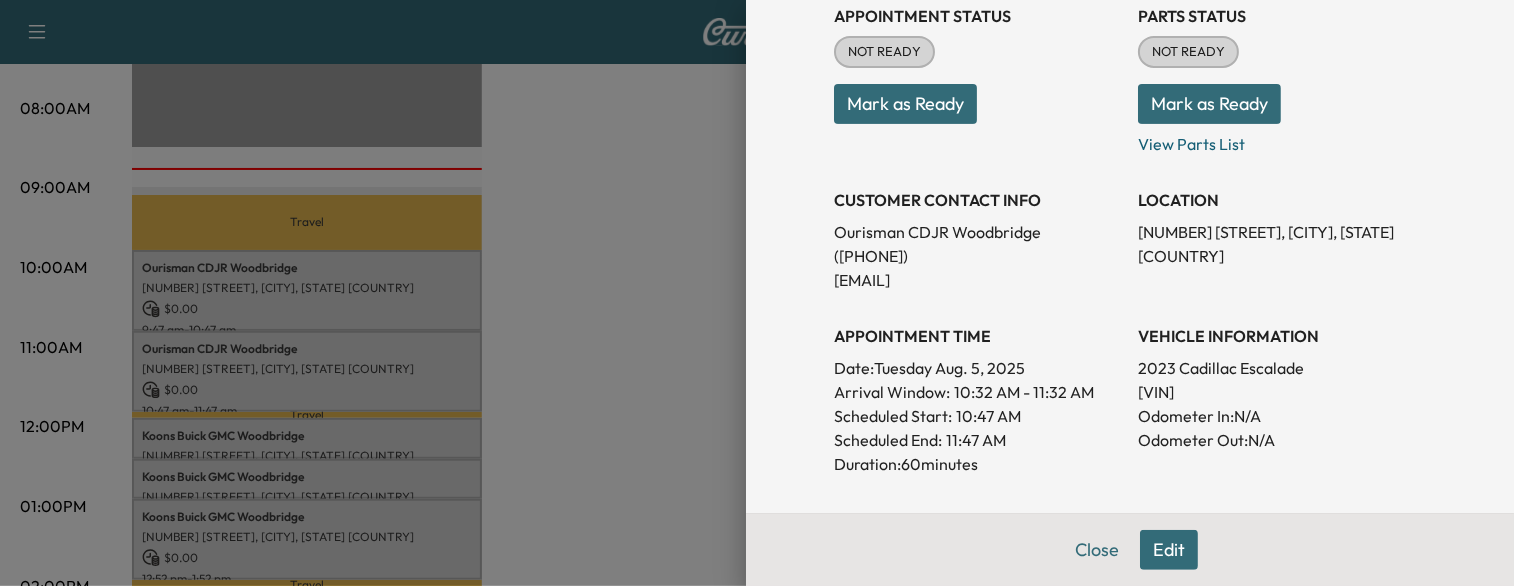 scroll, scrollTop: 248, scrollLeft: 0, axis: vertical 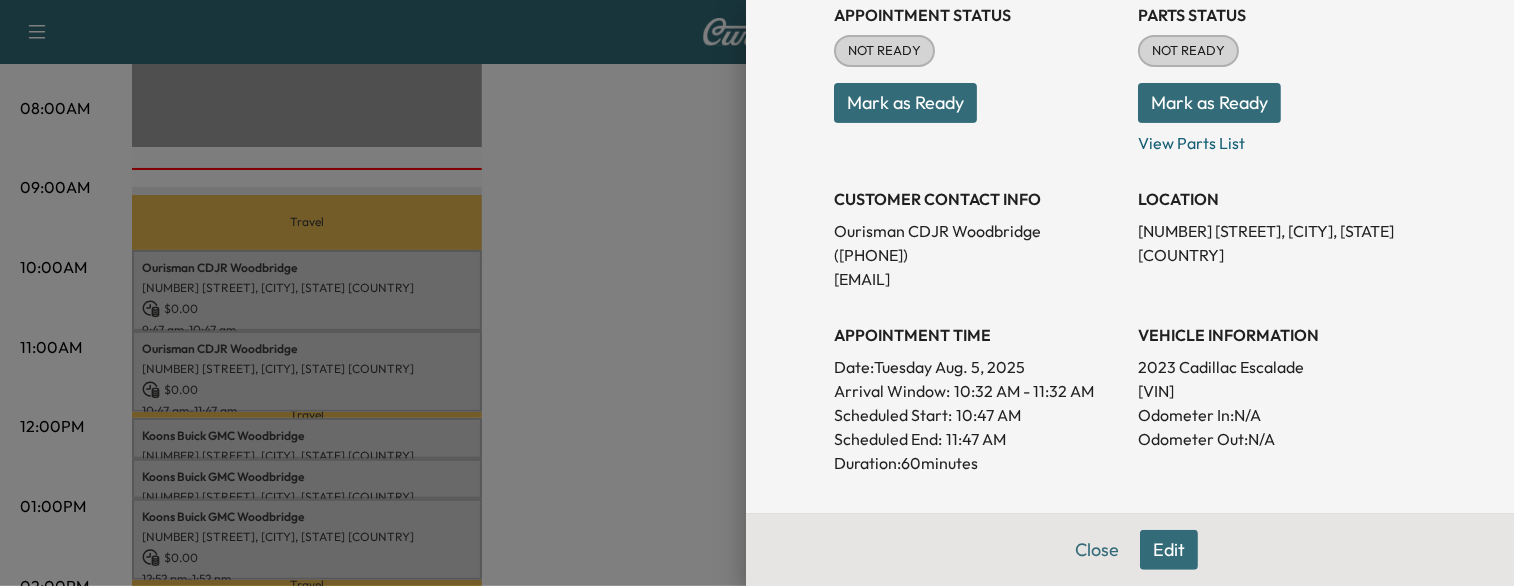 click on "[VIN]" at bounding box center (1282, 391) 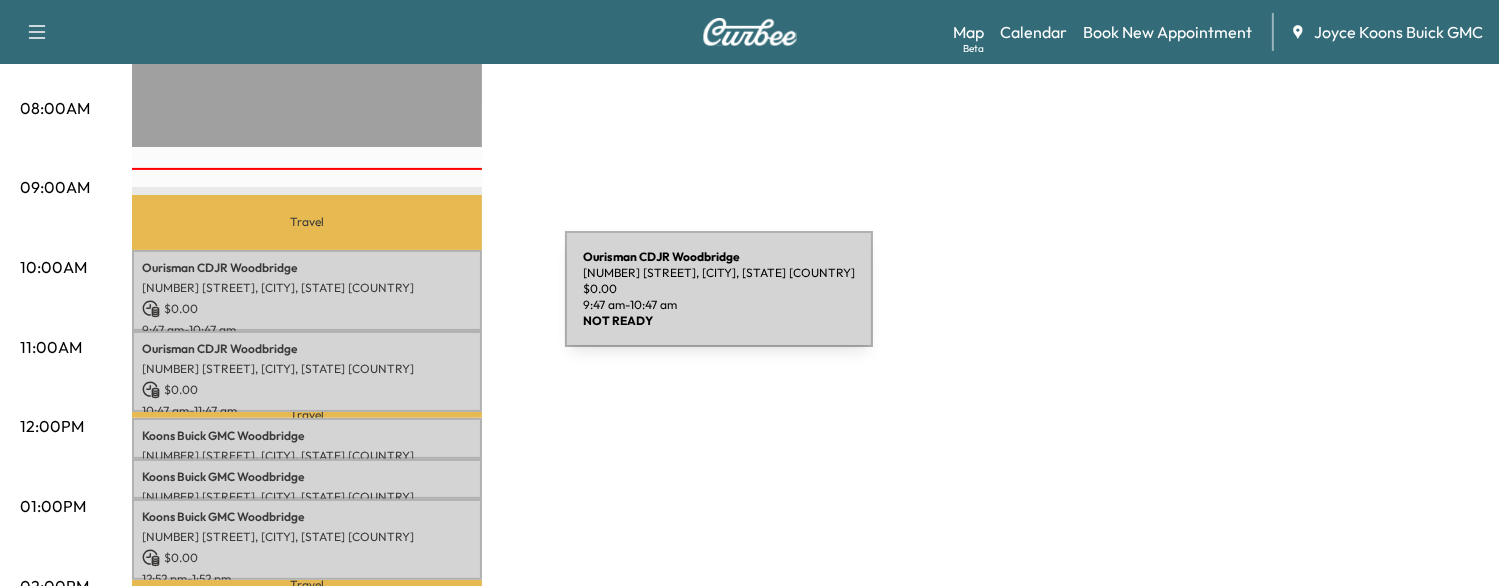 click on "$ 0.00" at bounding box center (307, 309) 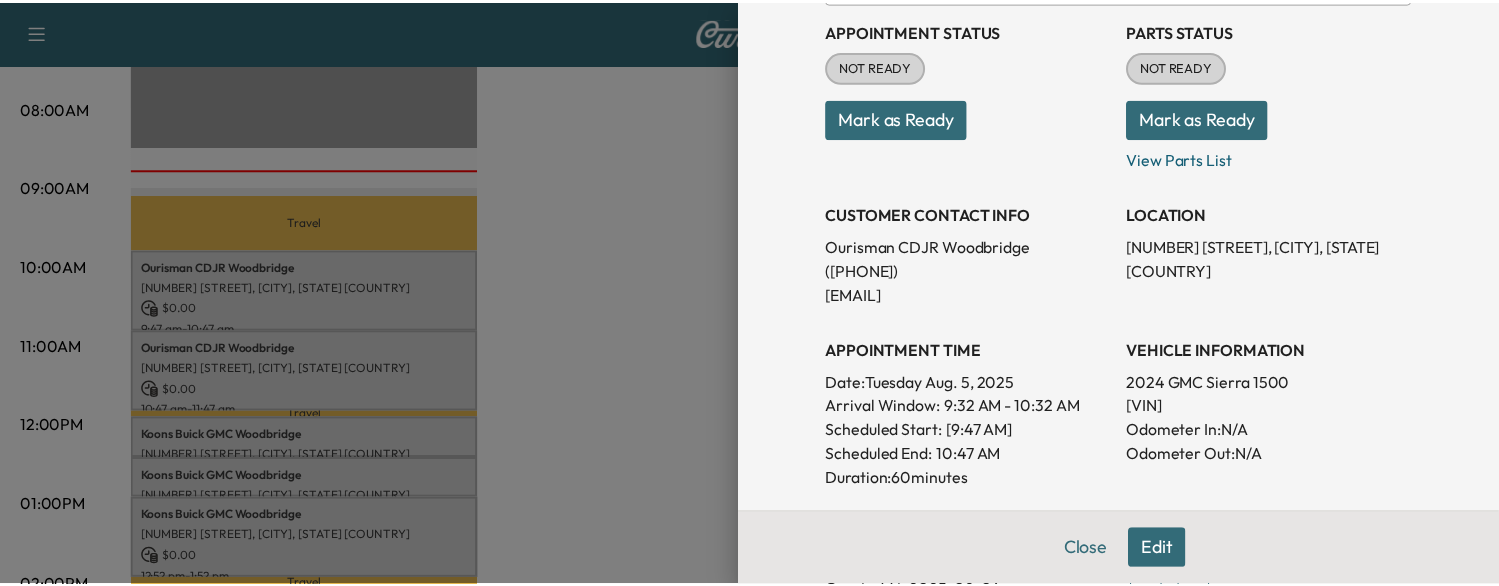 scroll, scrollTop: 244, scrollLeft: 0, axis: vertical 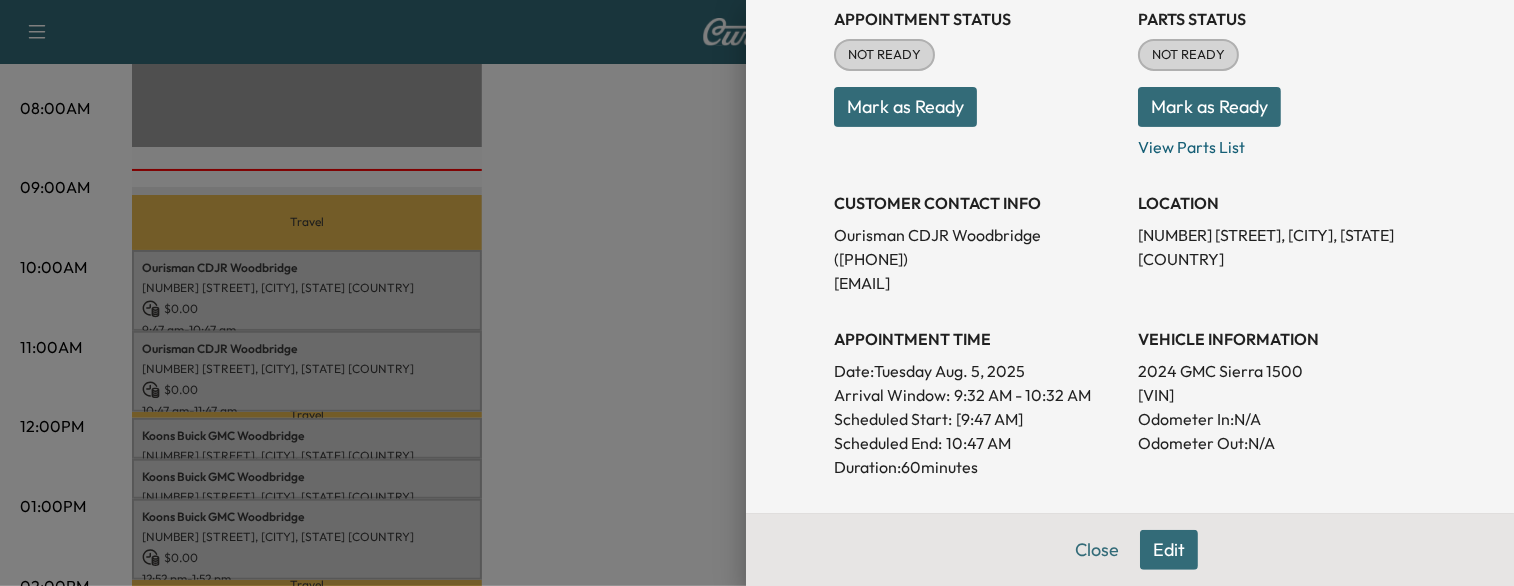 click on "[VIN]" at bounding box center (1282, 395) 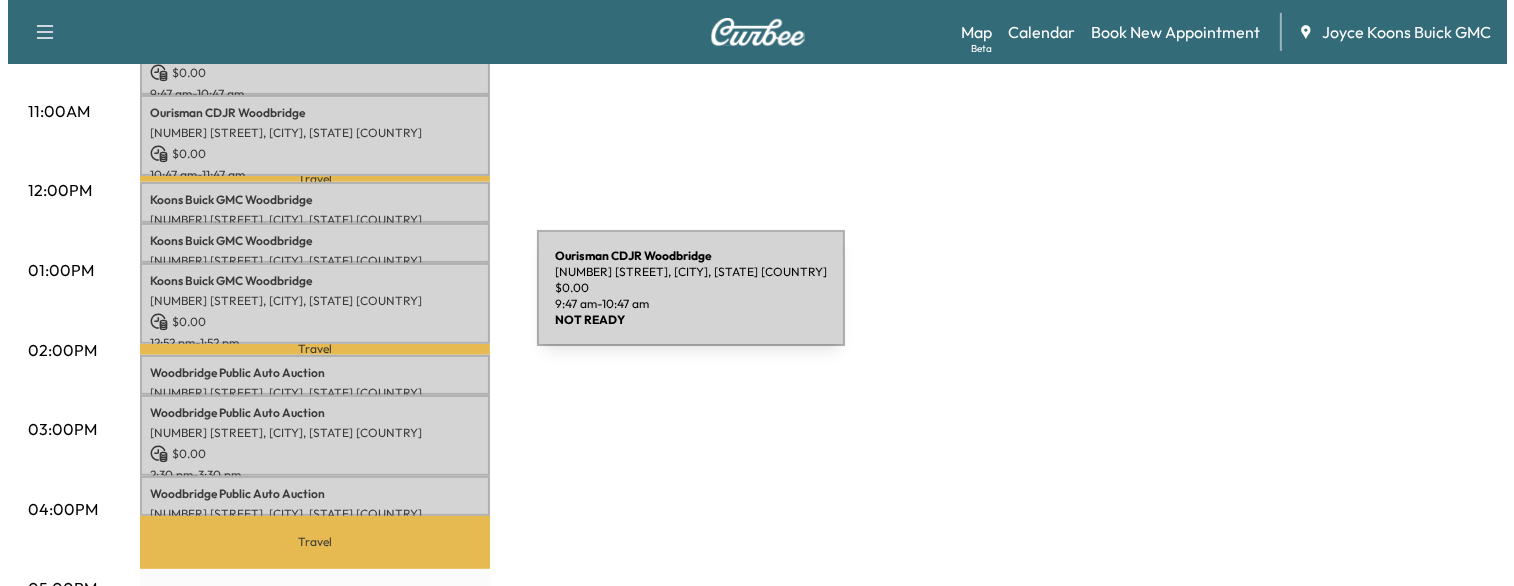 scroll, scrollTop: 772, scrollLeft: 0, axis: vertical 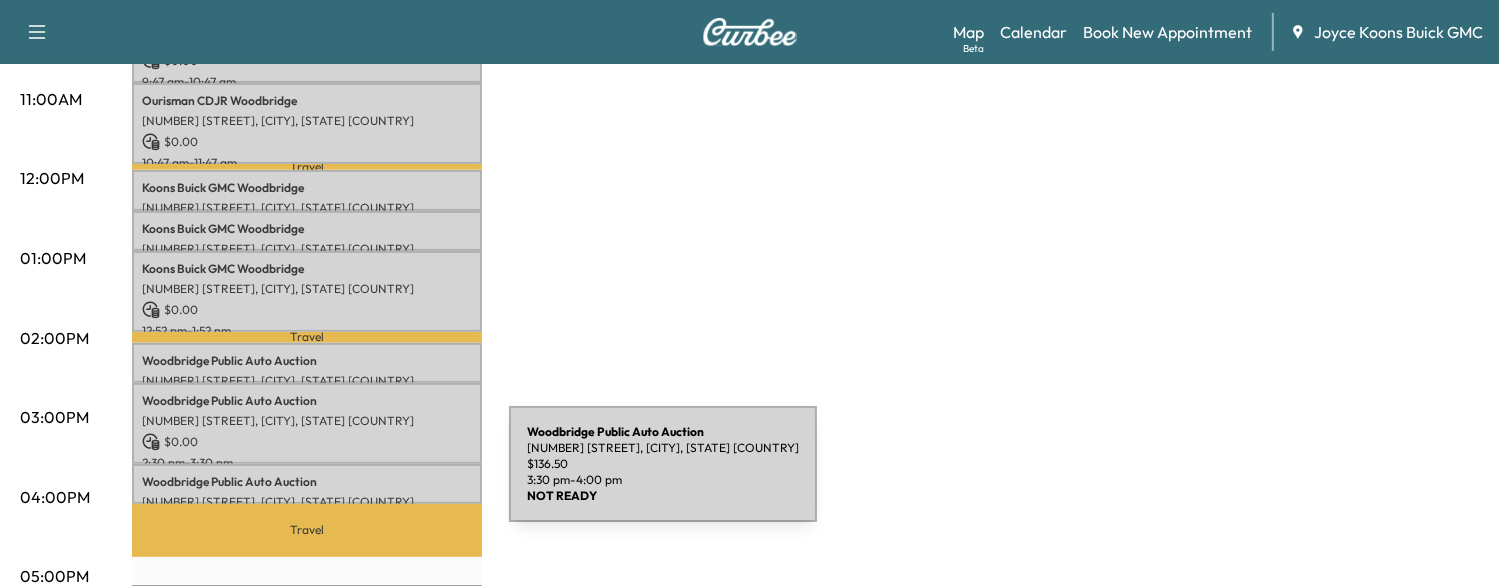 click on "[COMPANY_NAME]" at bounding box center (307, 482) 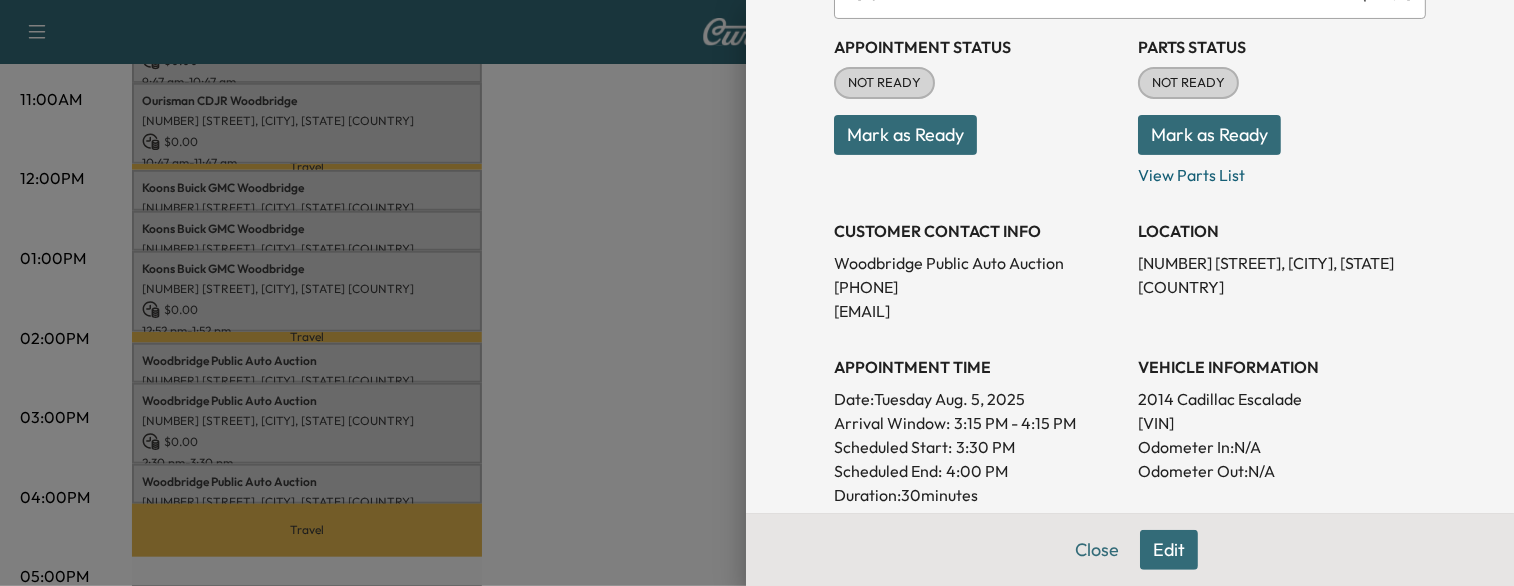 scroll, scrollTop: 228, scrollLeft: 0, axis: vertical 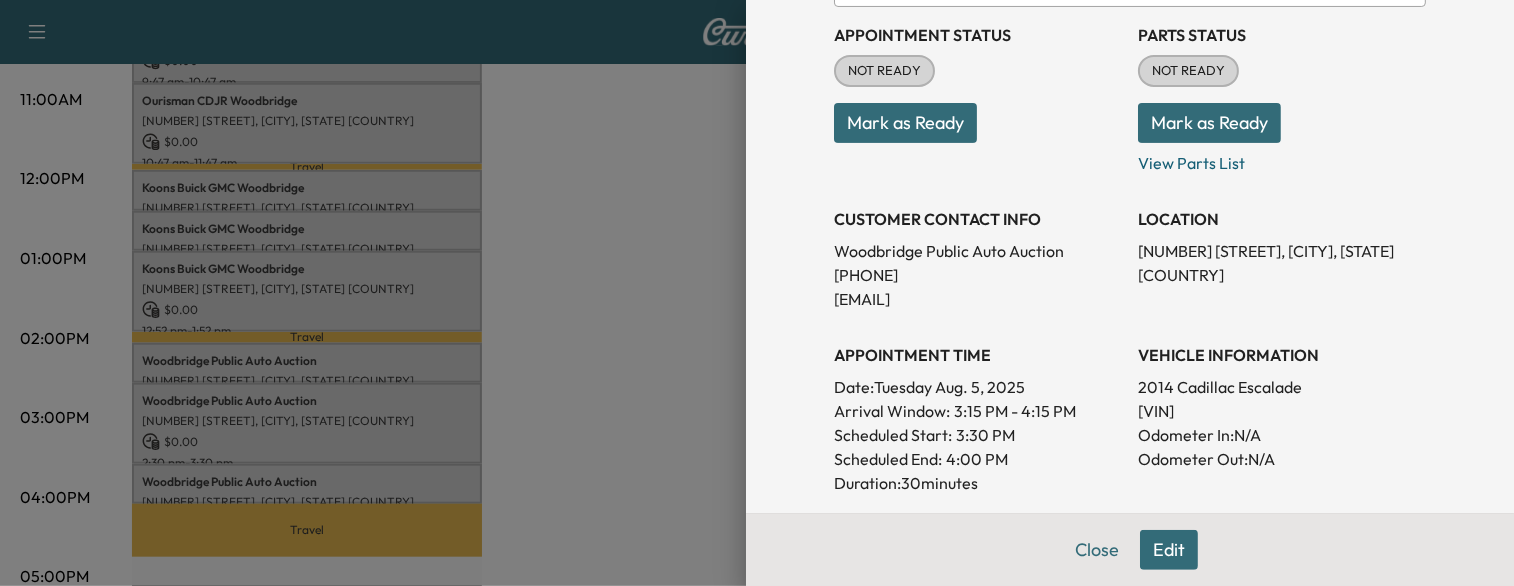 click at bounding box center (757, 293) 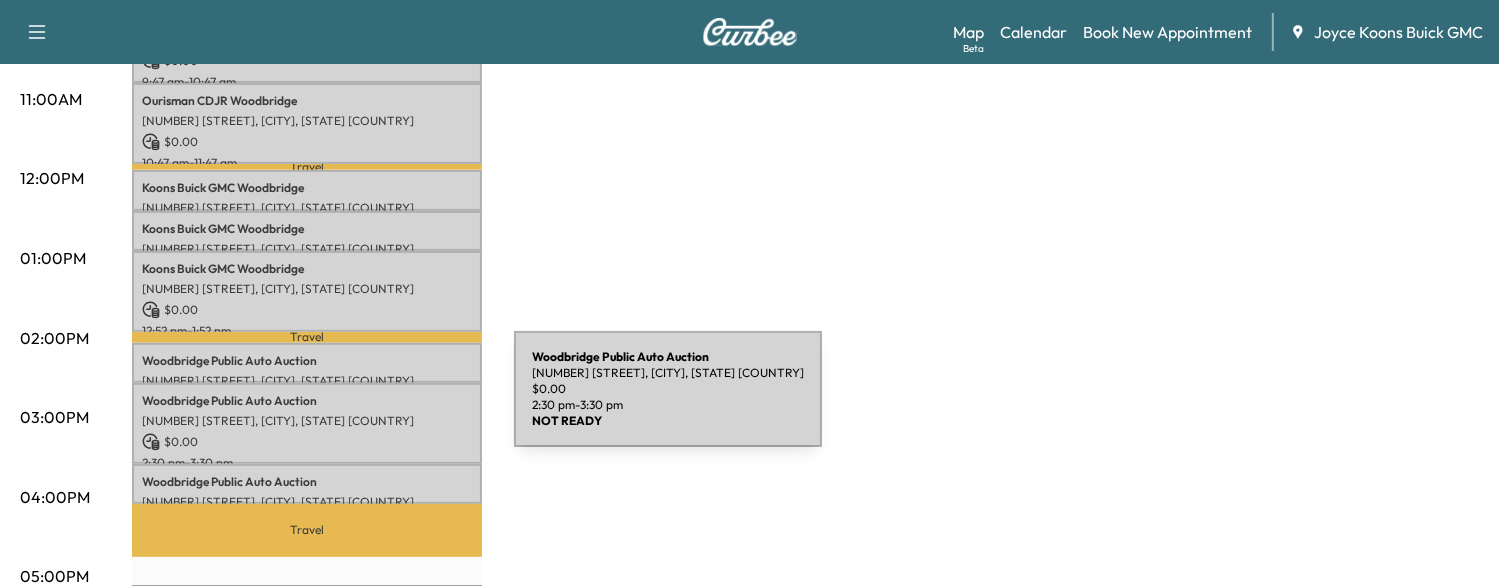 click on "Woodbridge Public   Auto Auction  [NUMBER] [STREET], [CITY], [STATE] [COUNTRY]   $ 0.00 2:30 pm  -  3:30 pm" at bounding box center [307, 423] 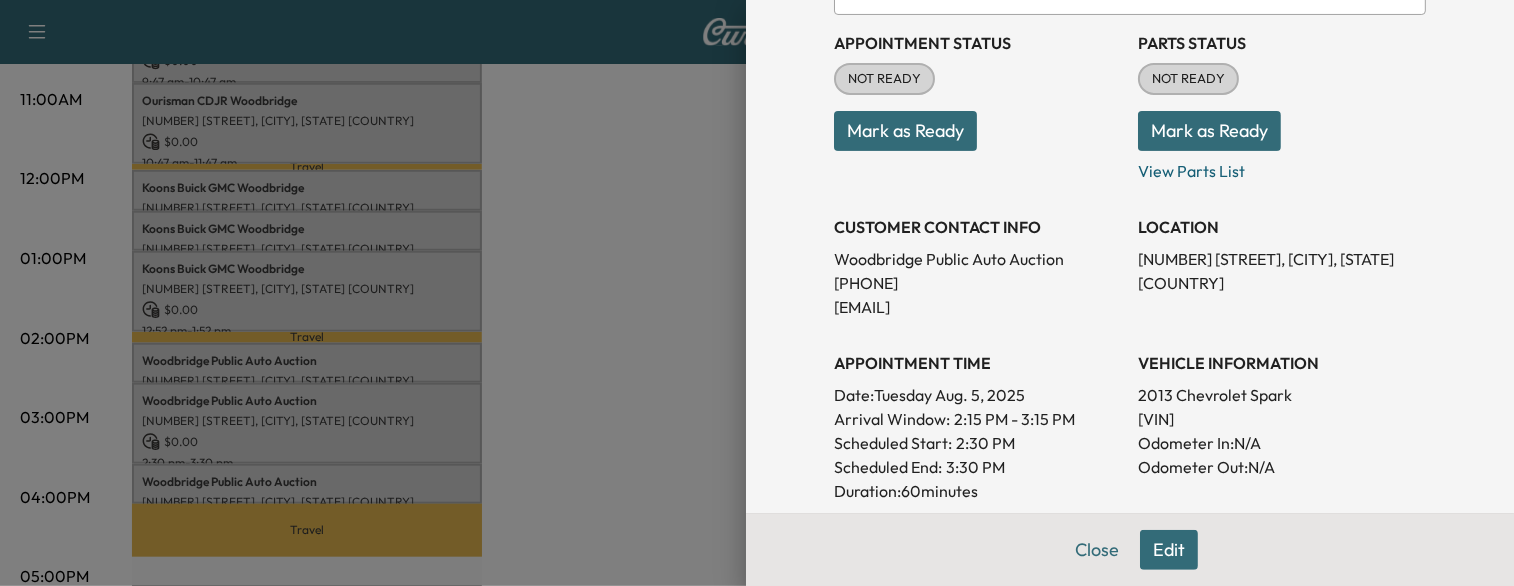 scroll, scrollTop: 220, scrollLeft: 0, axis: vertical 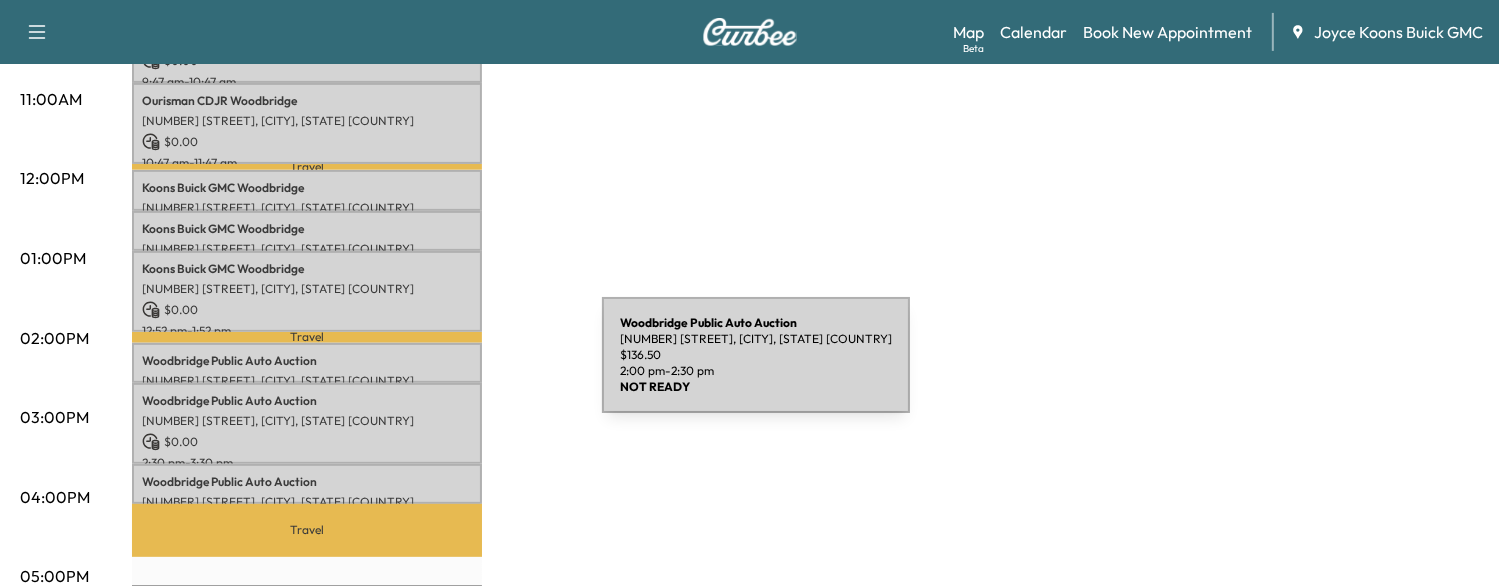 click on "[NUMBER] [STREET], [CITY], [STATE] [COUNTRY]" at bounding box center (307, 381) 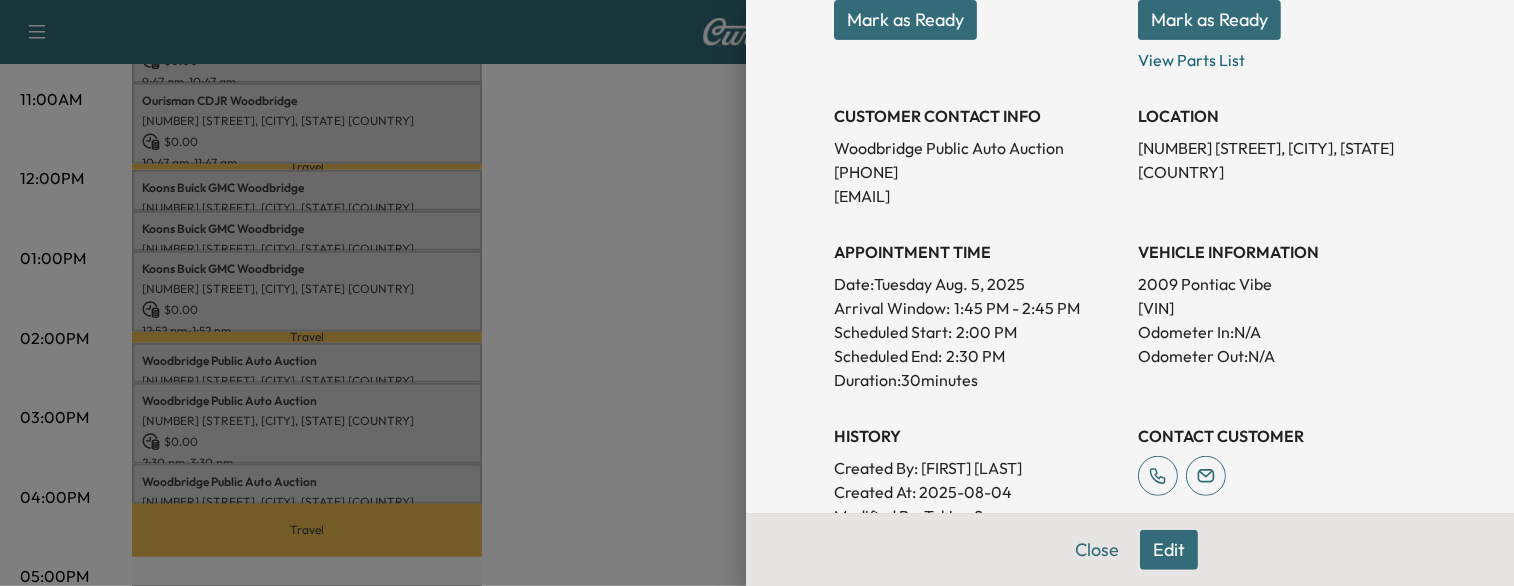 scroll, scrollTop: 332, scrollLeft: 0, axis: vertical 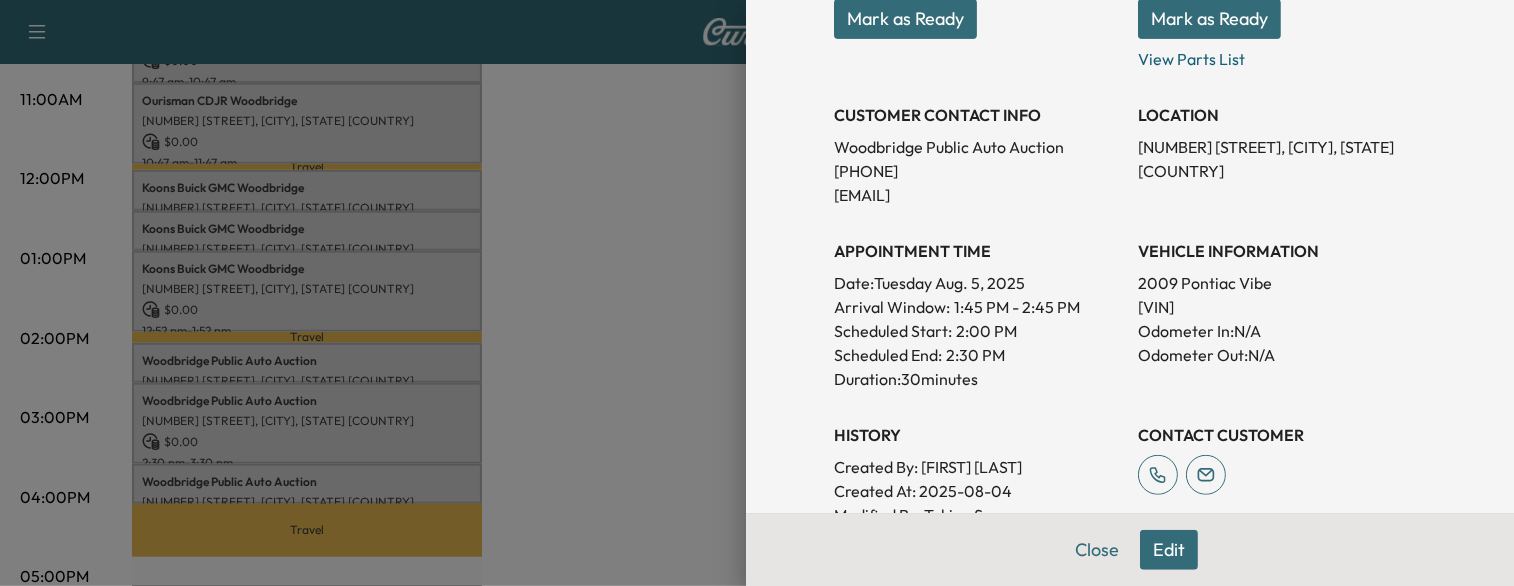 click at bounding box center [757, 293] 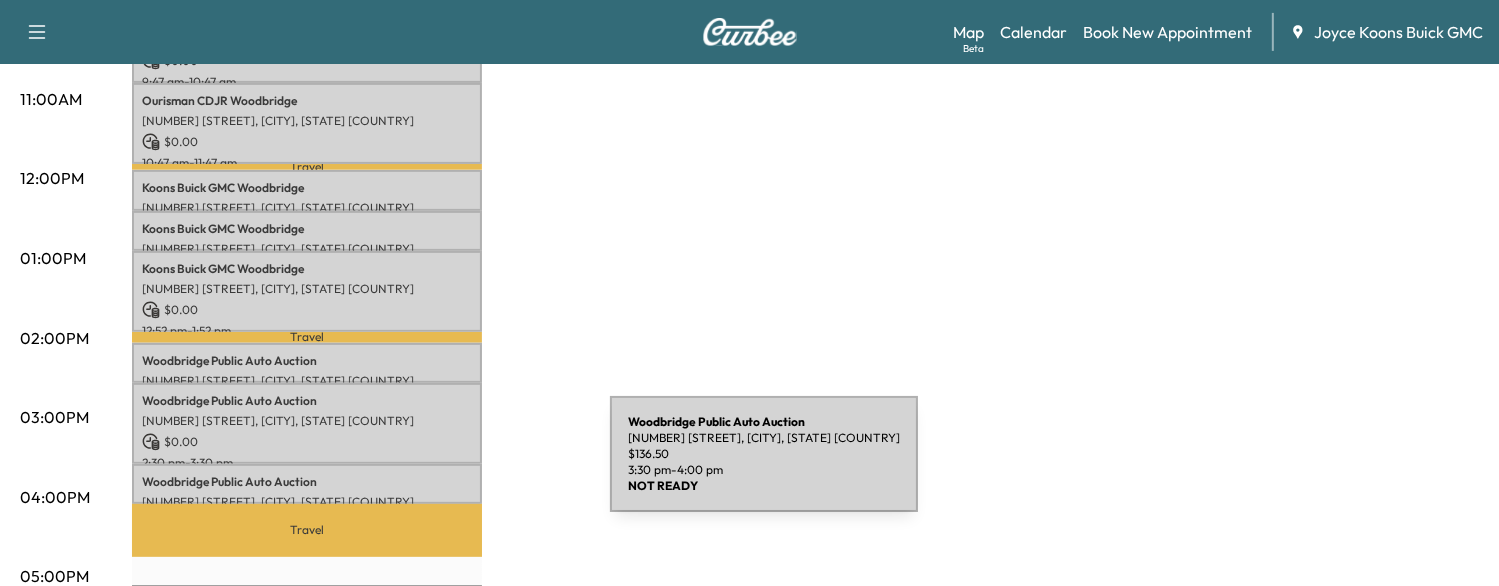click on "[COMPANY_NAME]" at bounding box center (307, 482) 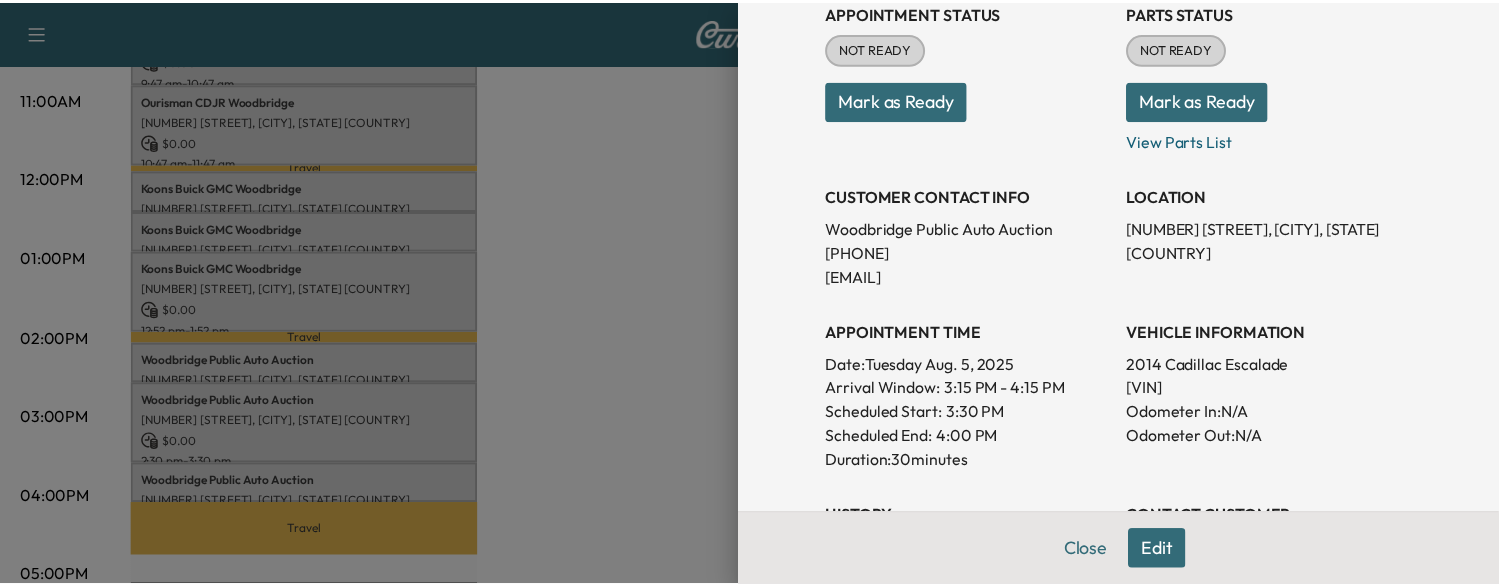 scroll, scrollTop: 252, scrollLeft: 0, axis: vertical 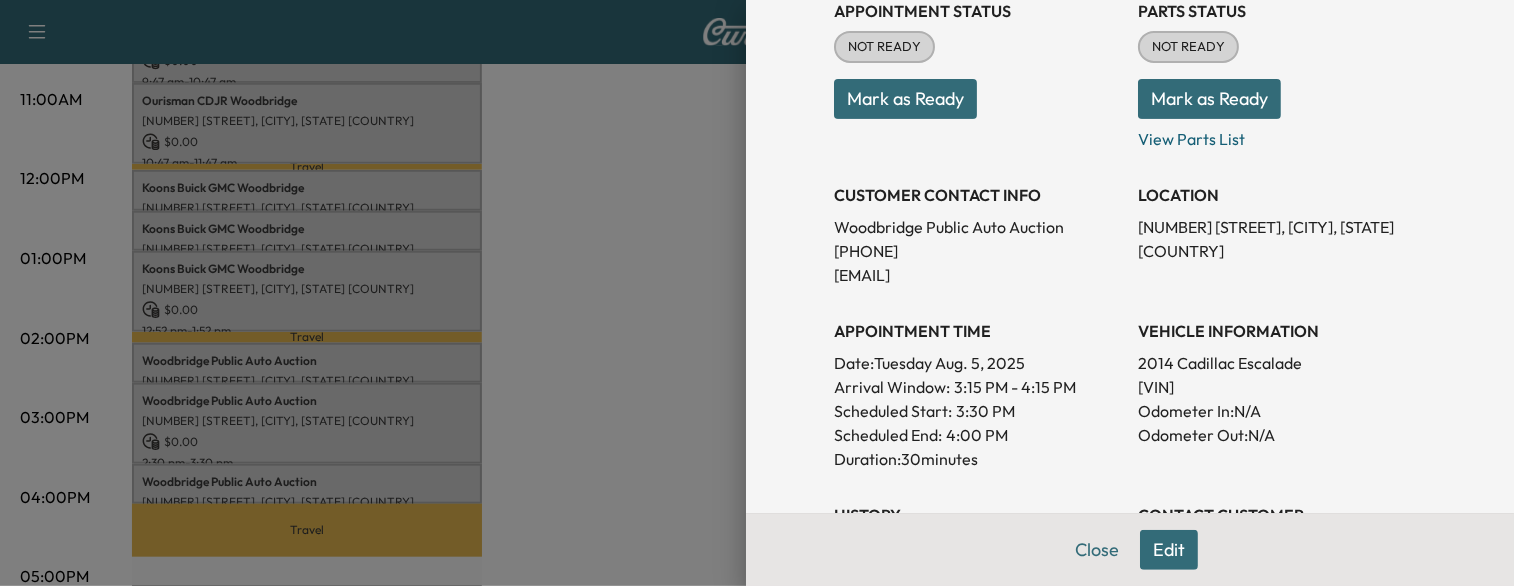click at bounding box center [757, 293] 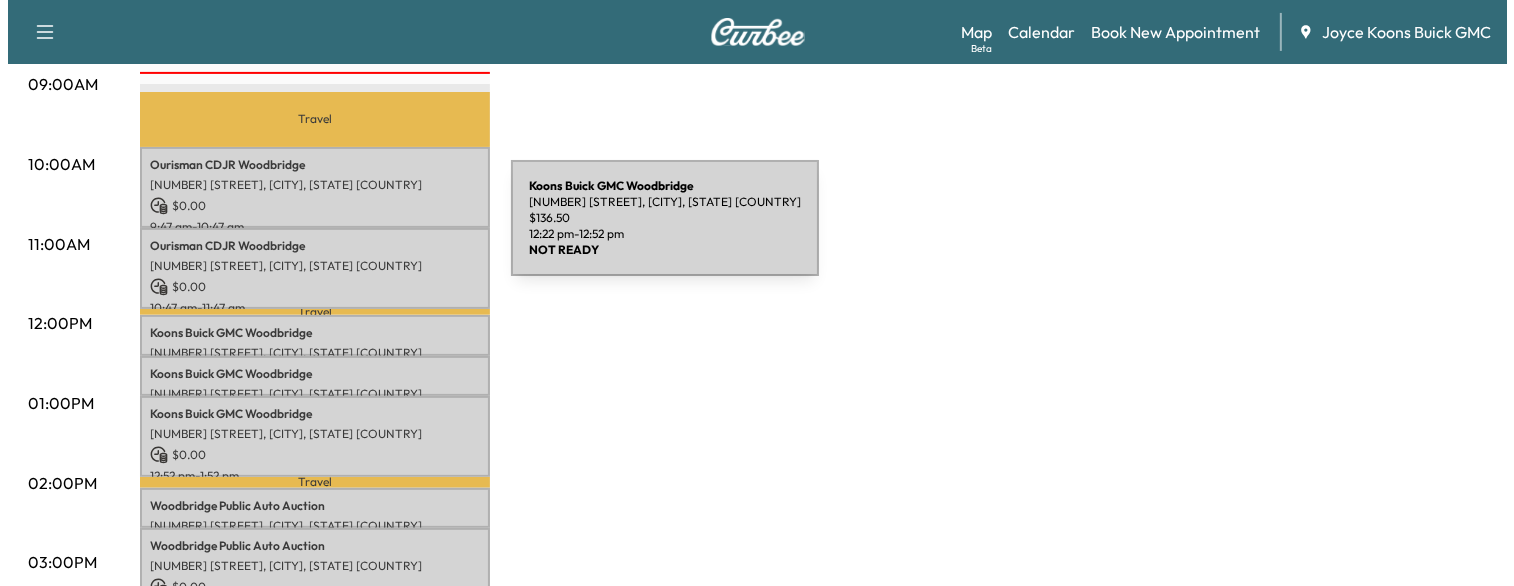 scroll, scrollTop: 611, scrollLeft: 0, axis: vertical 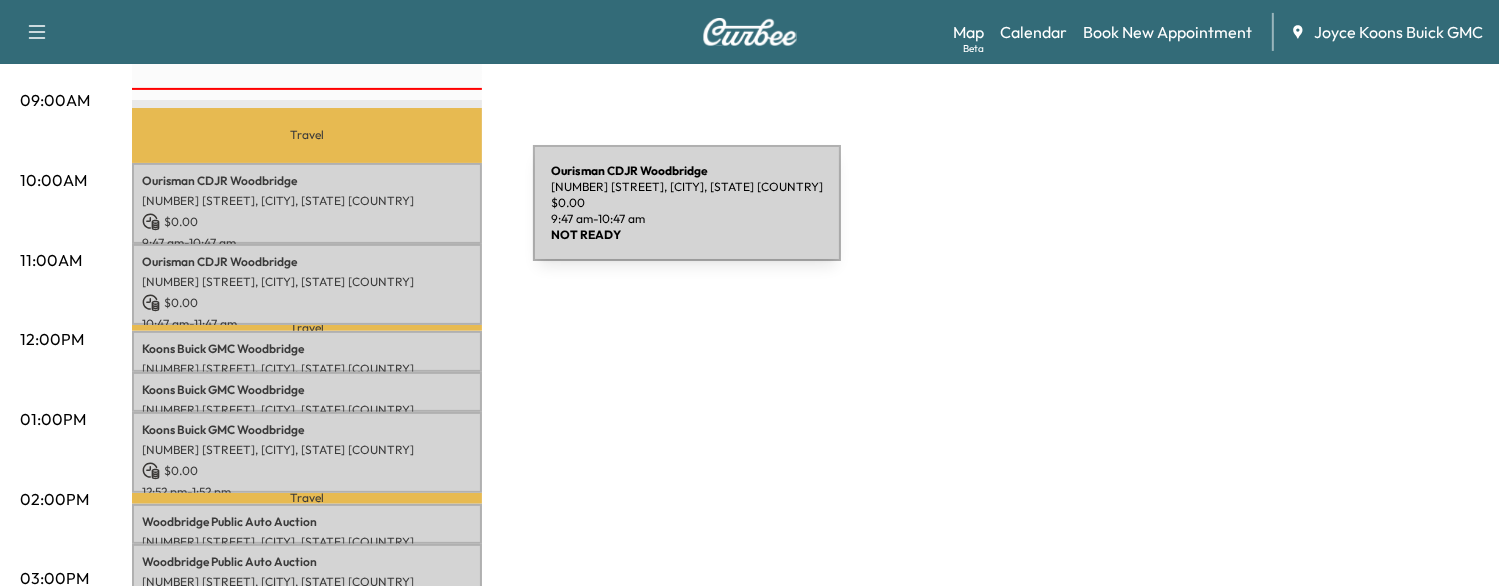 click on "$ 0.00" at bounding box center (307, 222) 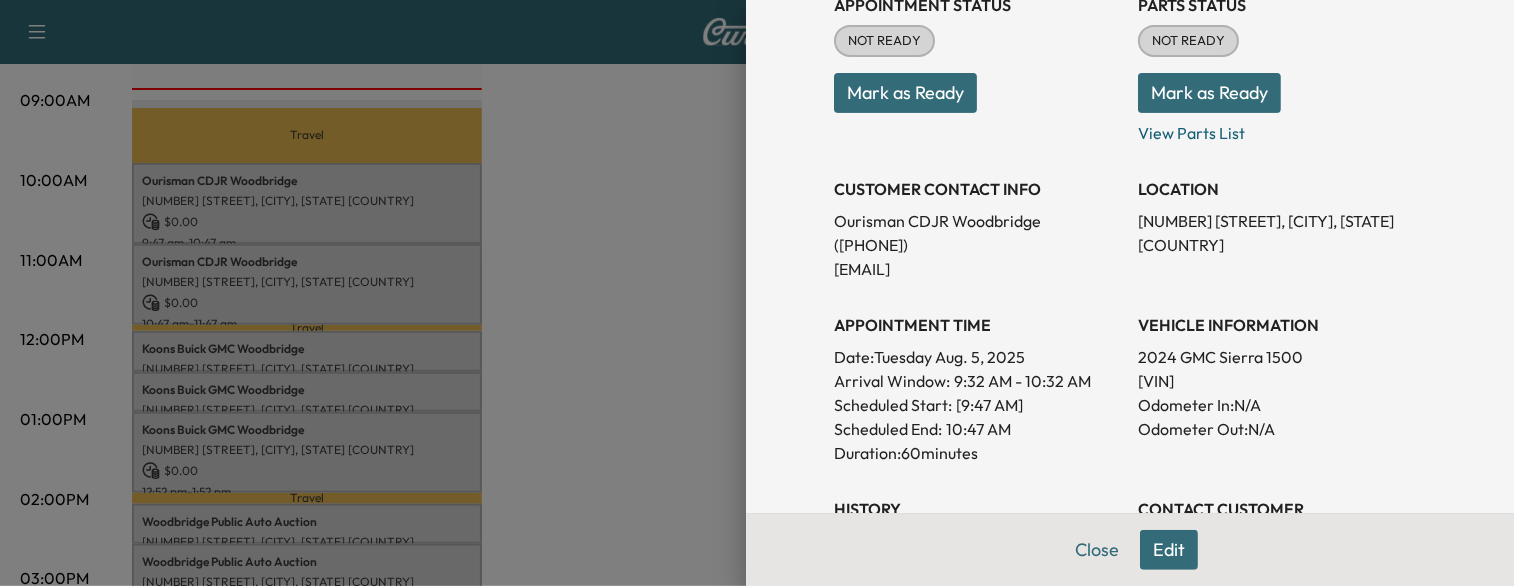 scroll, scrollTop: 259, scrollLeft: 0, axis: vertical 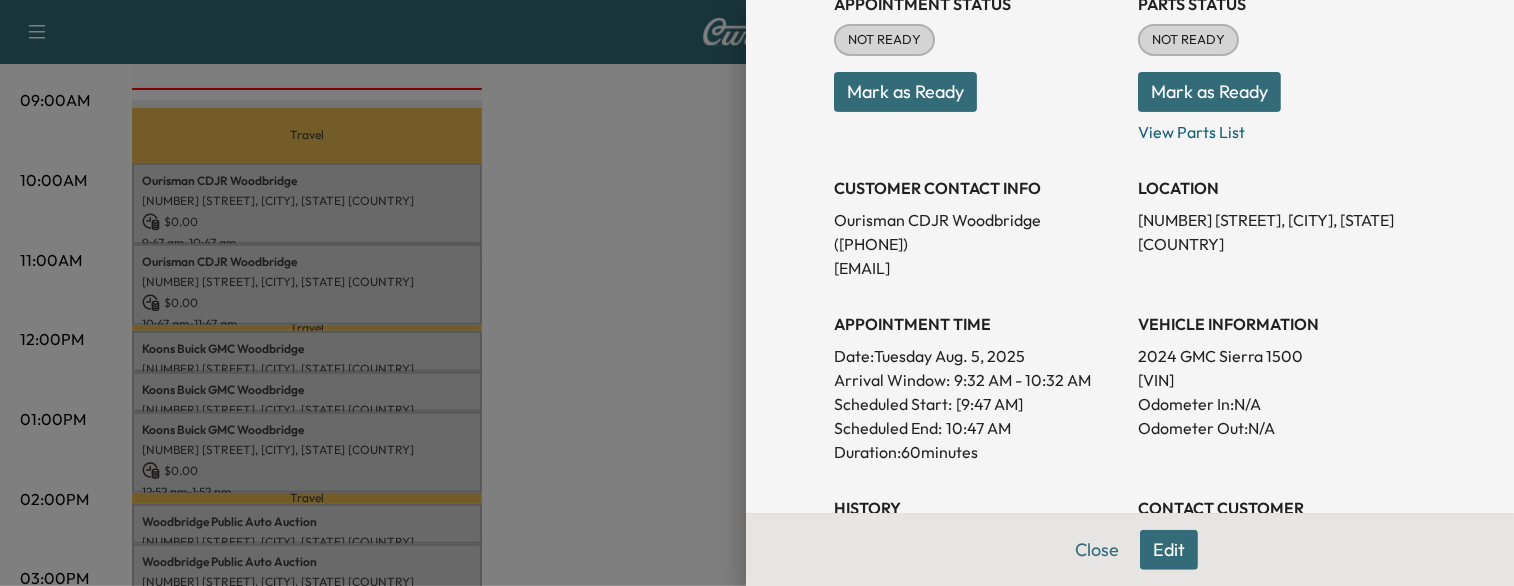click at bounding box center (757, 293) 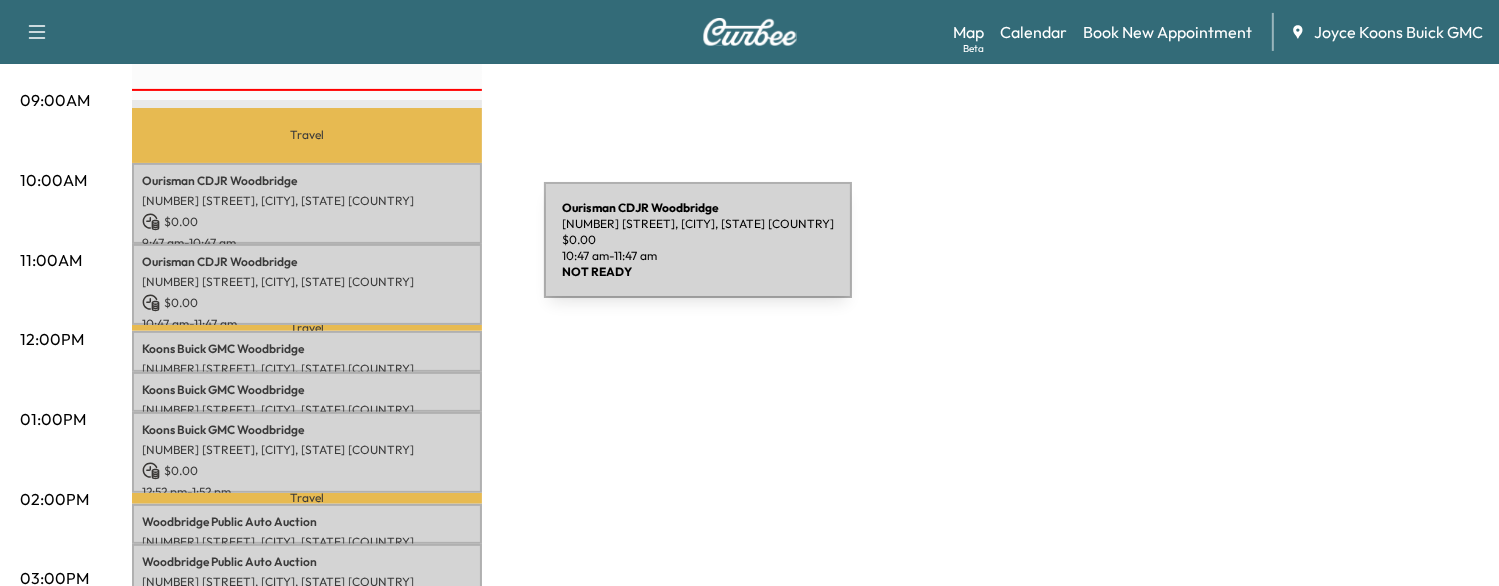 click on "Ourisman CDJR    Woodbridge" at bounding box center [307, 262] 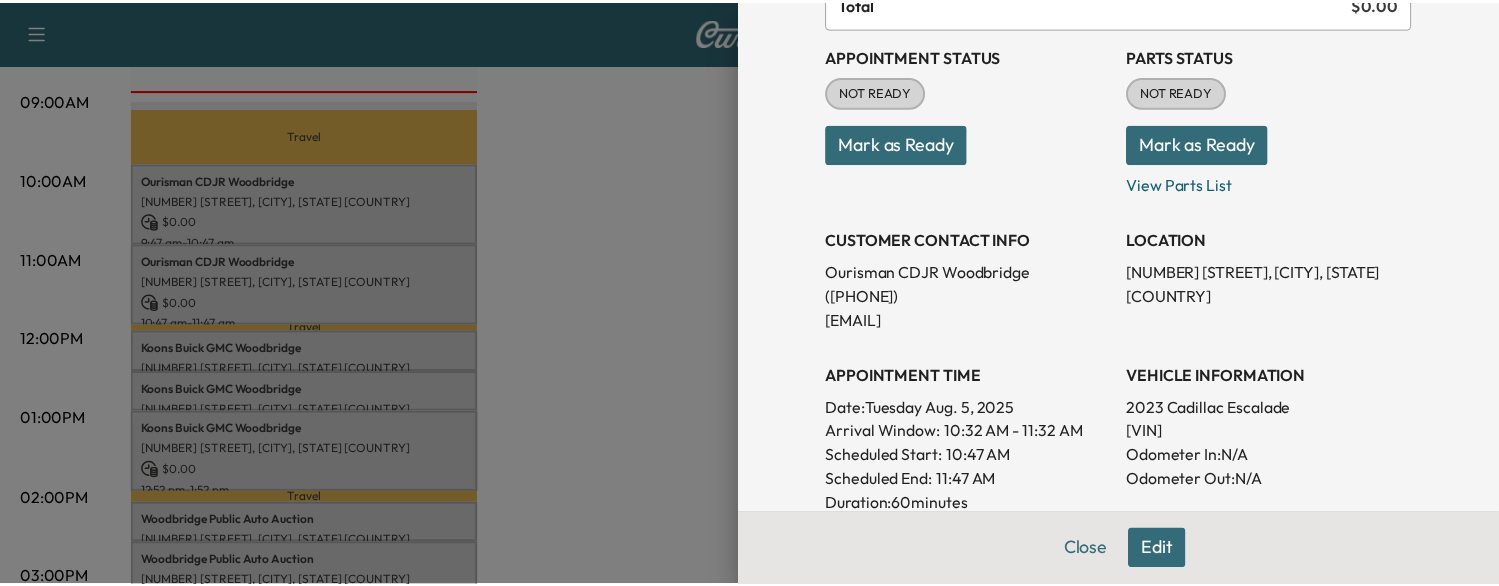 scroll, scrollTop: 216, scrollLeft: 0, axis: vertical 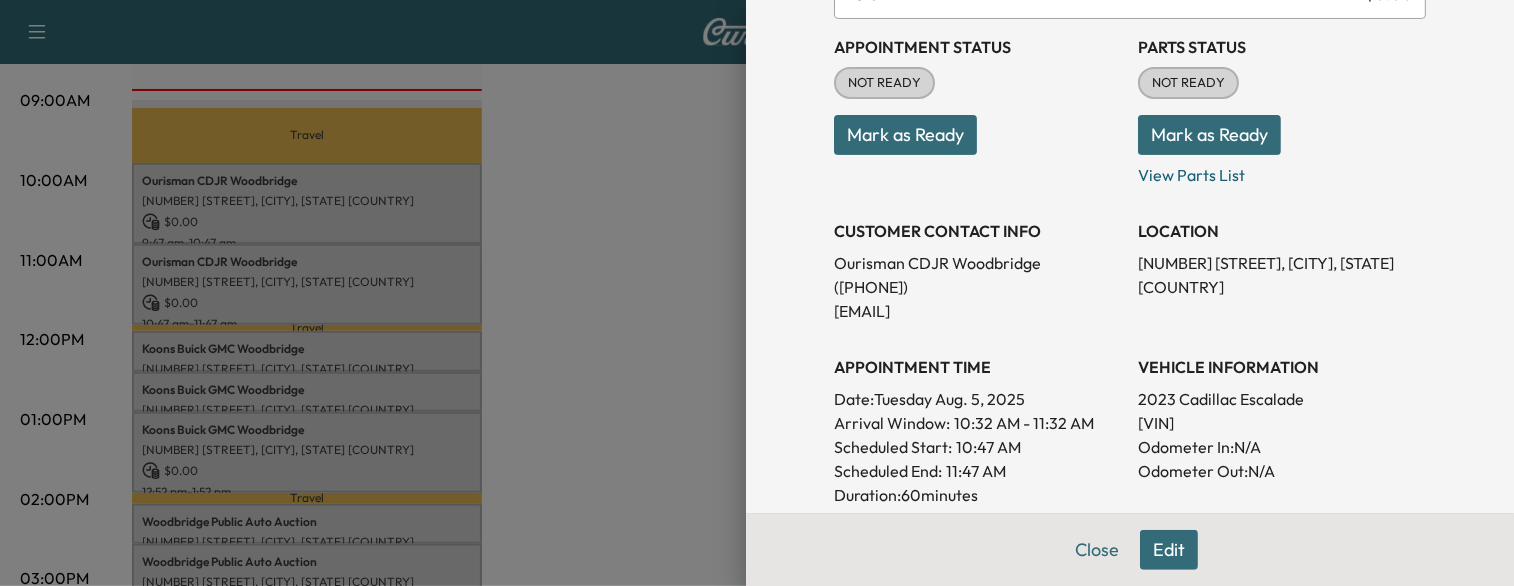 click at bounding box center (757, 293) 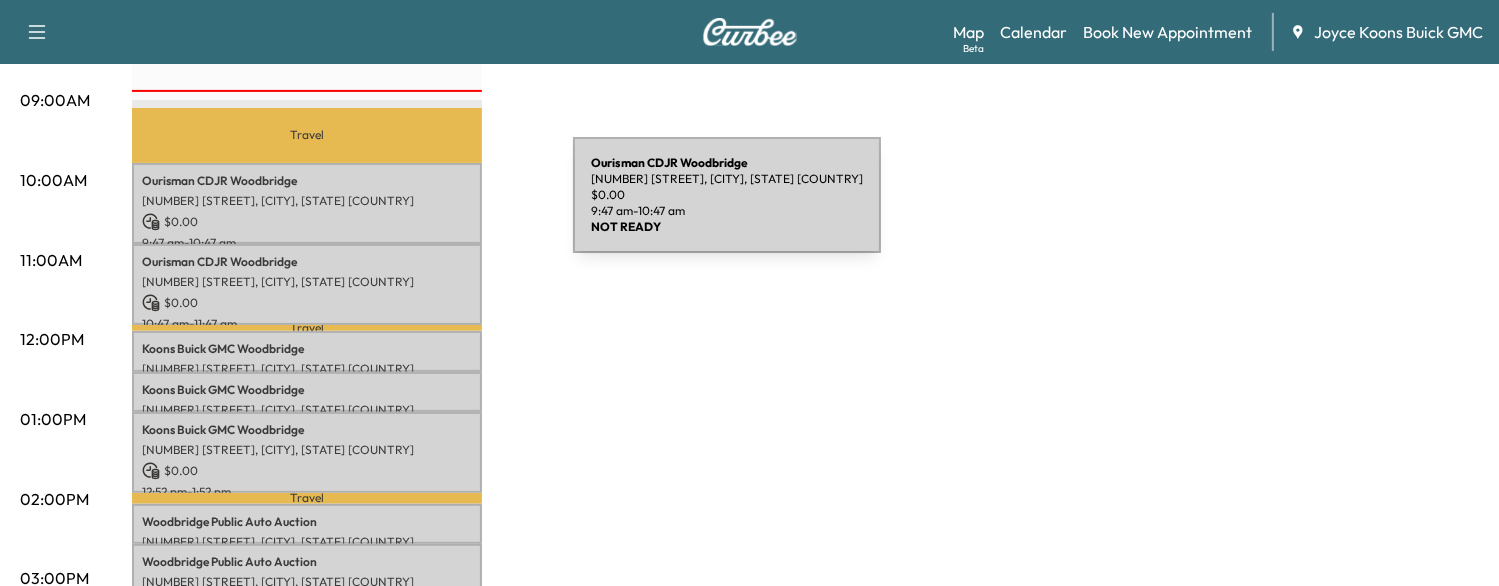 click on "Ourisman CDJR    Woodbridge  [NUMBER] [STREET], [CITY], [STATE]   $ 0.00 9:47 am  -  10:47 am" at bounding box center (307, 203) 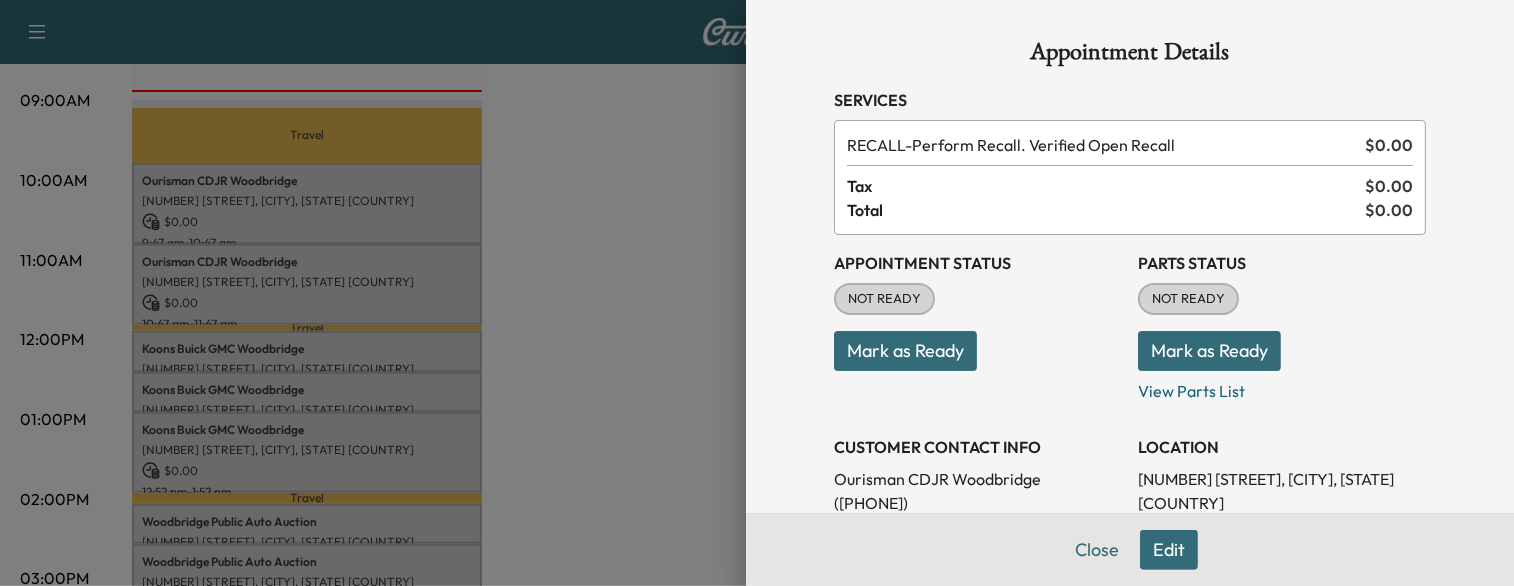 click on "Mark as Ready" at bounding box center [905, 351] 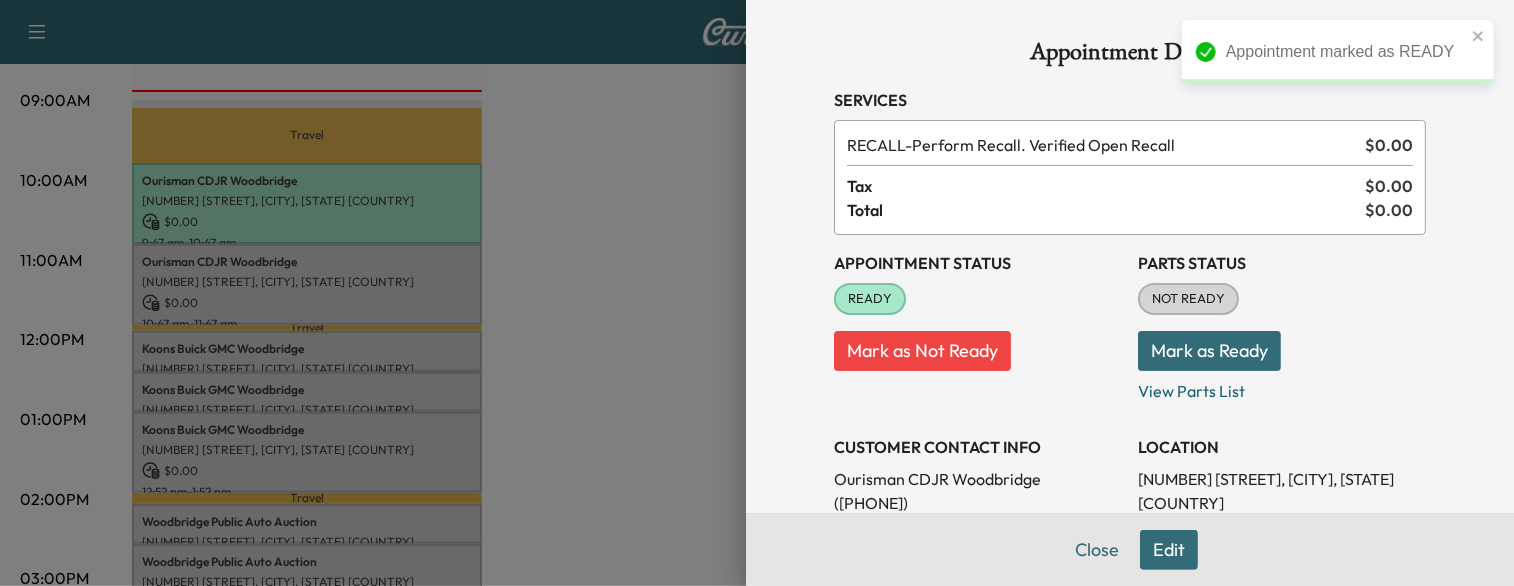 click at bounding box center [757, 293] 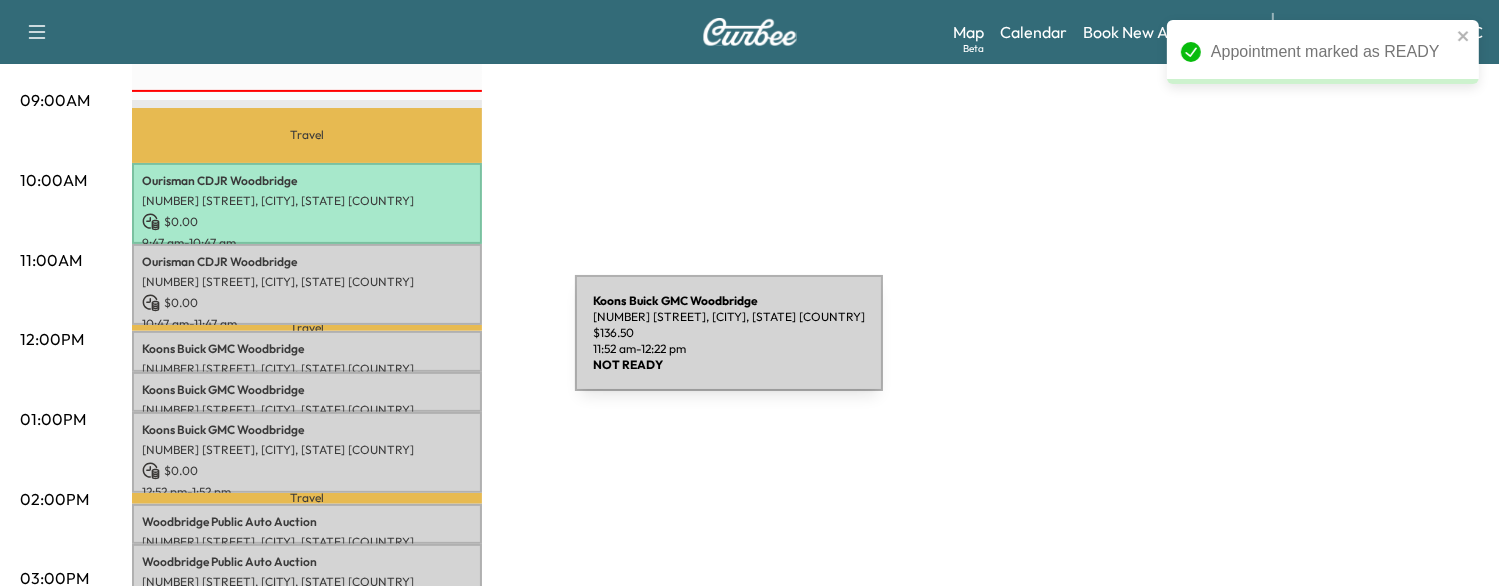 click on "Koons Buick GMC    Woodbridge" at bounding box center [307, 349] 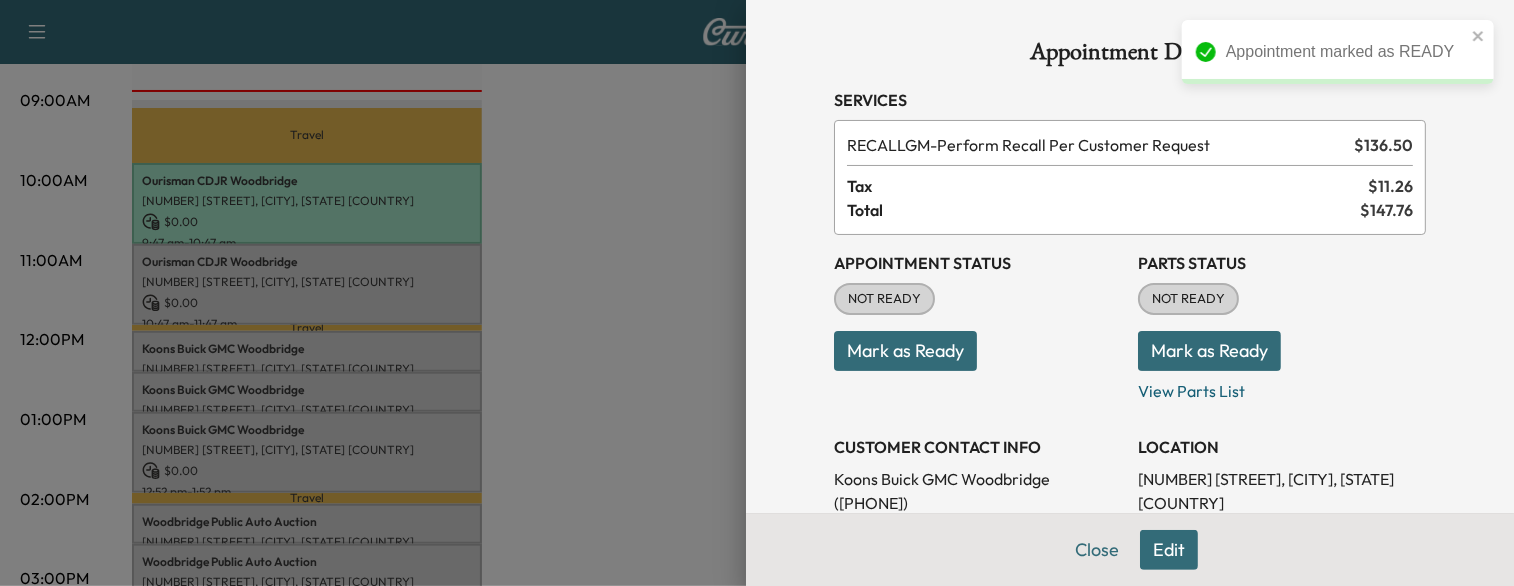 click on "Mark as Ready" at bounding box center [905, 351] 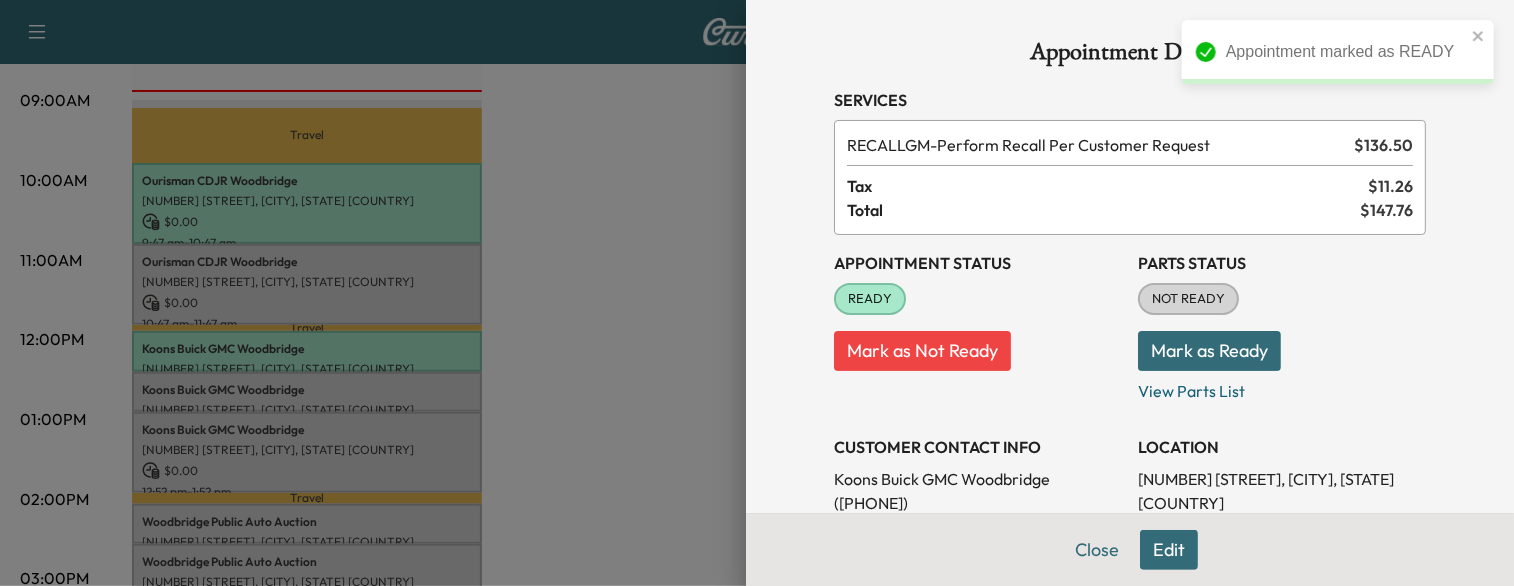 click at bounding box center [757, 293] 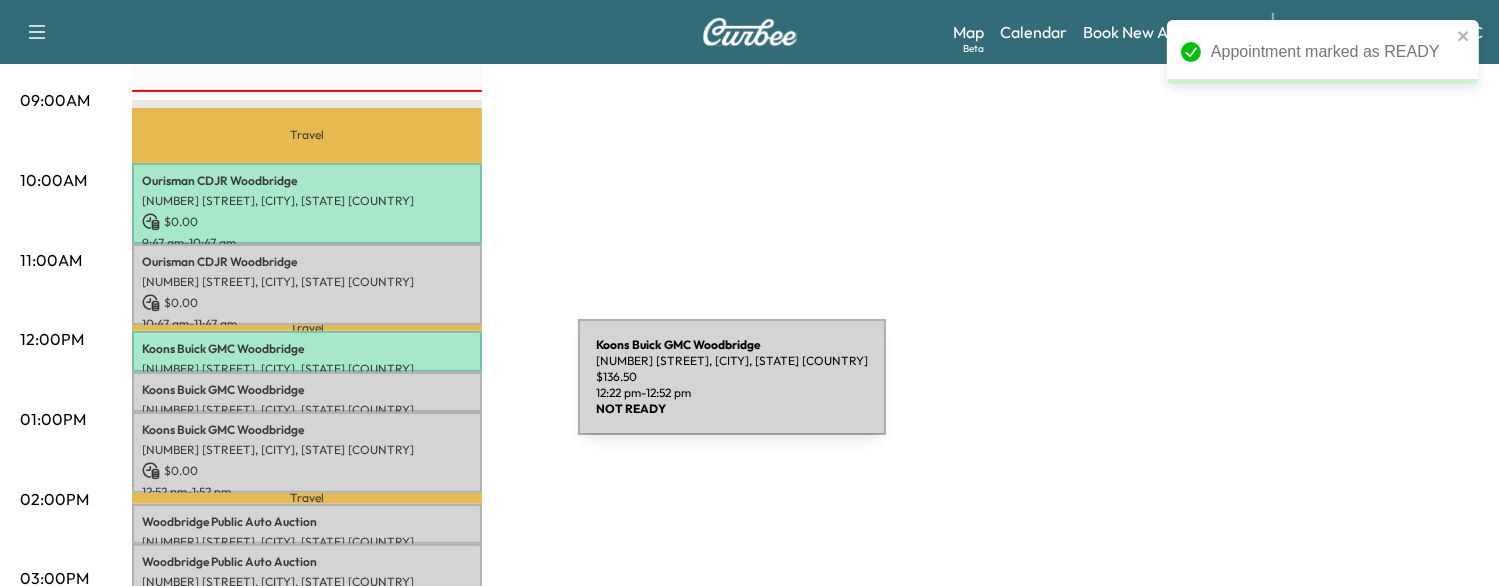 click on "Koons Buick GMC    Woodbridge" at bounding box center (307, 390) 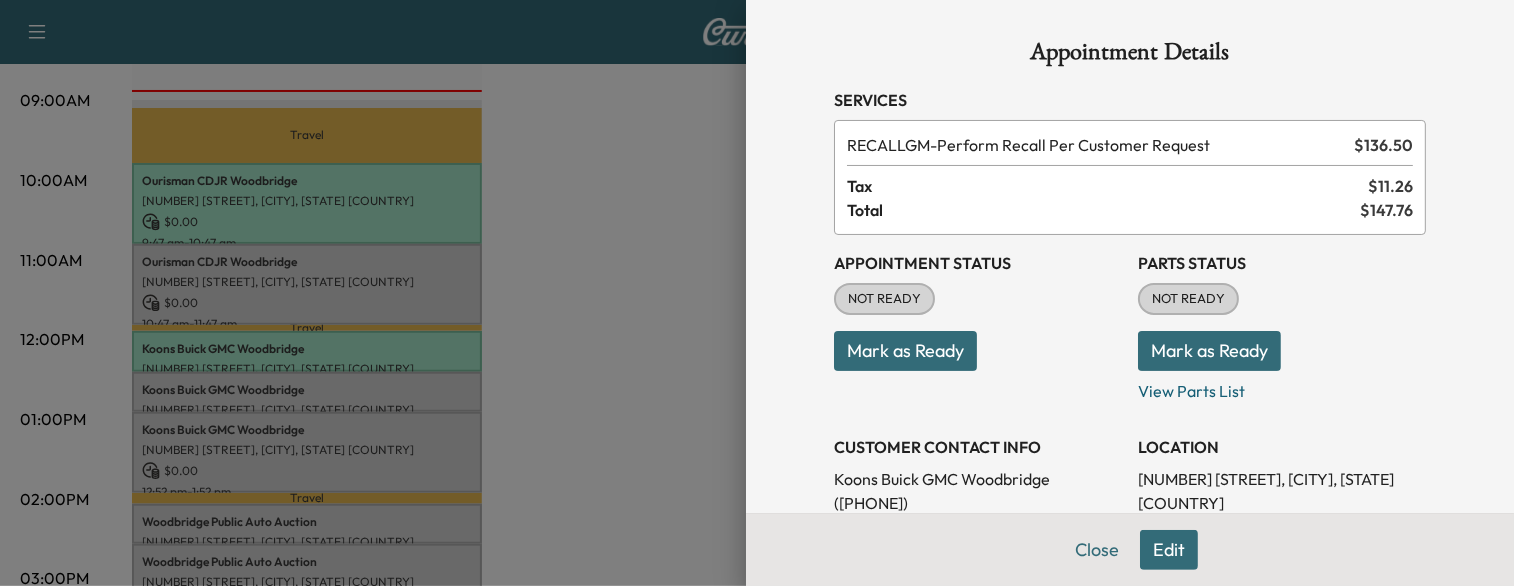 click on "Mark as Ready" at bounding box center [905, 351] 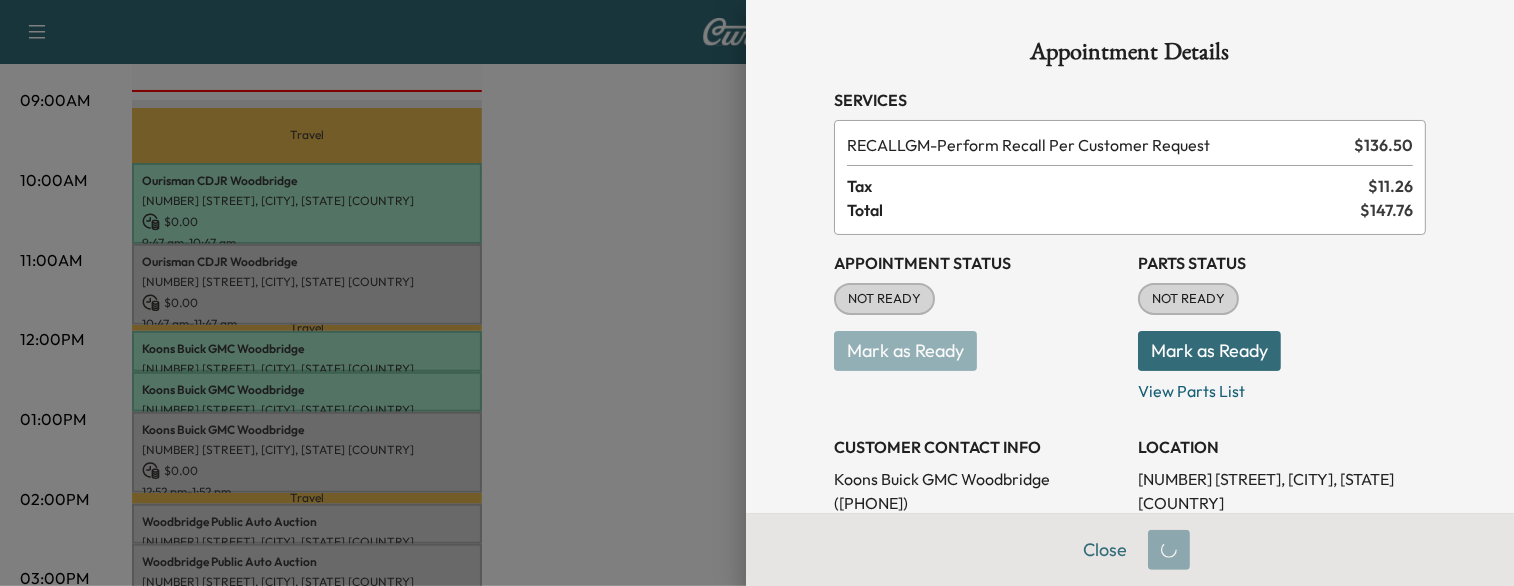 click at bounding box center (757, 293) 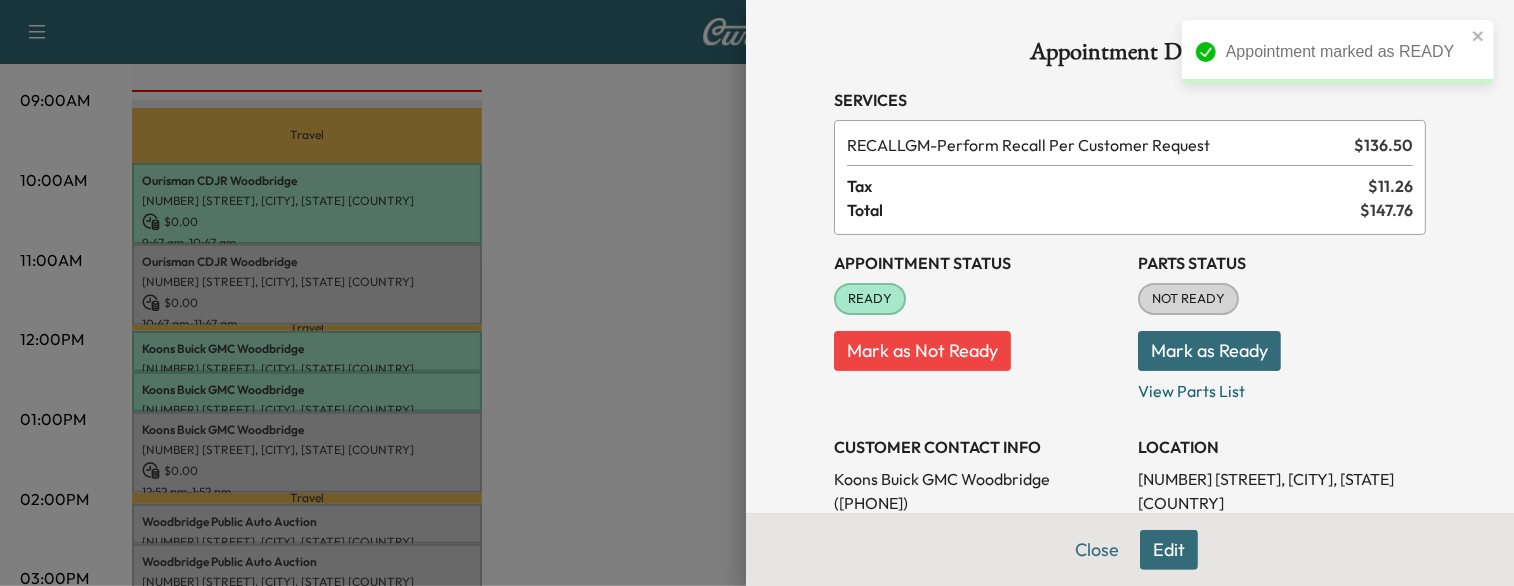 click at bounding box center (757, 293) 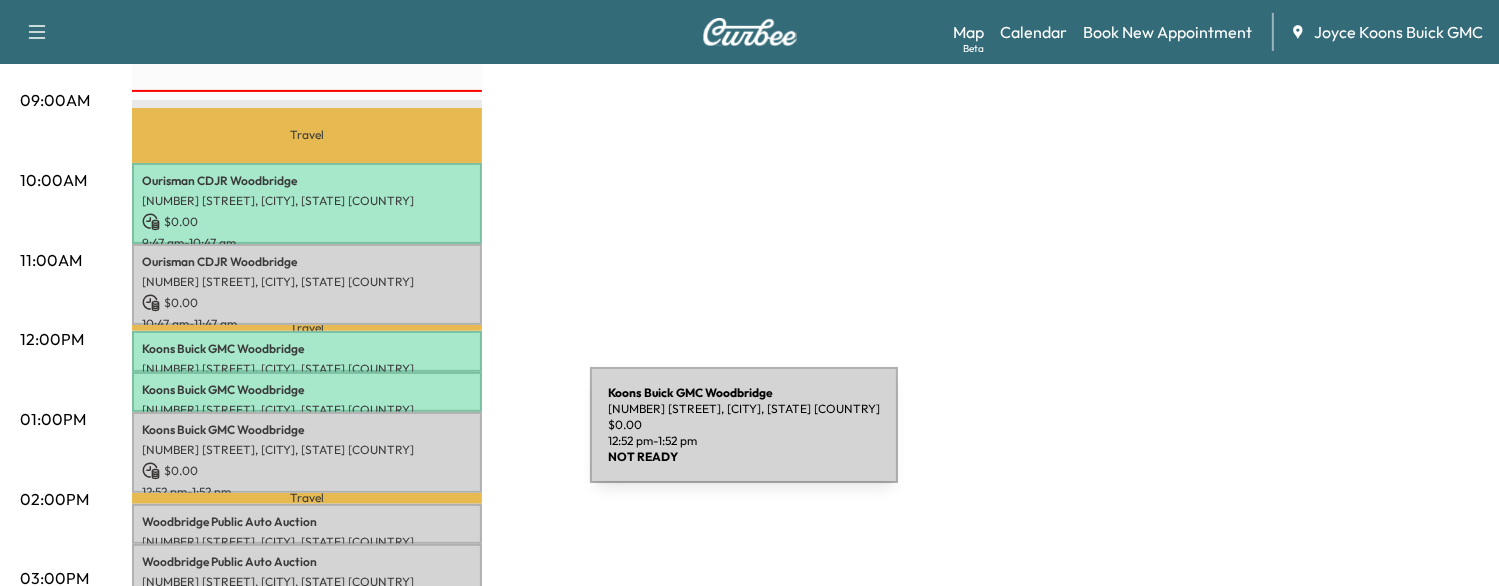 click on "[NUMBER] [STREET], [CITY], [STATE] [COUNTRY]" at bounding box center [307, 450] 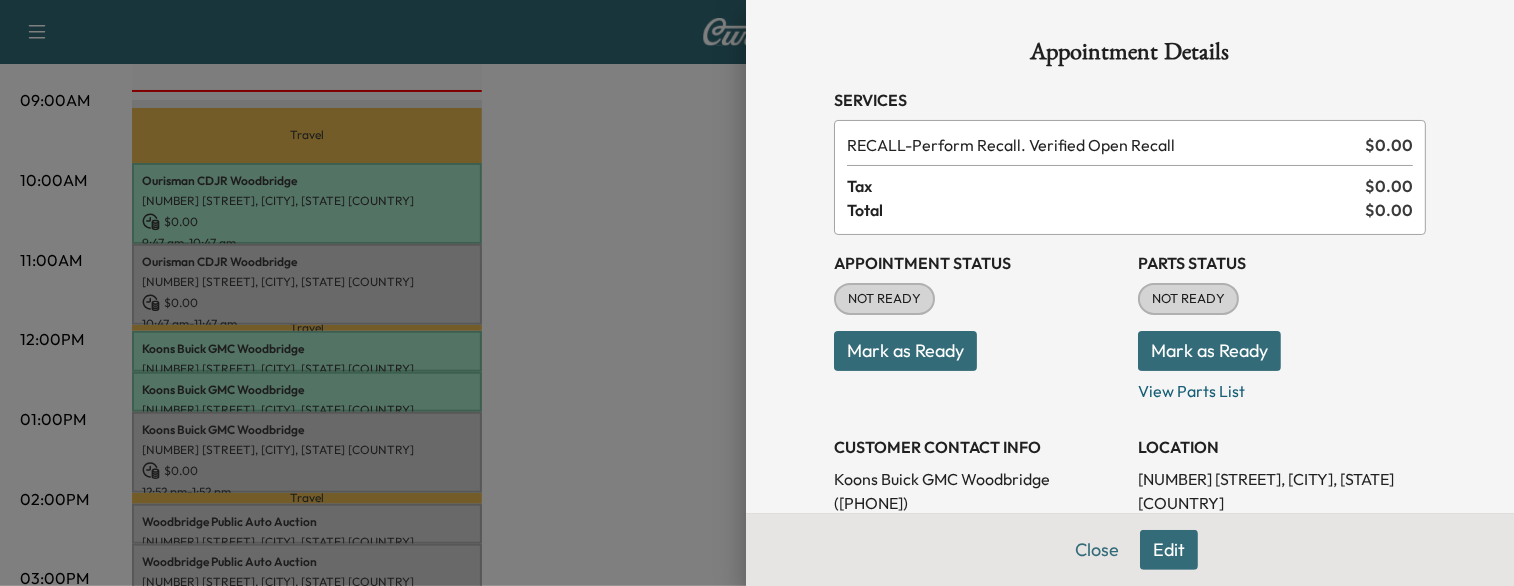 click at bounding box center (757, 293) 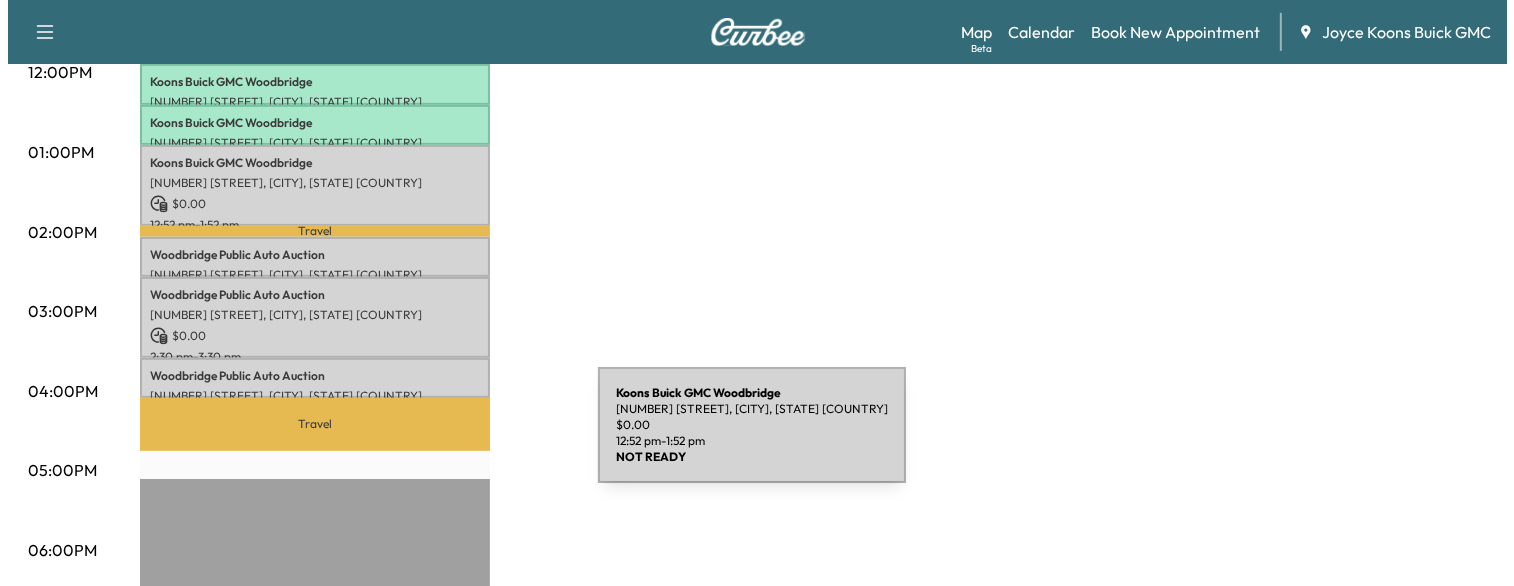 scroll, scrollTop: 911, scrollLeft: 0, axis: vertical 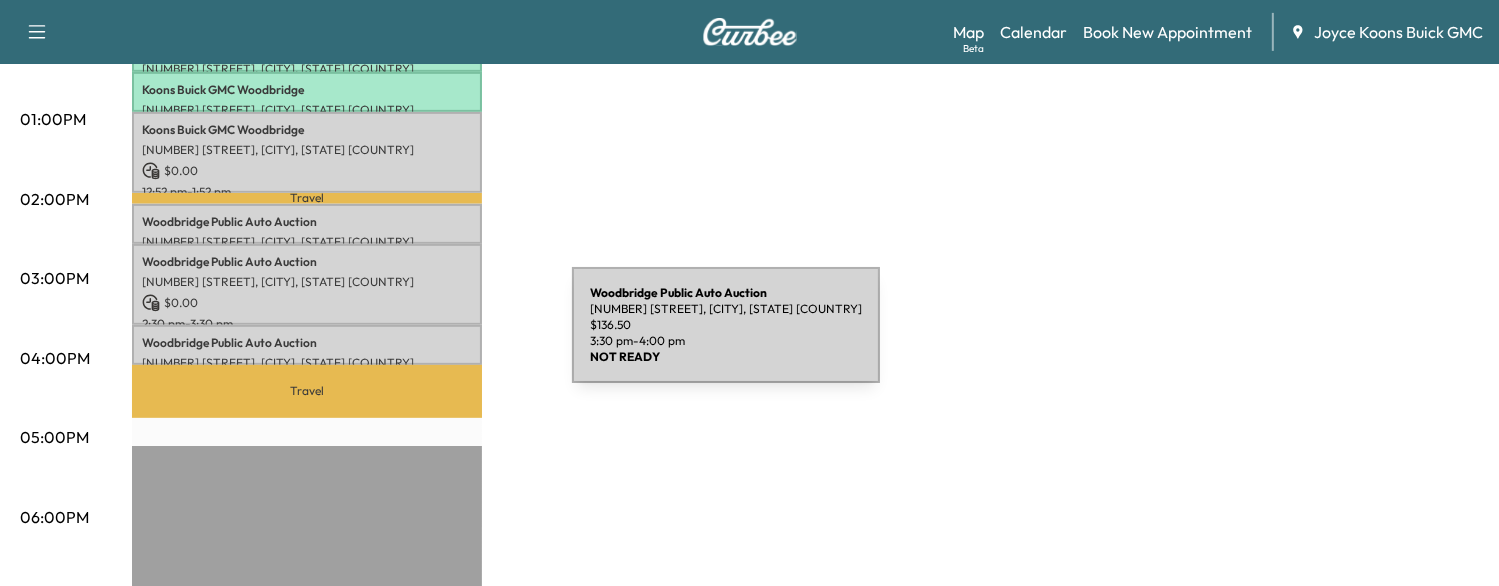 click on "[COMPANY_NAME]" at bounding box center [307, 343] 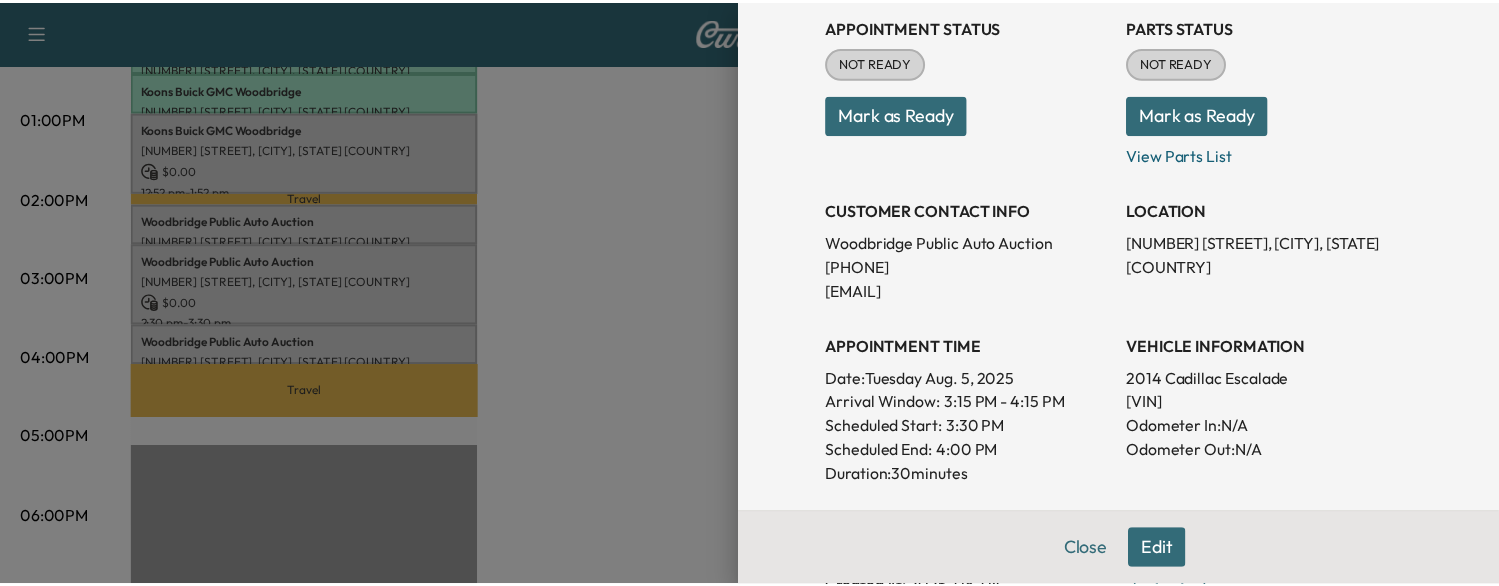 scroll, scrollTop: 236, scrollLeft: 0, axis: vertical 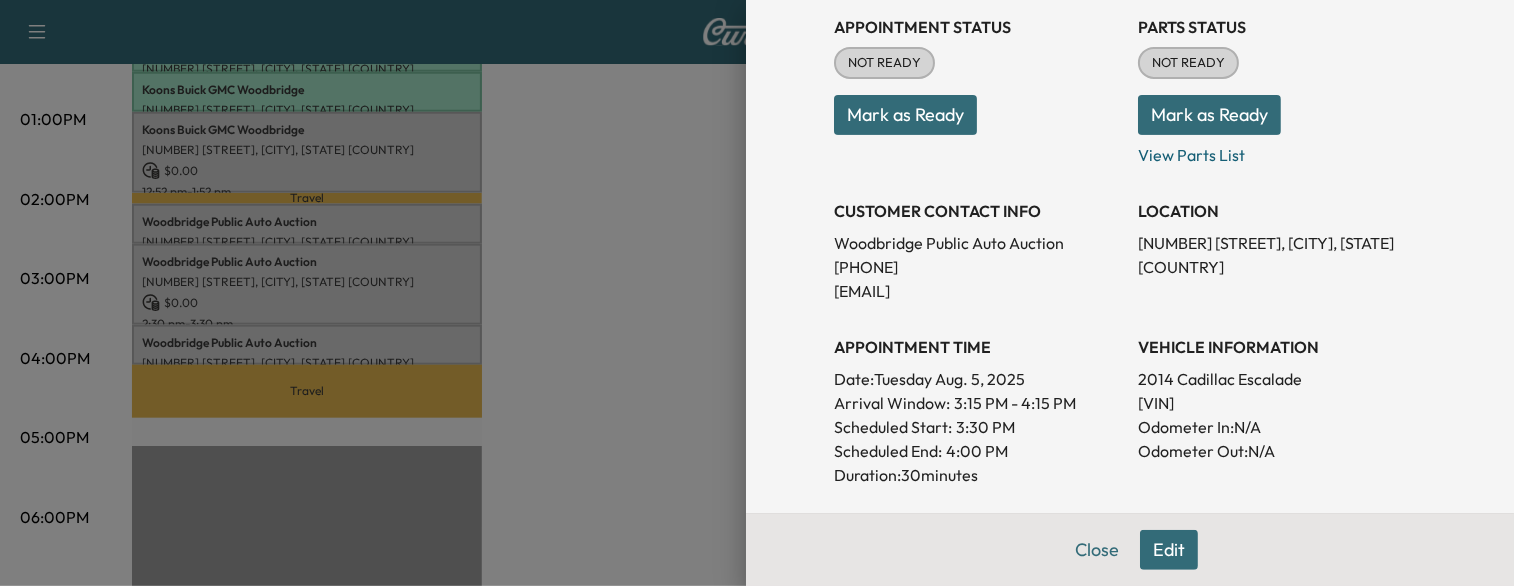 click on "[VIN]" at bounding box center (1282, 403) 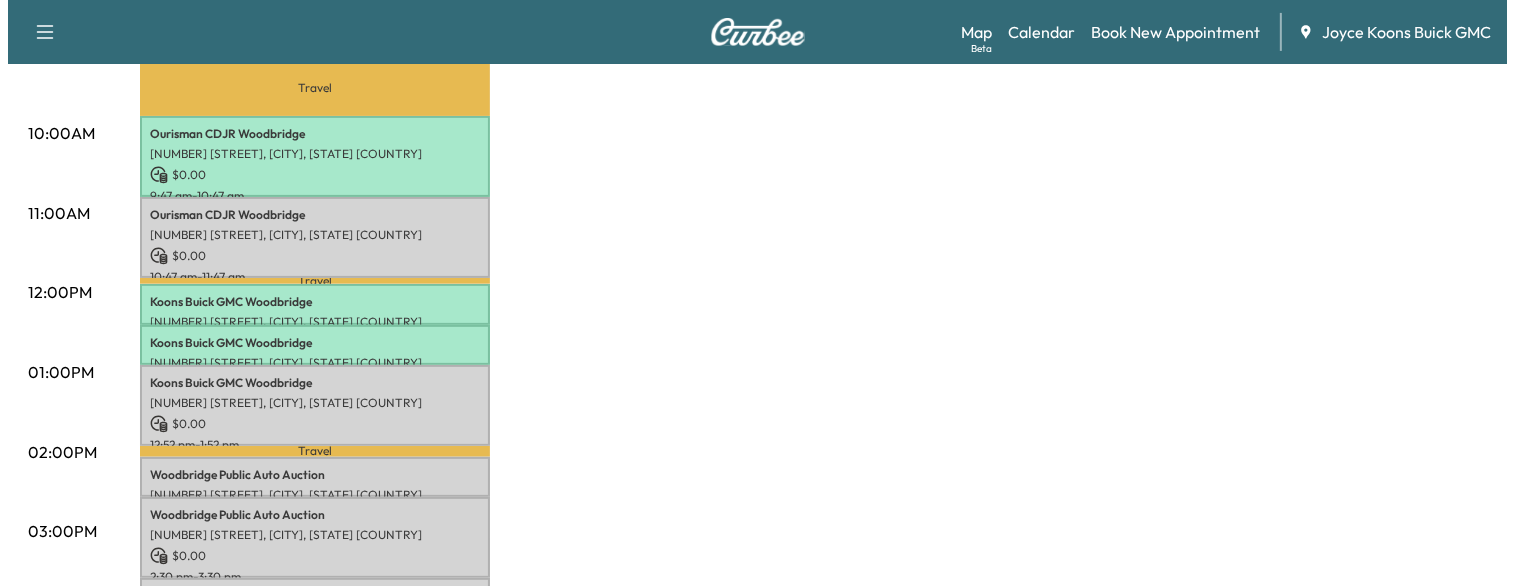 scroll, scrollTop: 656, scrollLeft: 0, axis: vertical 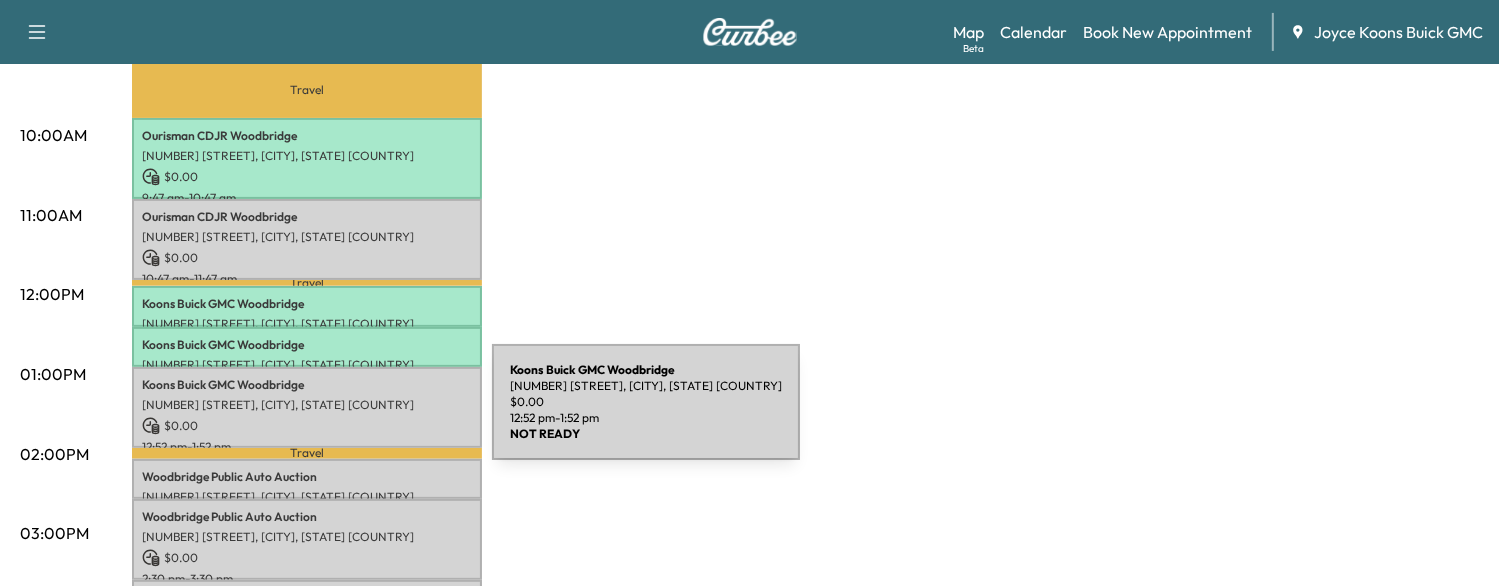 click on "$ 0.00" at bounding box center [307, 426] 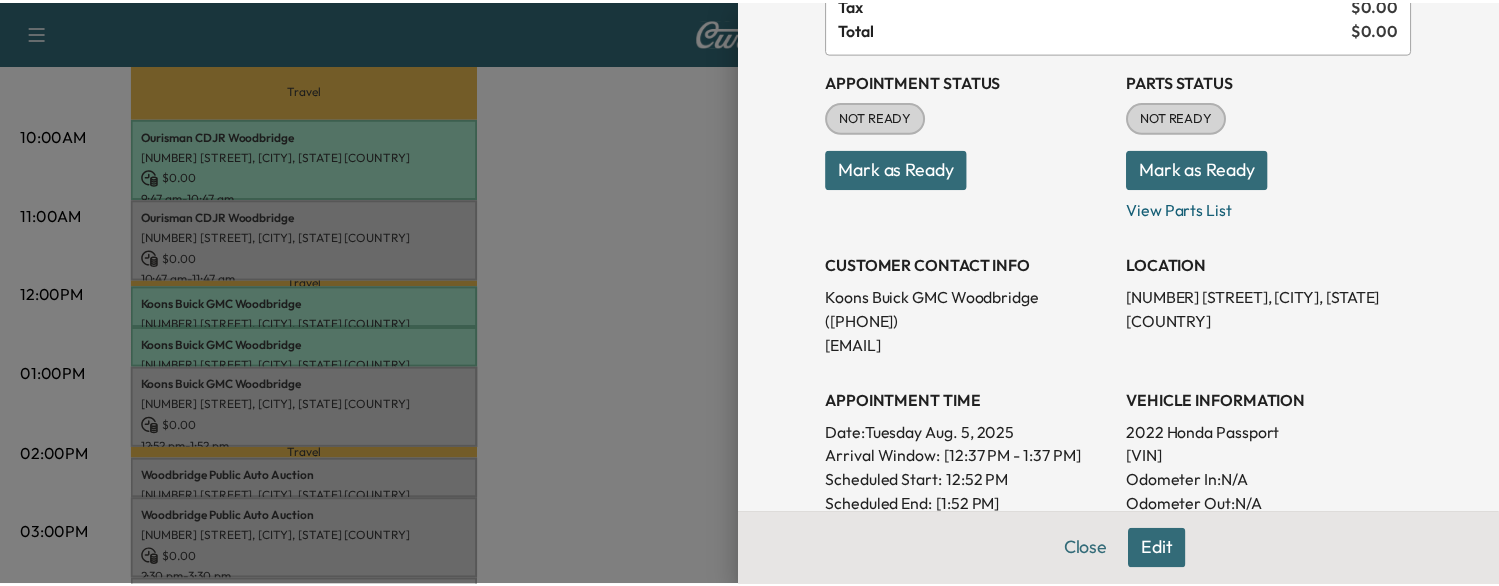 scroll, scrollTop: 179, scrollLeft: 0, axis: vertical 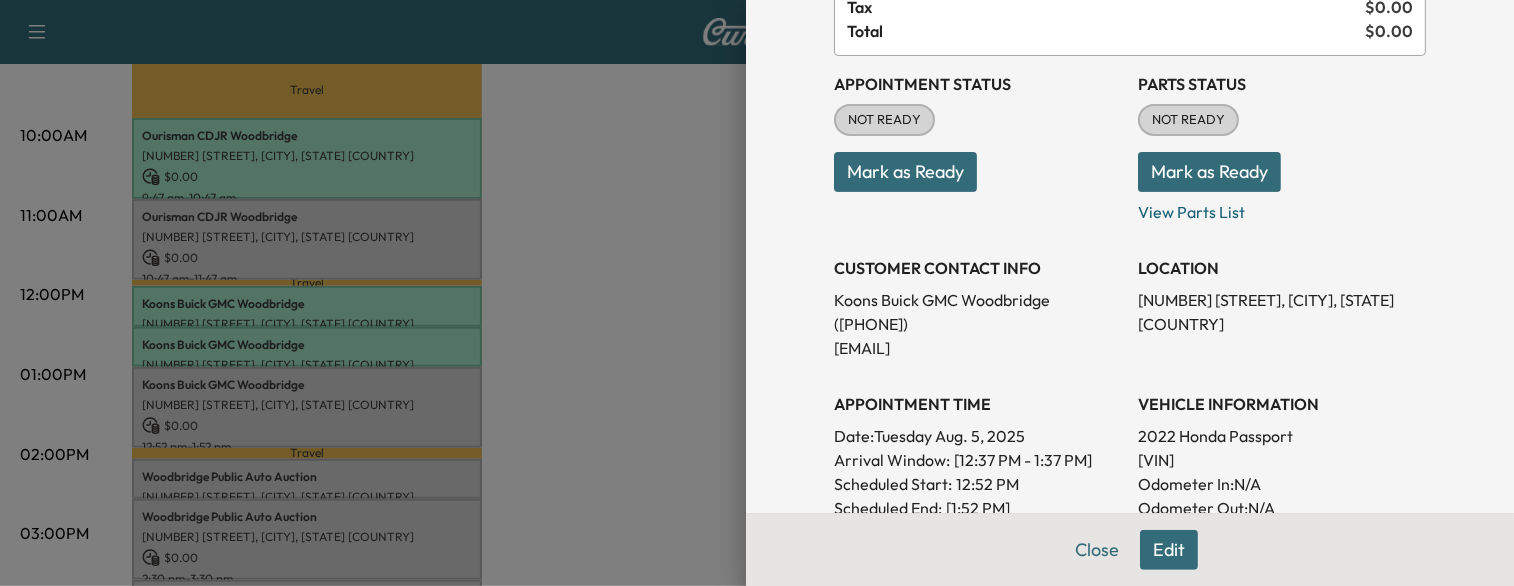 click on "Mark as Ready" at bounding box center (905, 172) 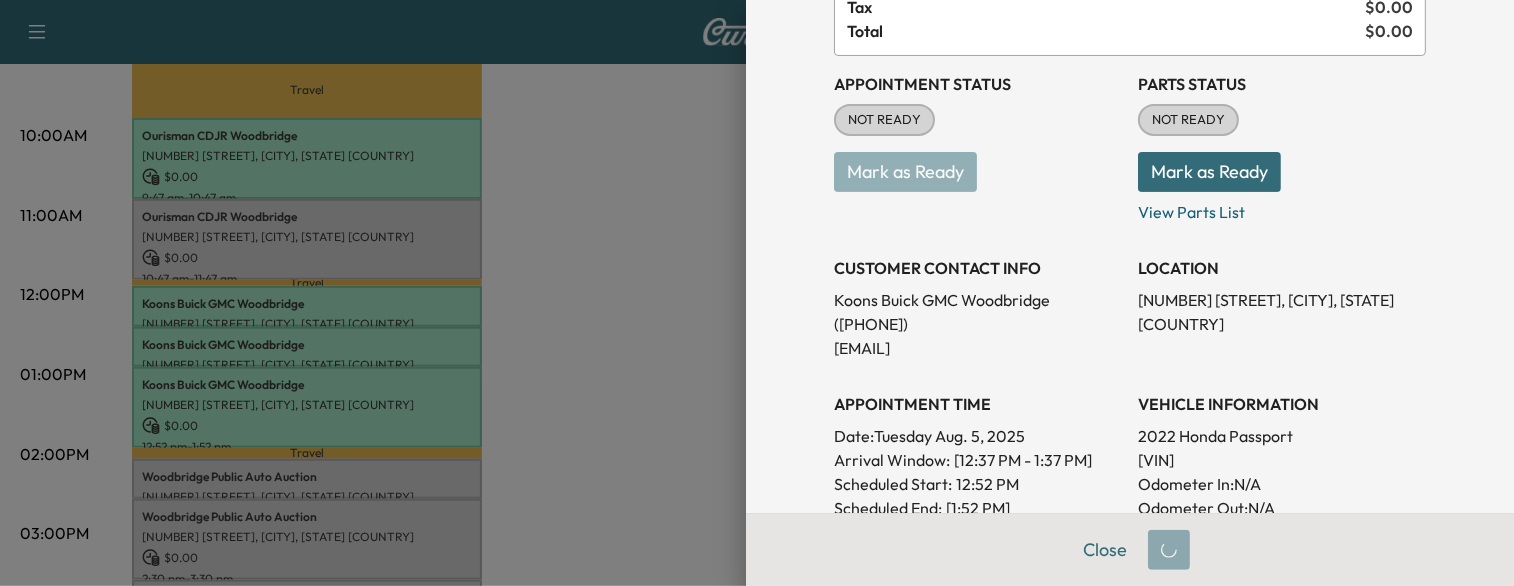 click on "Mark as Ready" at bounding box center (978, 164) 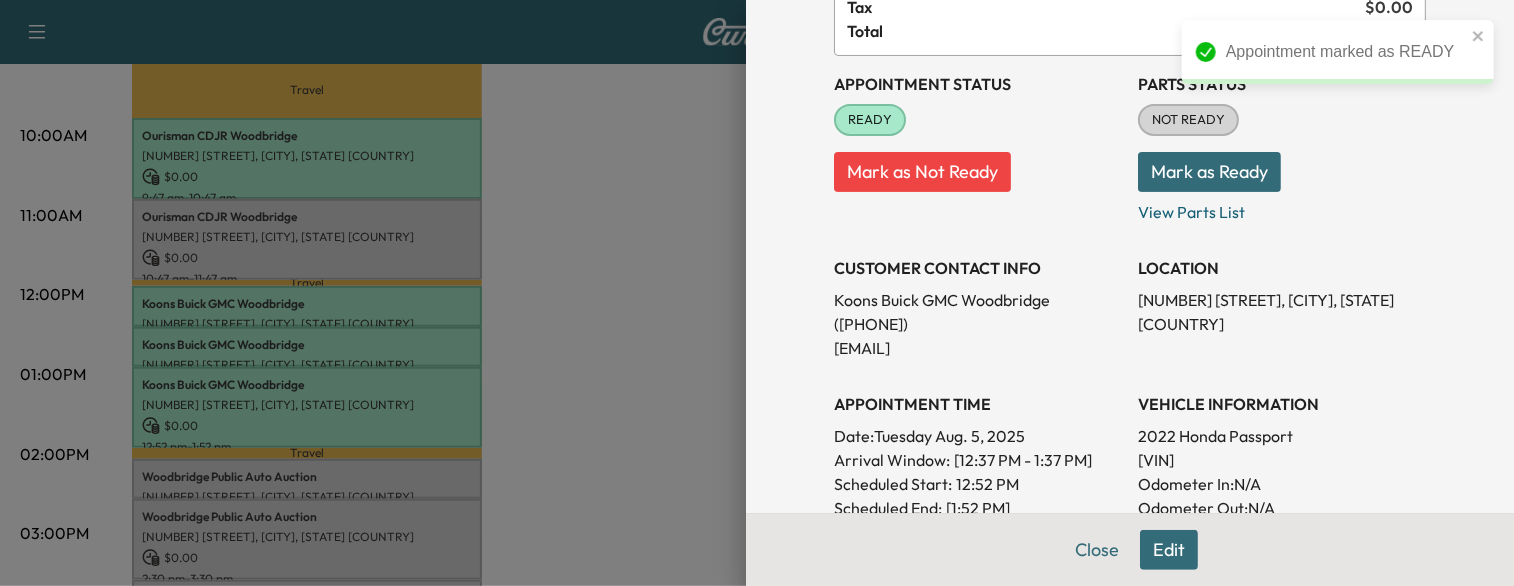 click at bounding box center (757, 293) 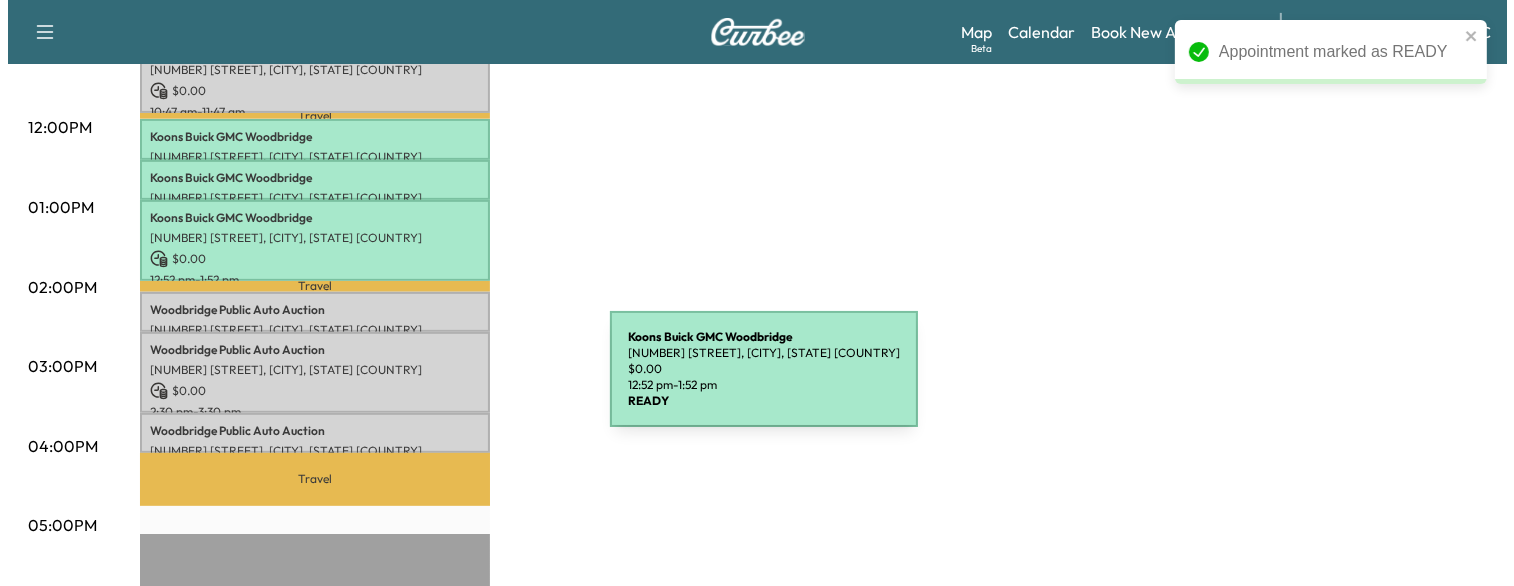scroll, scrollTop: 824, scrollLeft: 0, axis: vertical 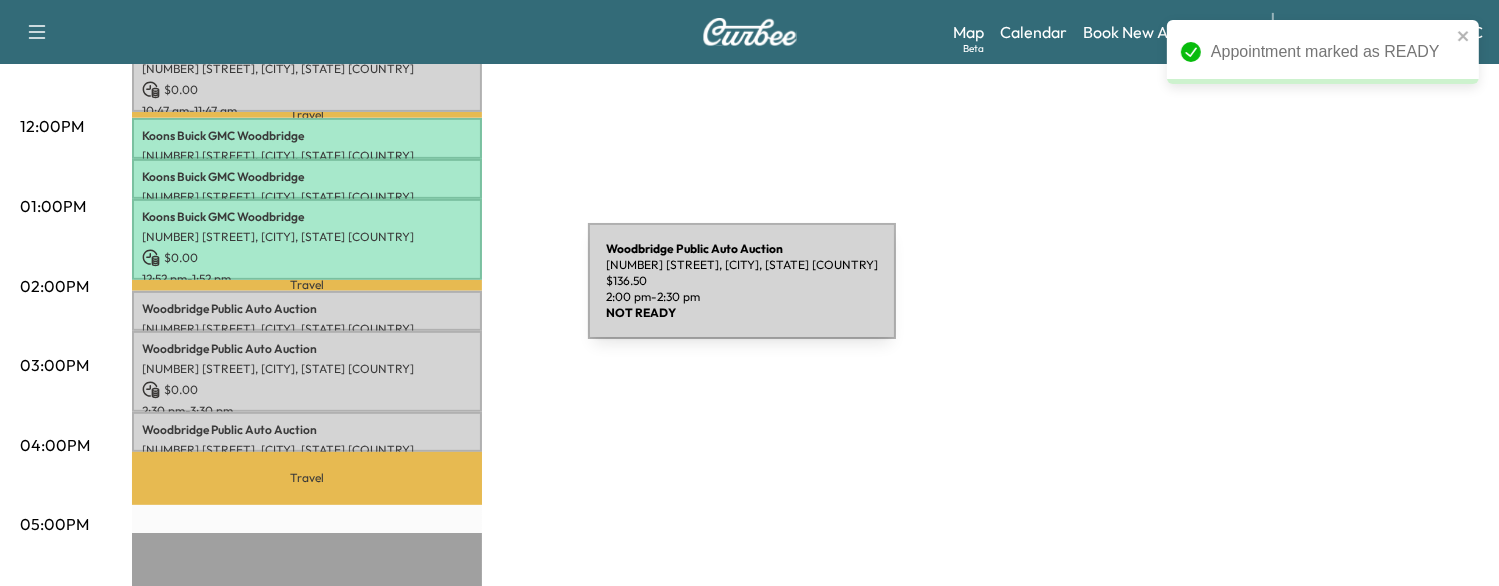click on "[COMPANY_NAME]" at bounding box center (307, 309) 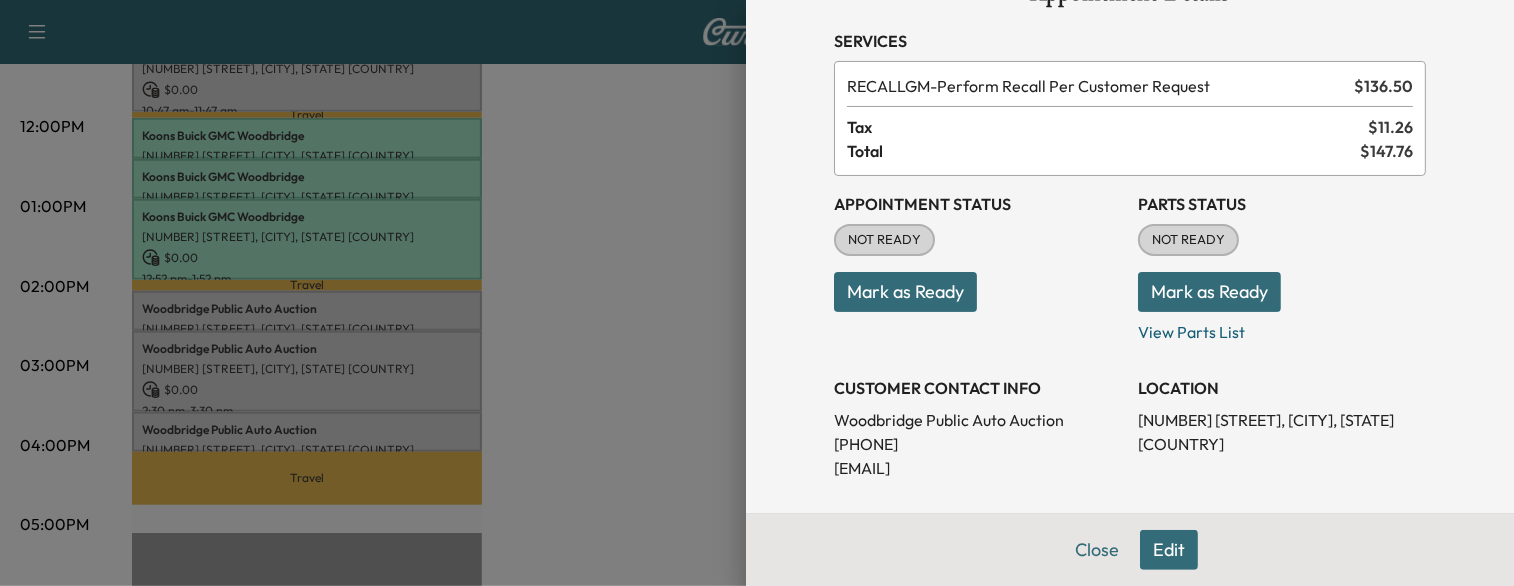scroll, scrollTop: 60, scrollLeft: 0, axis: vertical 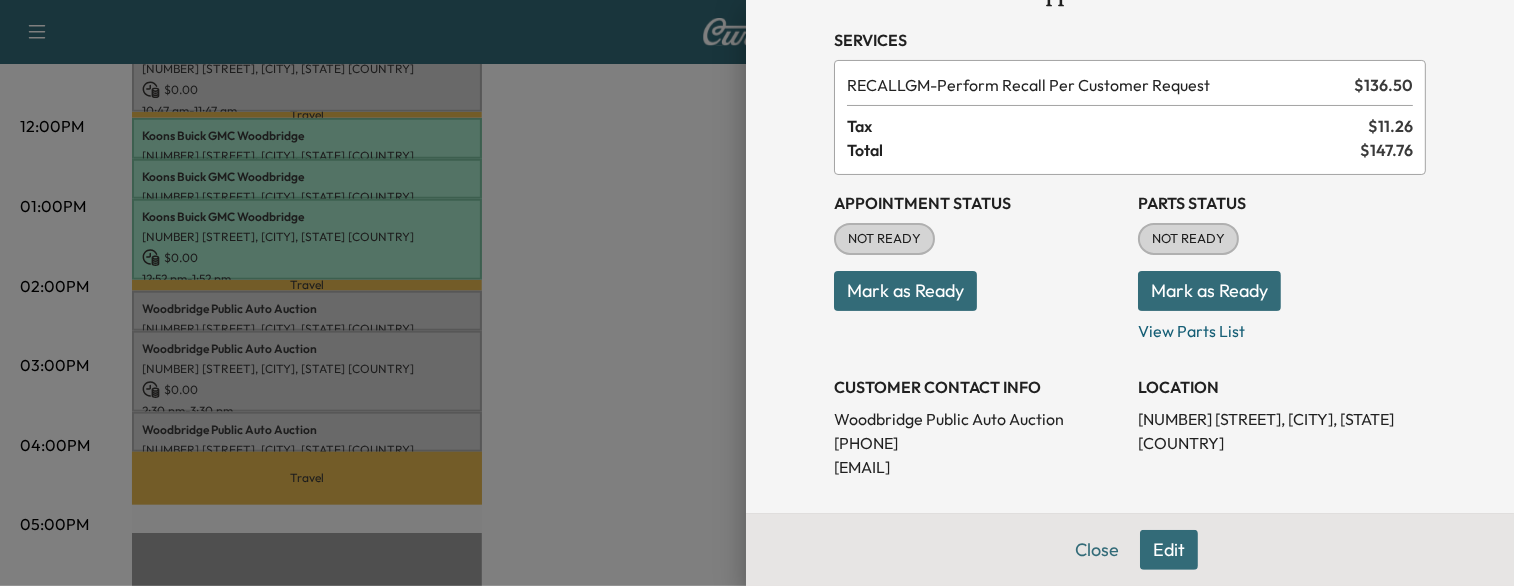 click on "Mark as Ready" at bounding box center (905, 291) 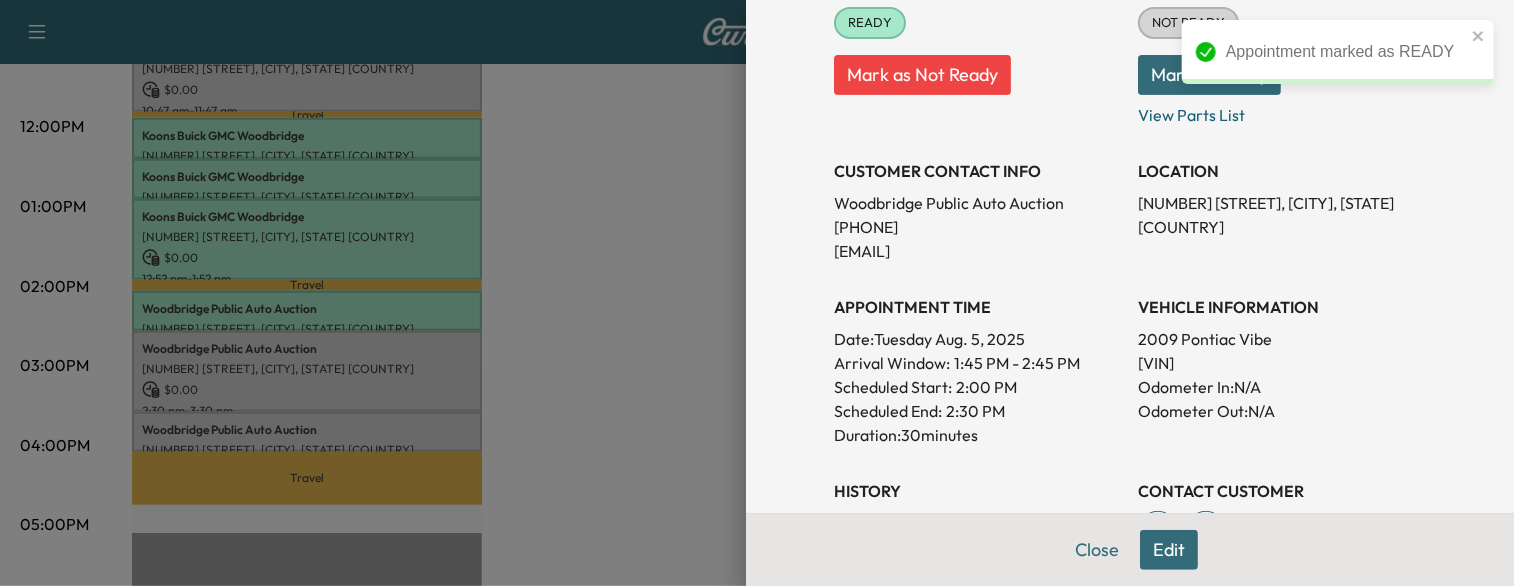 scroll, scrollTop: 272, scrollLeft: 0, axis: vertical 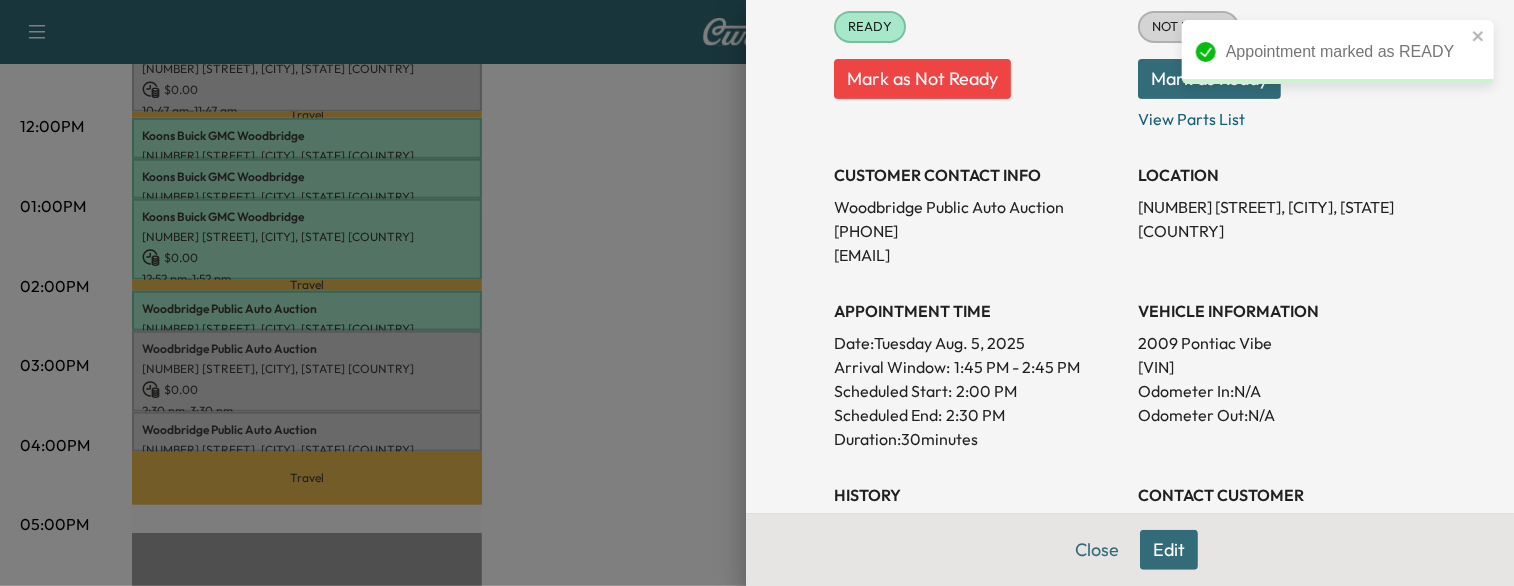 click at bounding box center [757, 293] 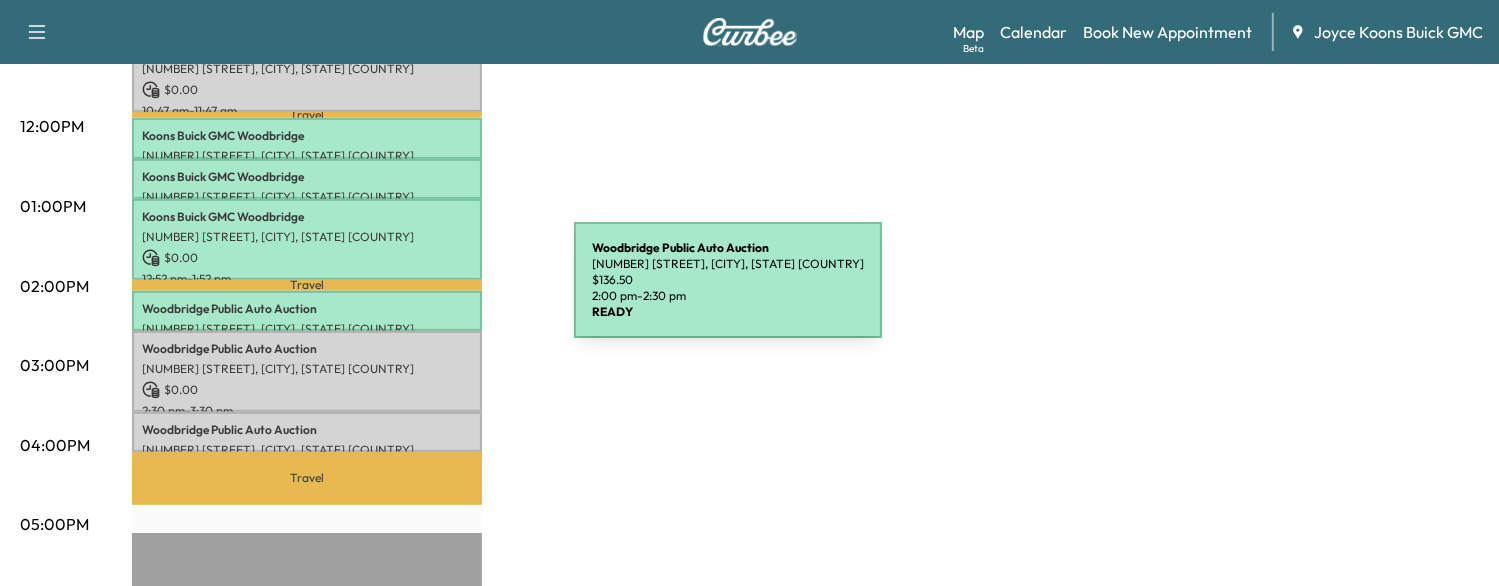 click on "[COMPANY_NAME]" at bounding box center [307, 309] 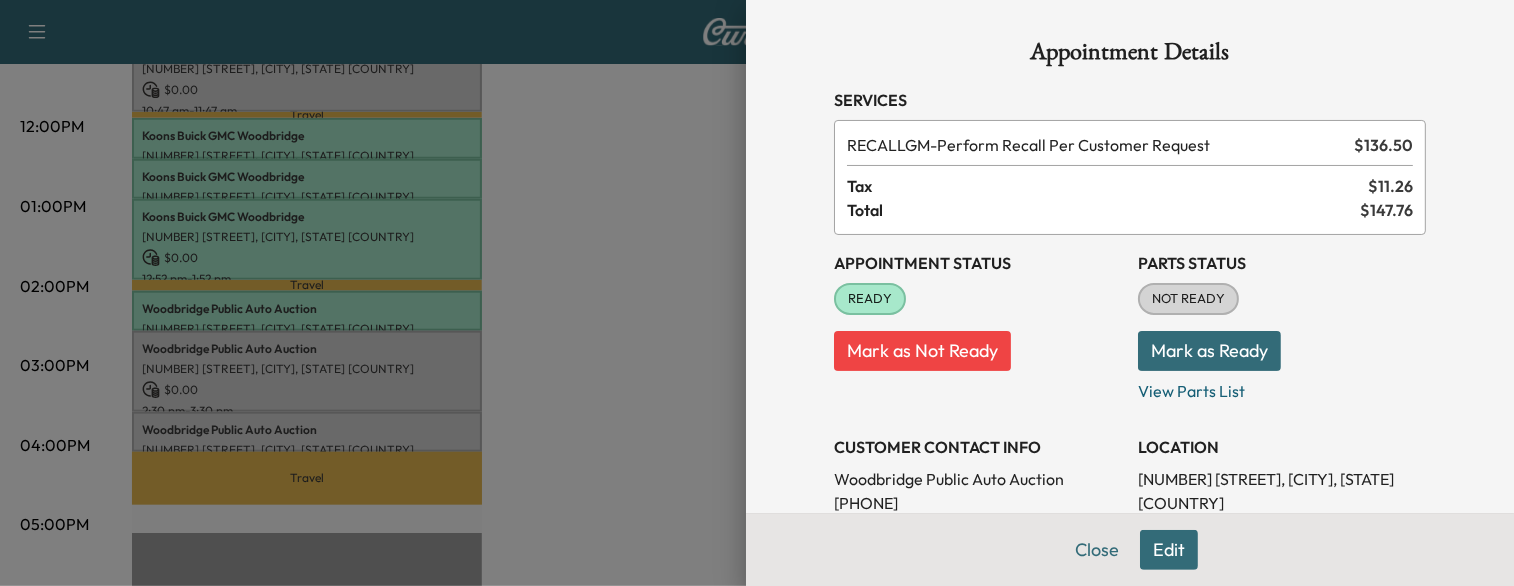 click on "Mark as Not Ready" at bounding box center [922, 351] 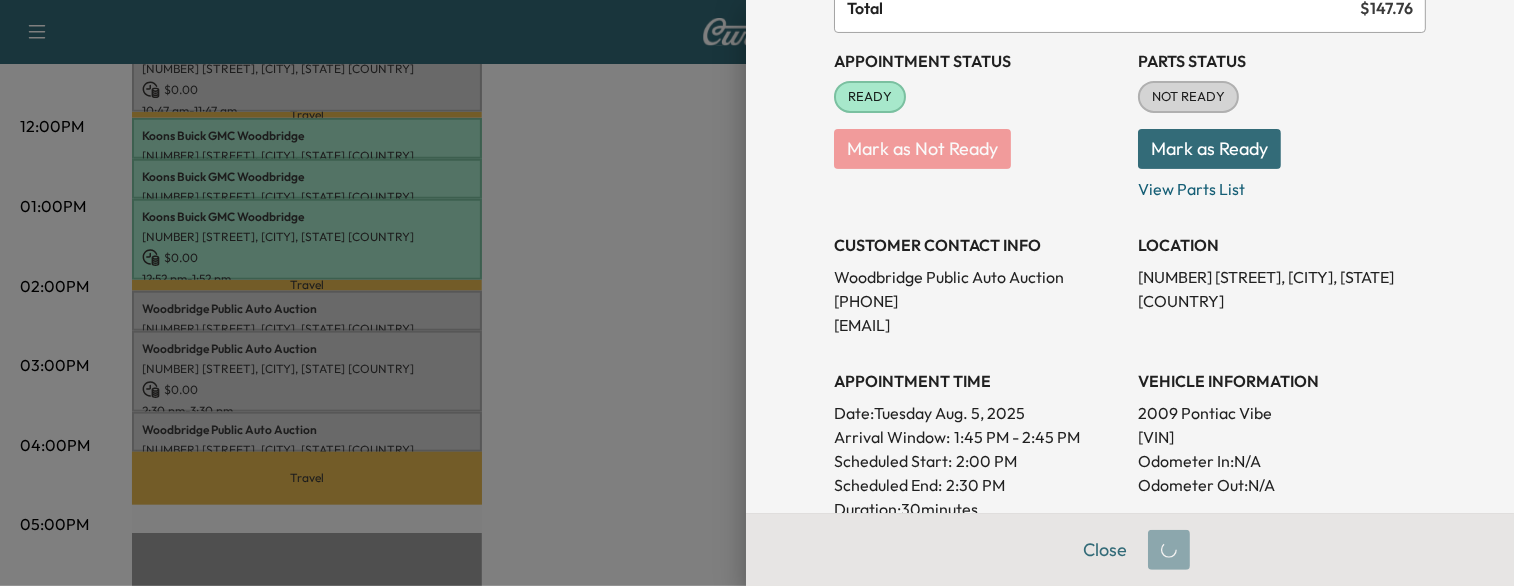 scroll, scrollTop: 203, scrollLeft: 0, axis: vertical 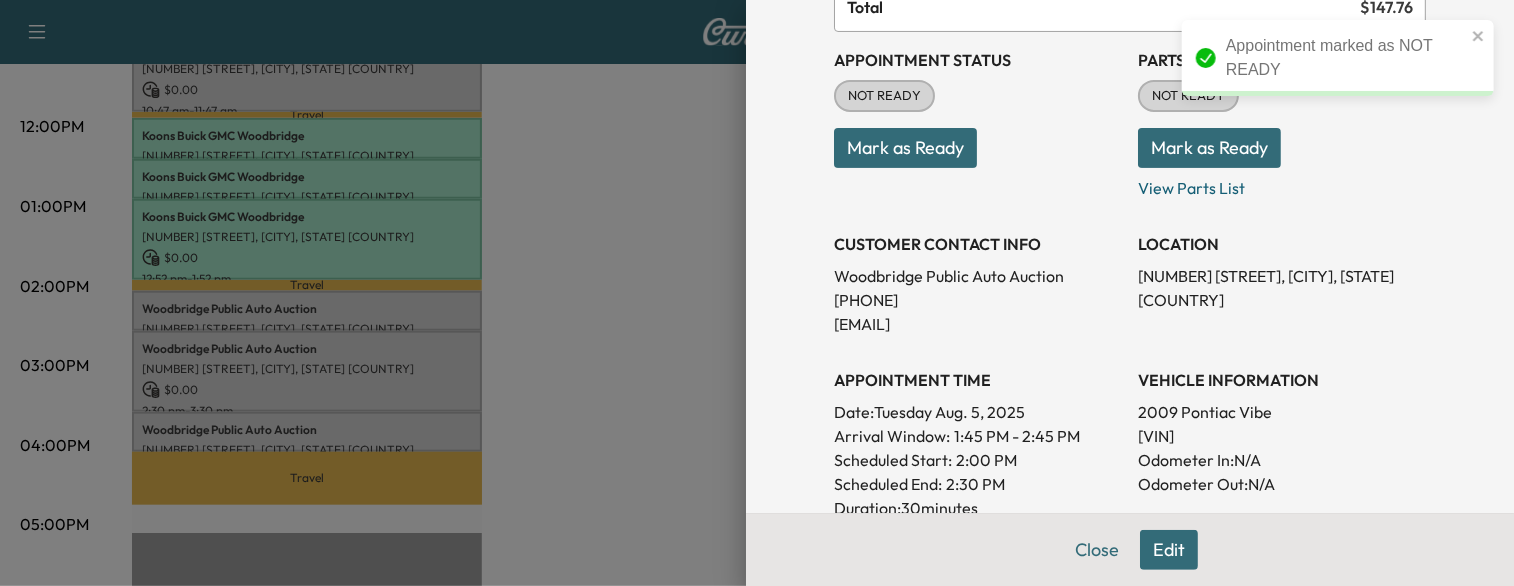 click at bounding box center (757, 293) 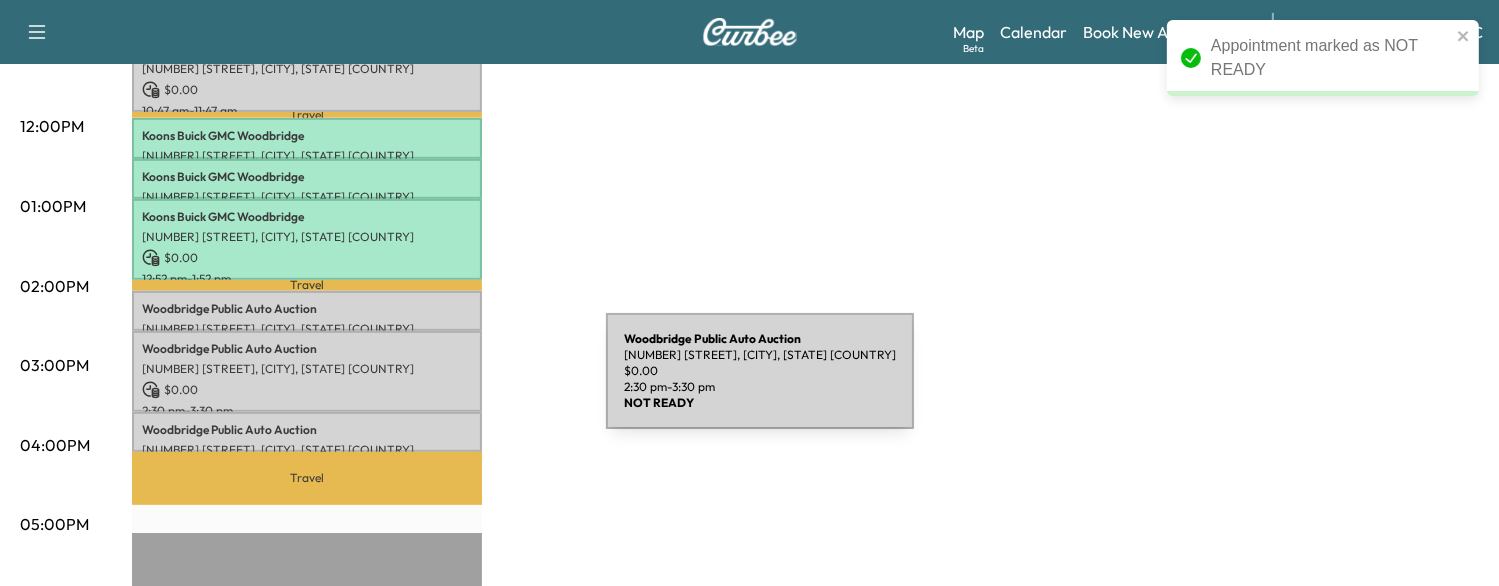 click on "$ 0.00" at bounding box center [307, 390] 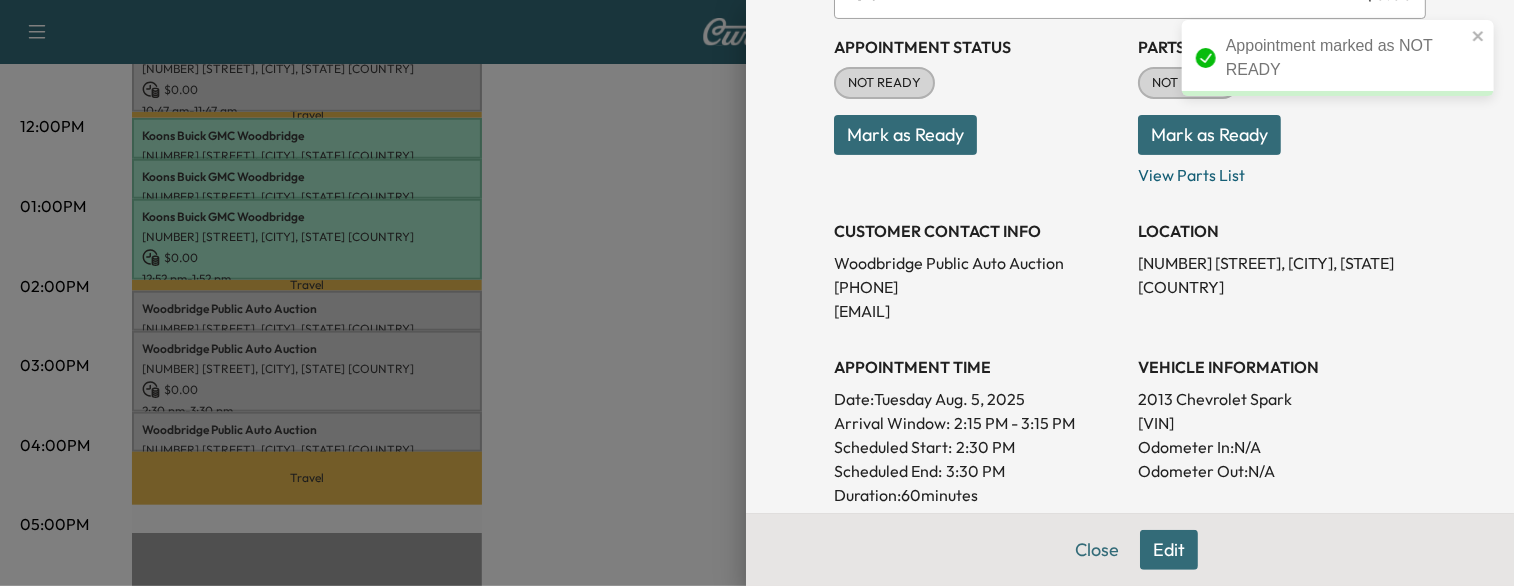 scroll, scrollTop: 219, scrollLeft: 0, axis: vertical 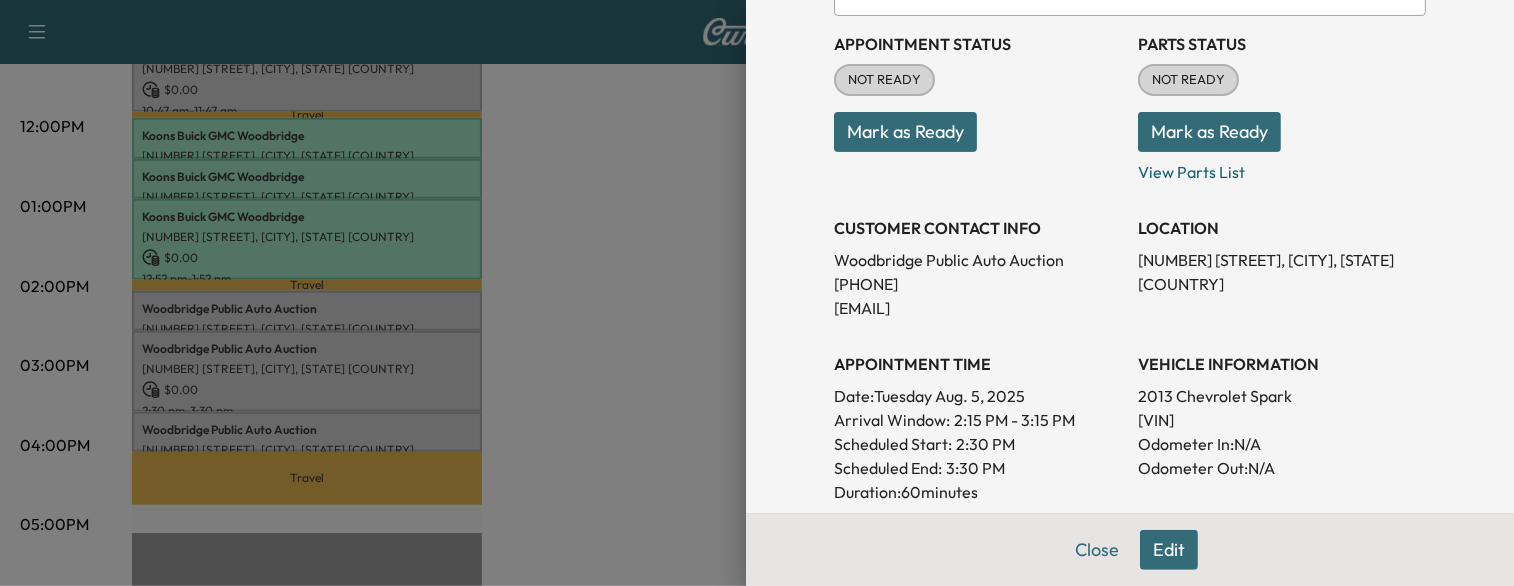click at bounding box center [757, 293] 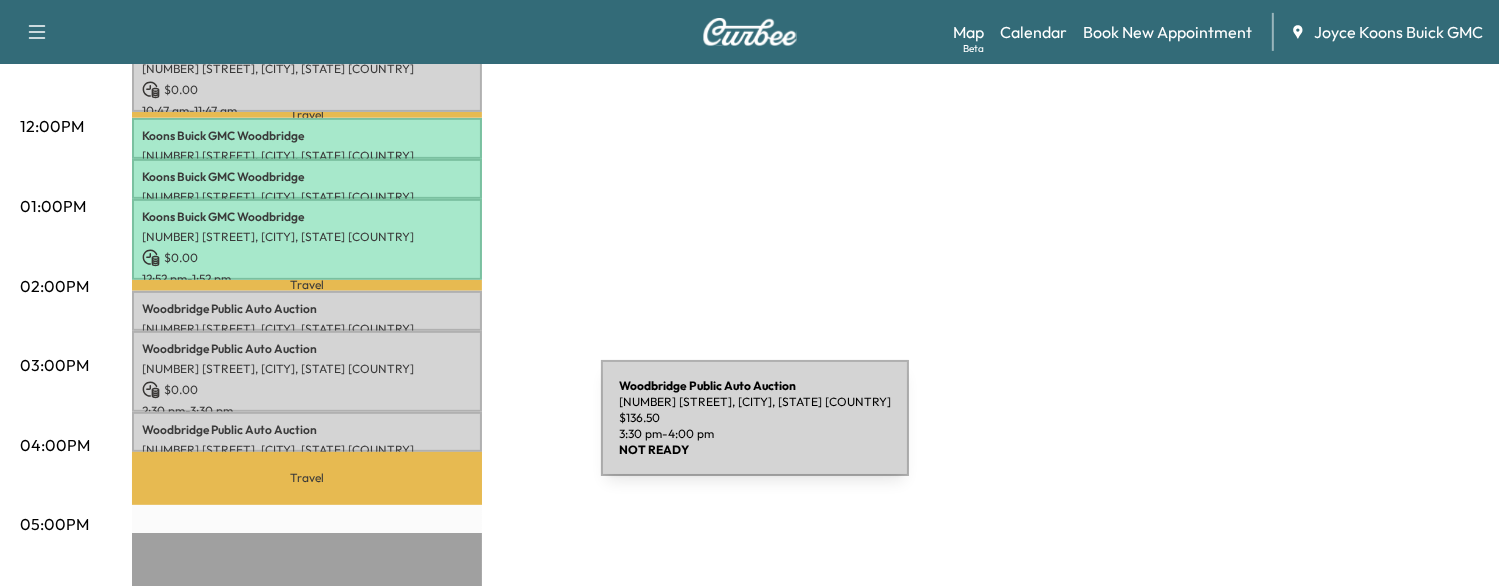 click on "Woodbridge Public   Auto Auction  [NUMBER] [STREET], [CITY], [STATE] [COUNTRY]   $ 136.50 3:30 pm  -  4:00 pm" at bounding box center [307, 432] 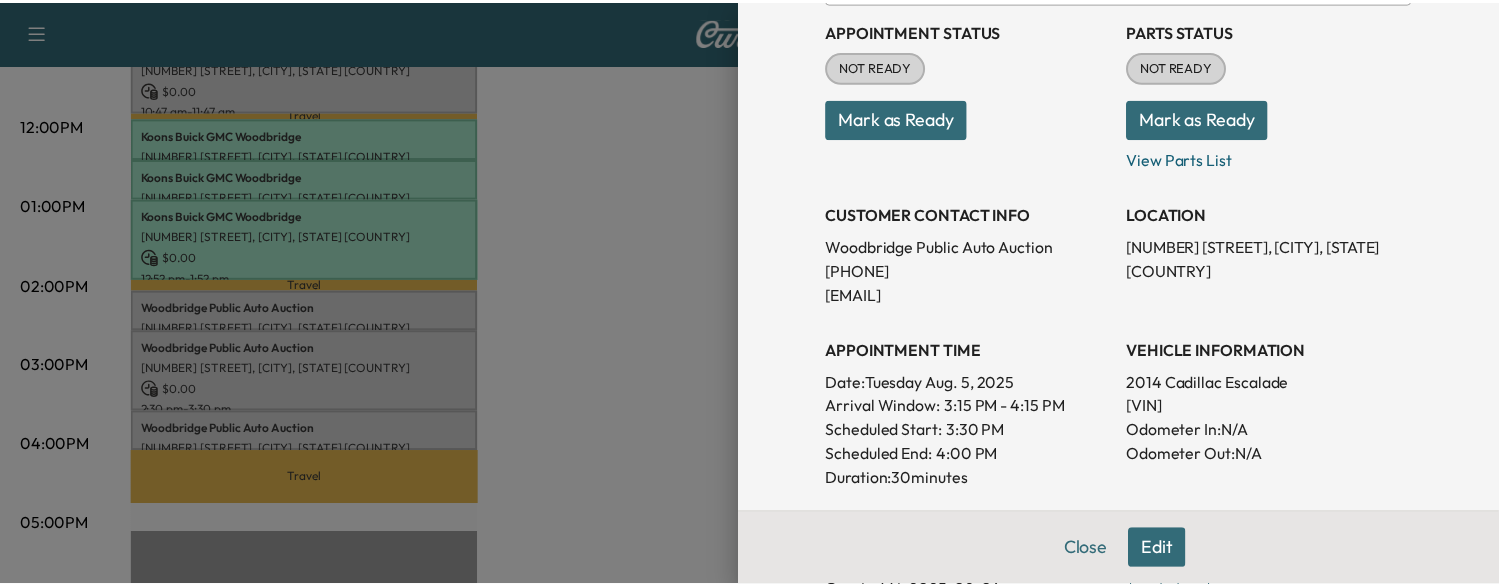 scroll, scrollTop: 239, scrollLeft: 0, axis: vertical 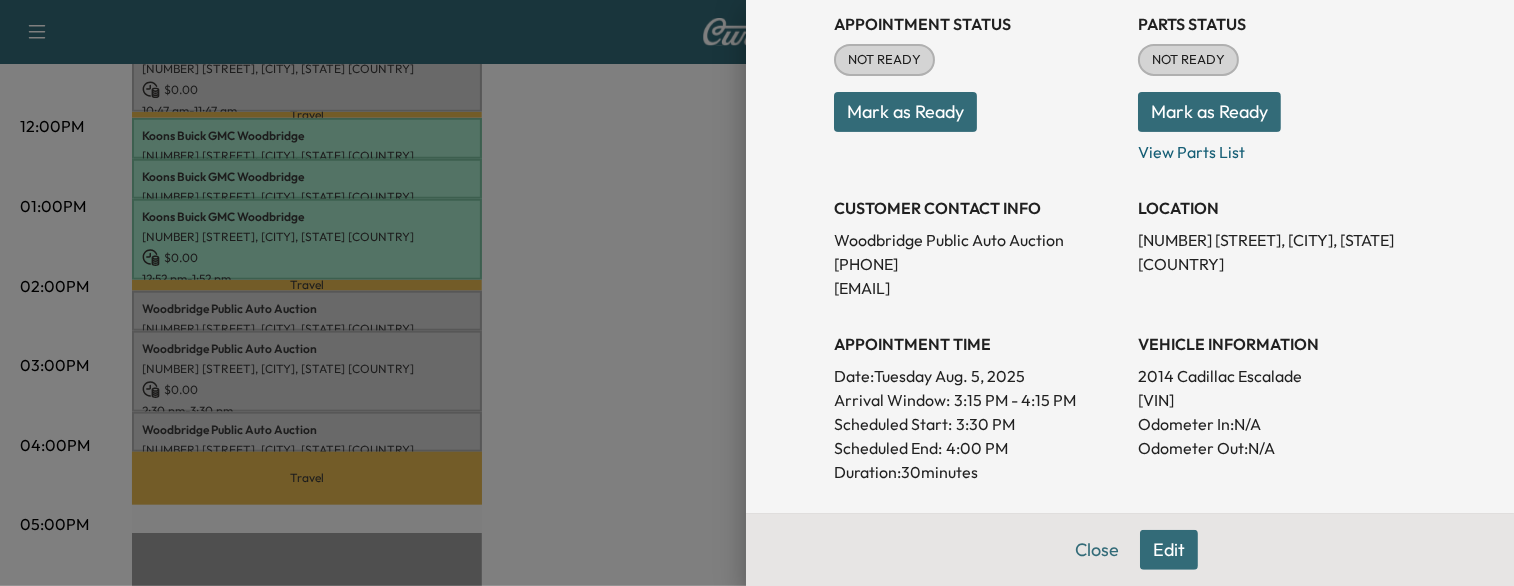 click on "Mark as Ready" at bounding box center (905, 112) 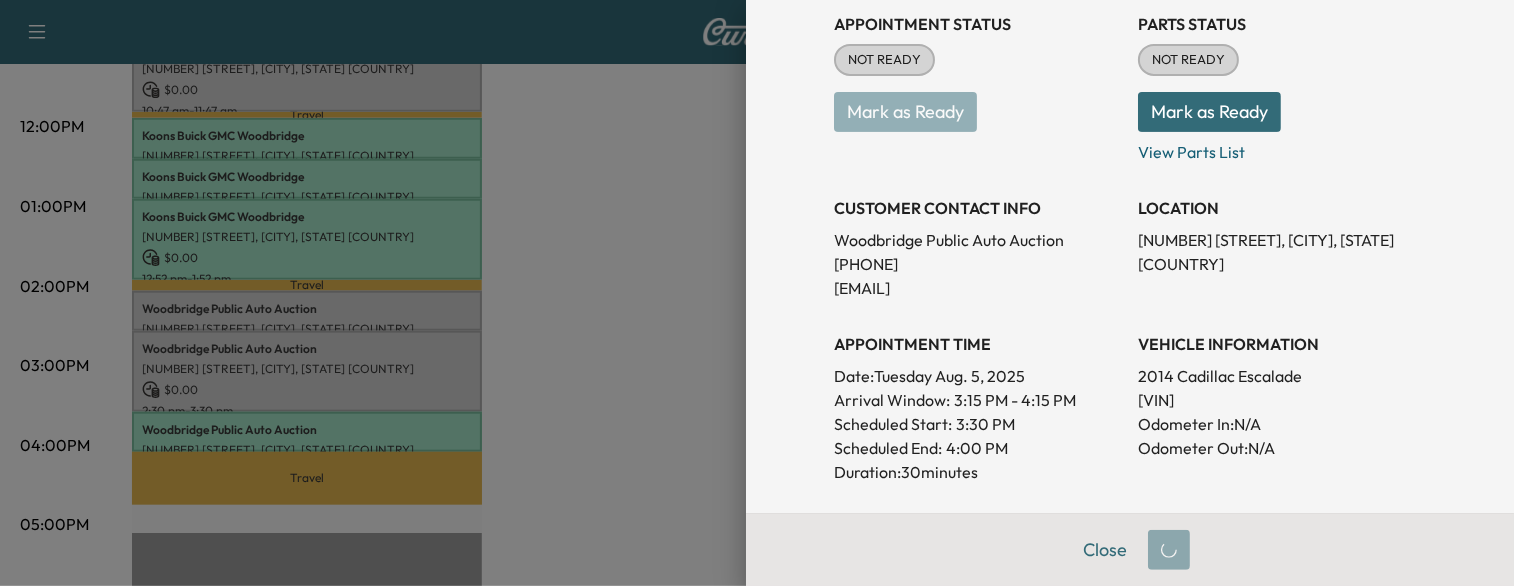 click at bounding box center [757, 293] 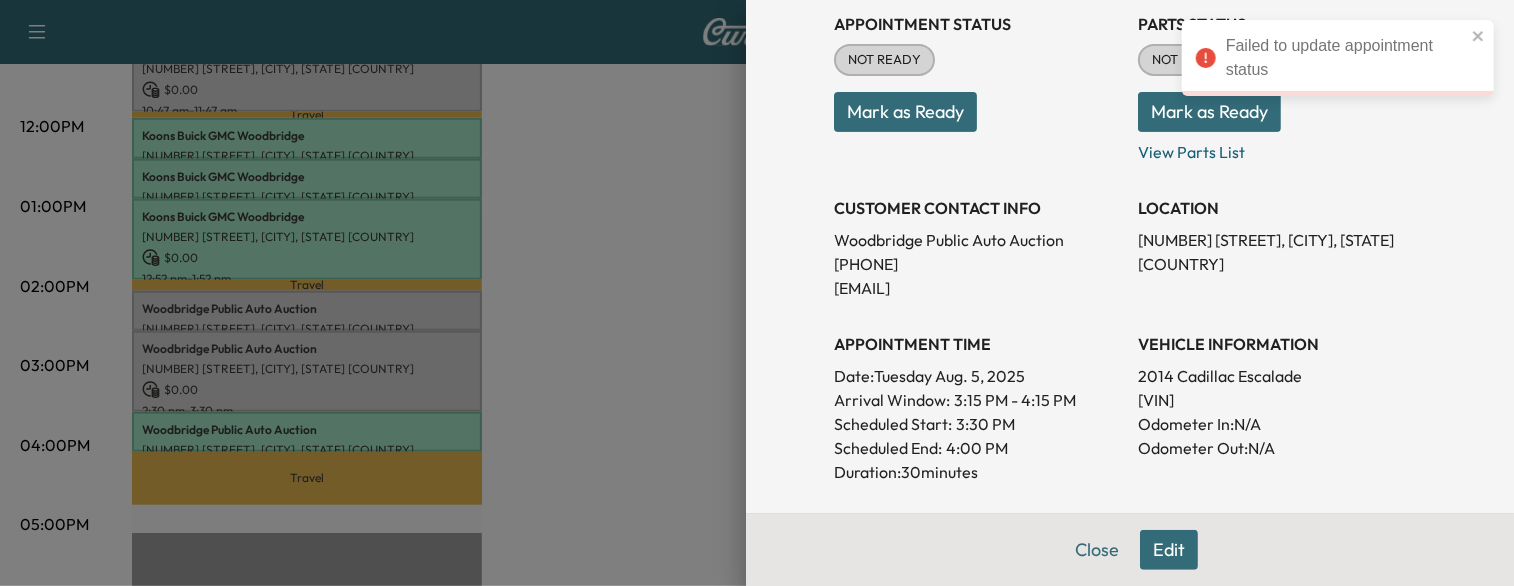 click at bounding box center [757, 293] 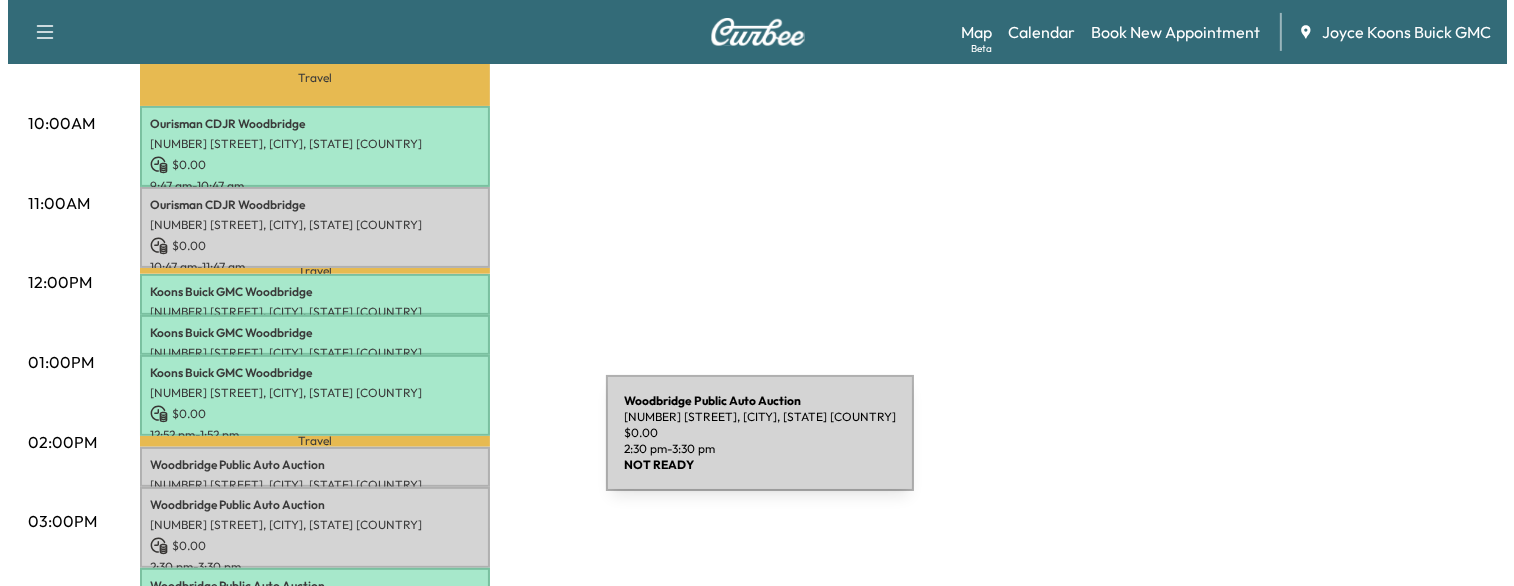 scroll, scrollTop: 668, scrollLeft: 0, axis: vertical 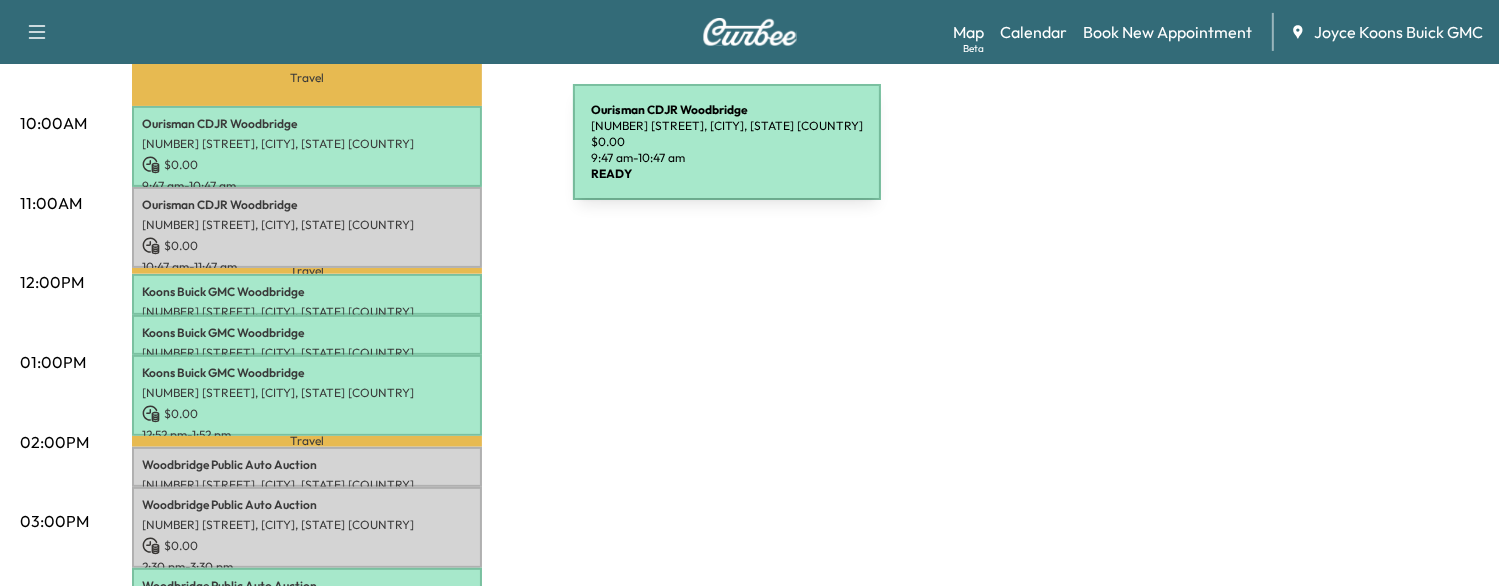 click on "$ 0.00" at bounding box center (307, 165) 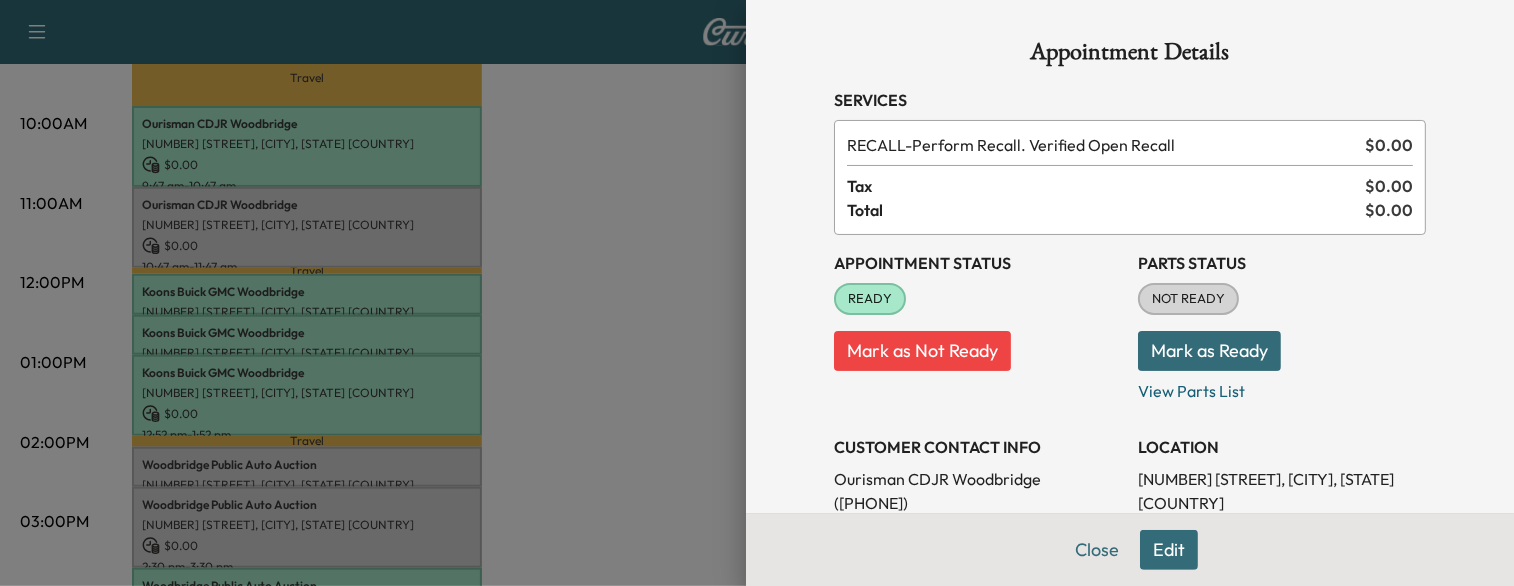 scroll, scrollTop: 0, scrollLeft: 0, axis: both 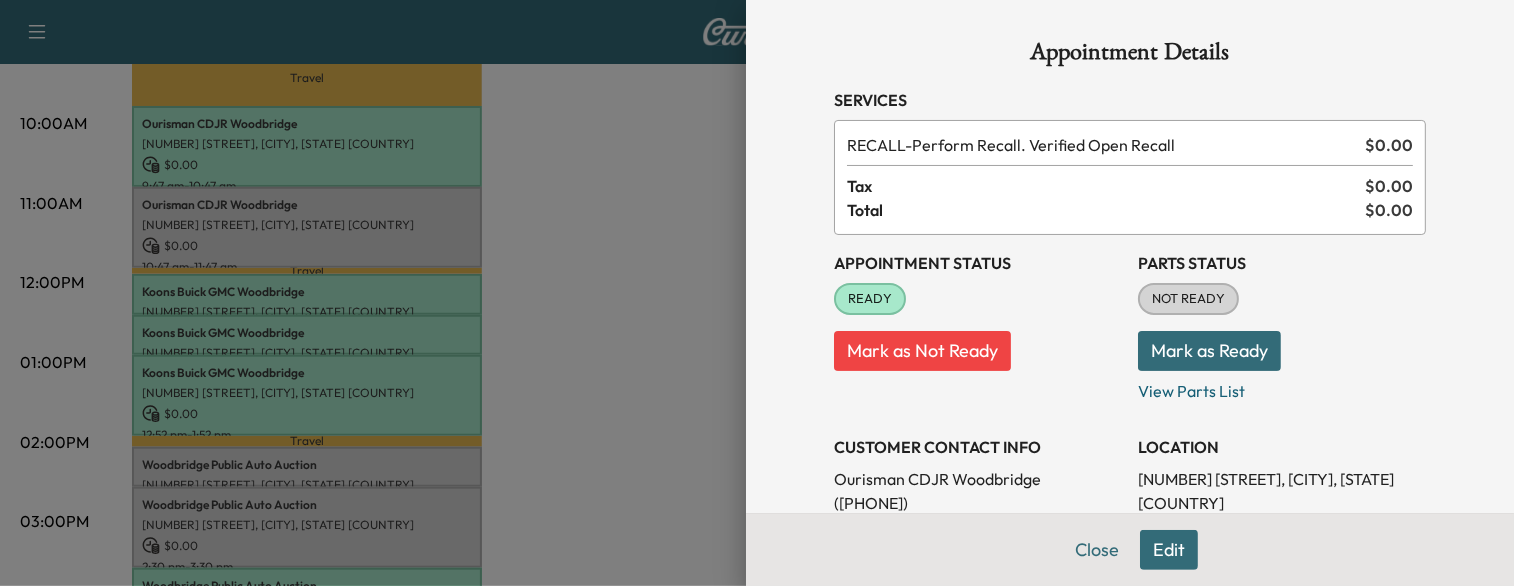click at bounding box center (757, 293) 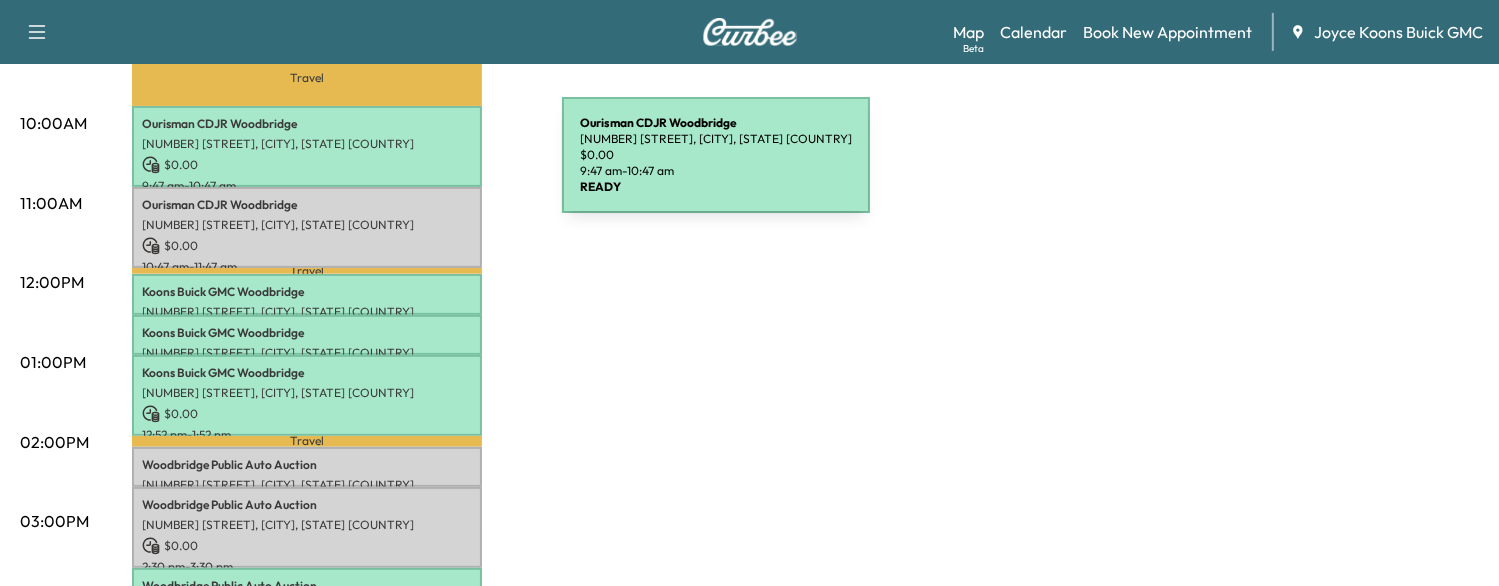 click on "$ 0.00" at bounding box center (307, 165) 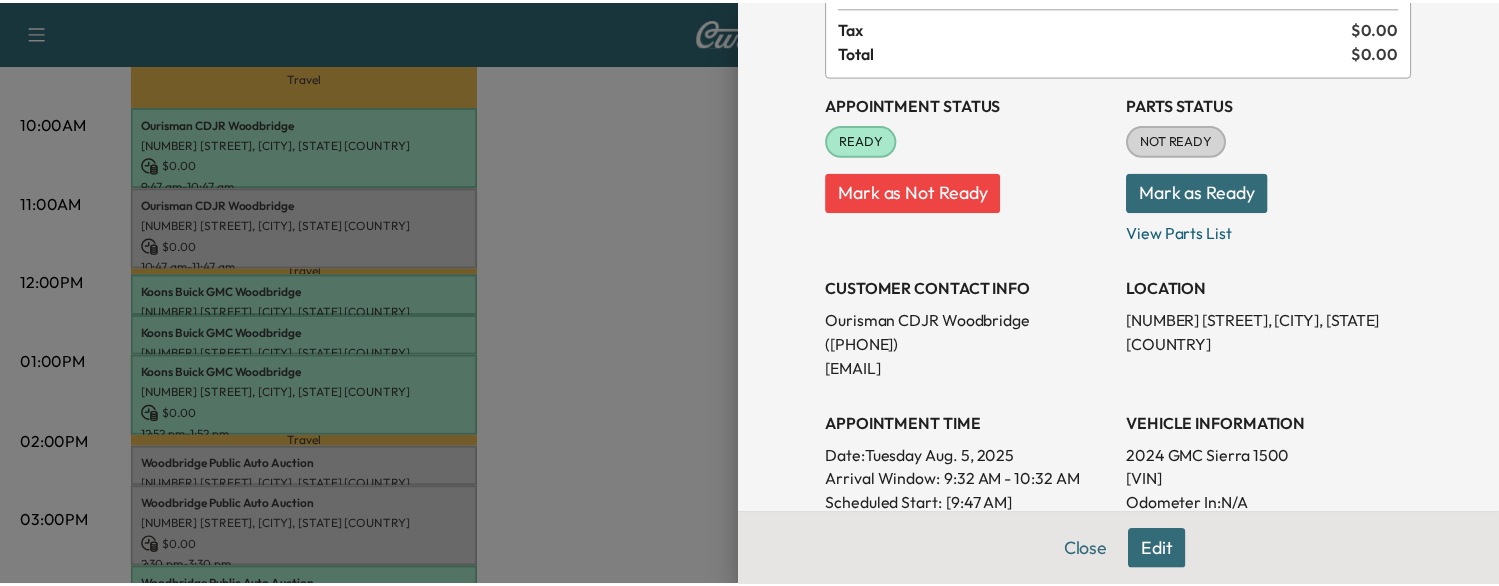 scroll, scrollTop: 160, scrollLeft: 0, axis: vertical 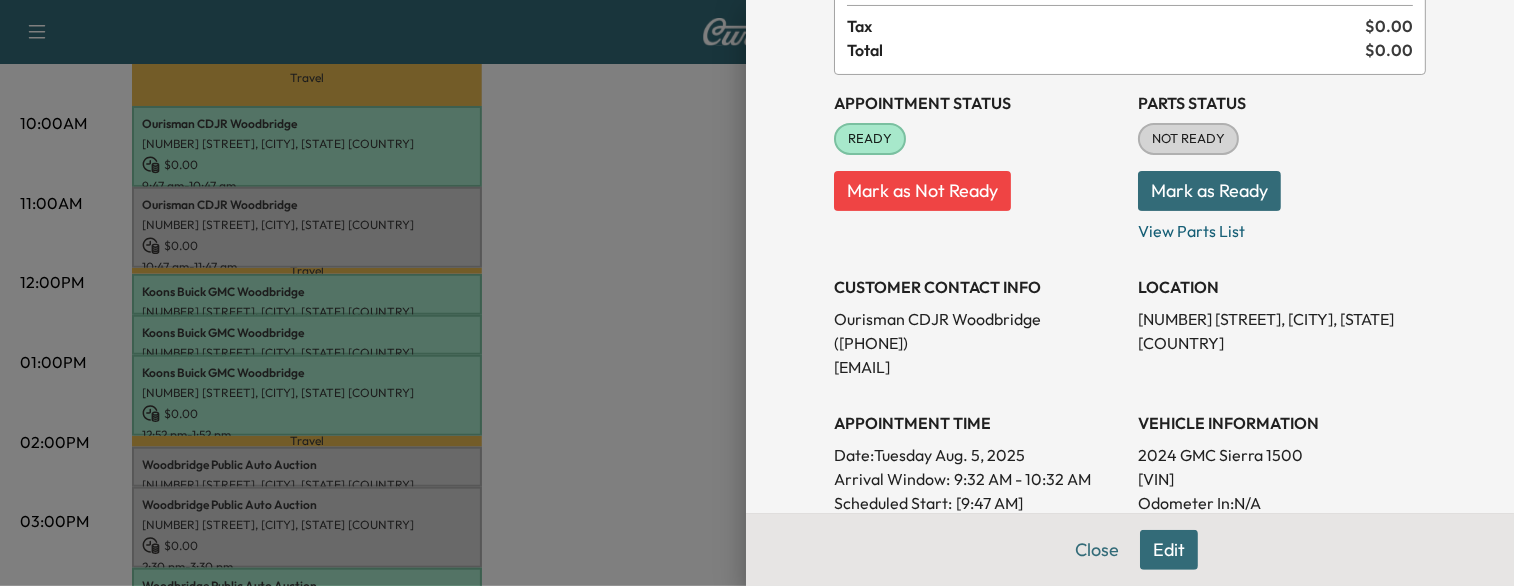 click on "[VIN]" at bounding box center [1282, 479] 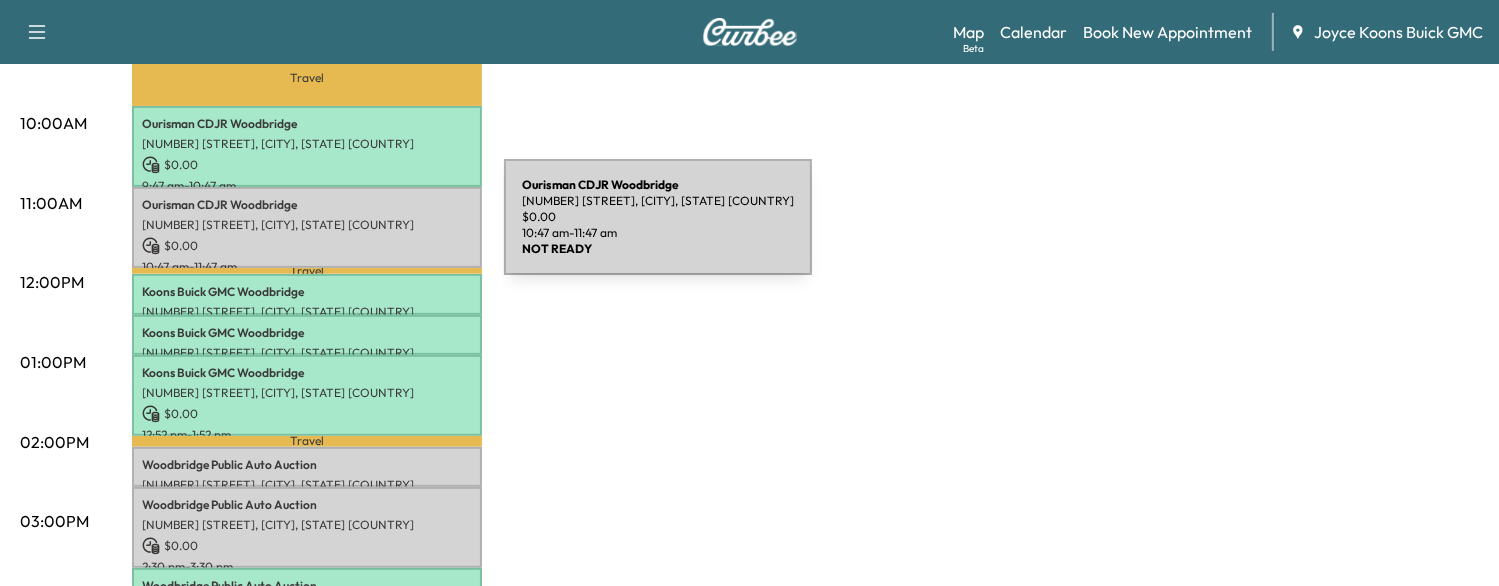 click on "[COMPANY_NAME]    Woodbridge [NUMBER] [STREET], Woodbridge, [STATE], [ZIP], USA   $ 0.00 10:47 am  -  11:47 am" at bounding box center (307, 227) 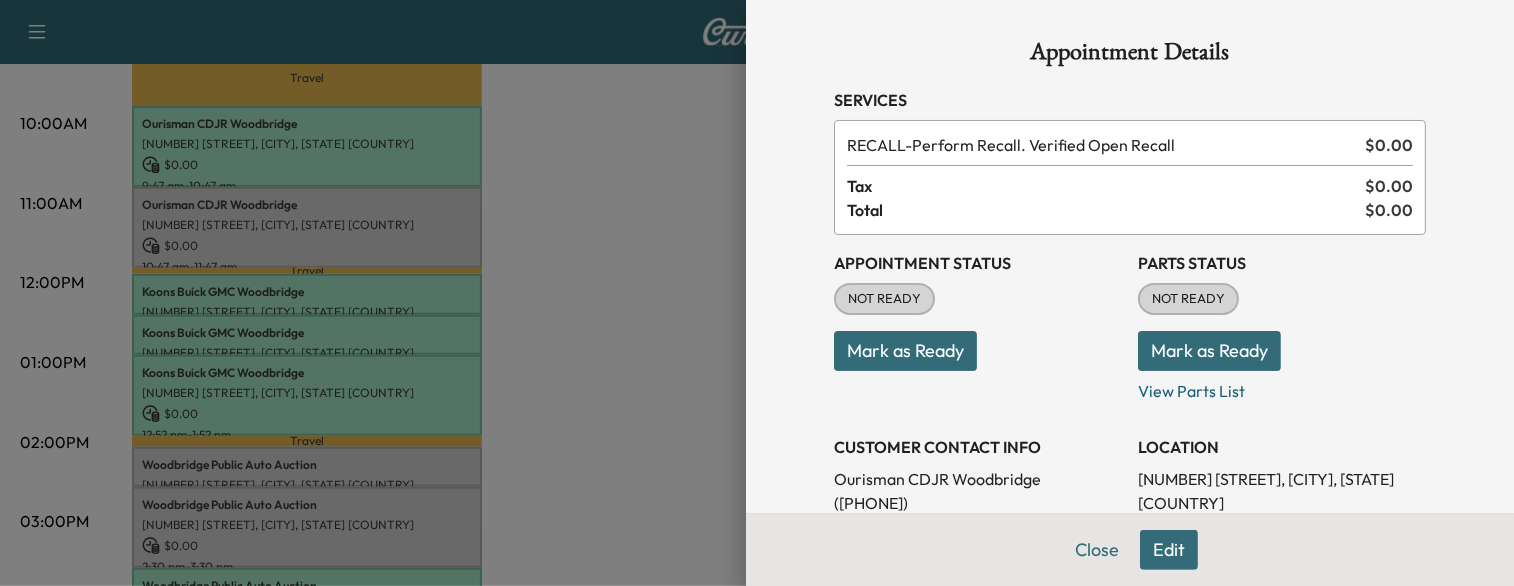 click at bounding box center [757, 293] 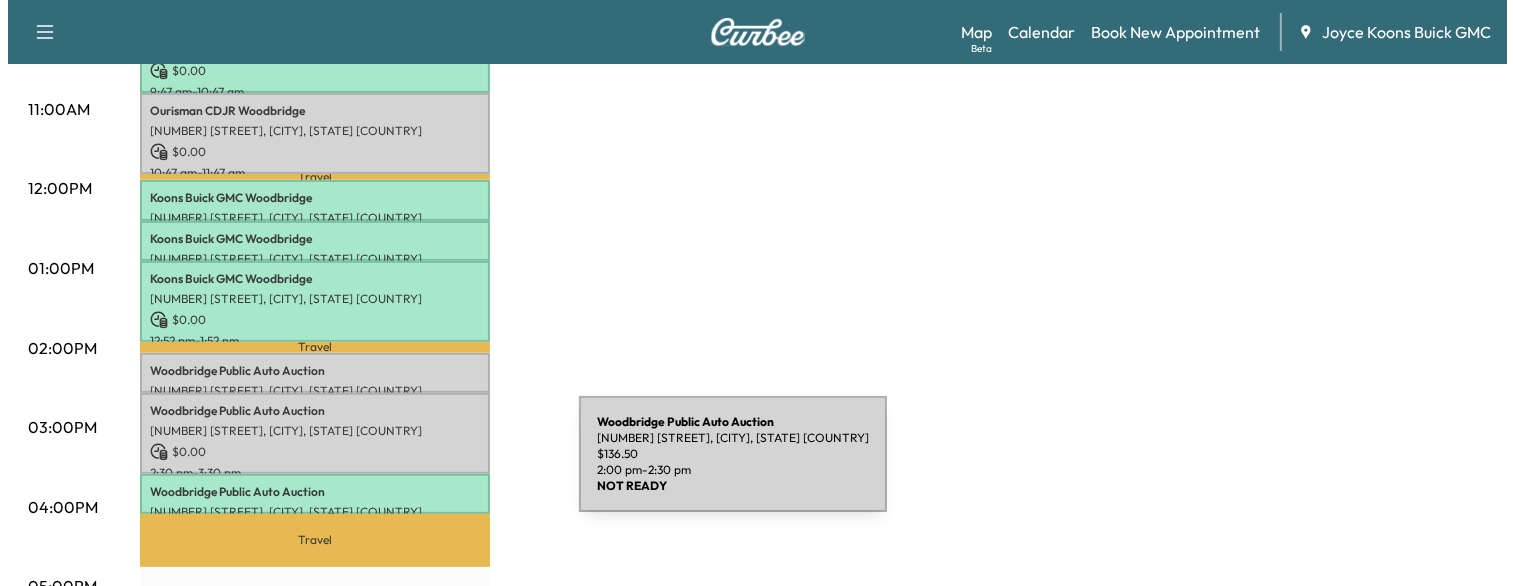 scroll, scrollTop: 770, scrollLeft: 0, axis: vertical 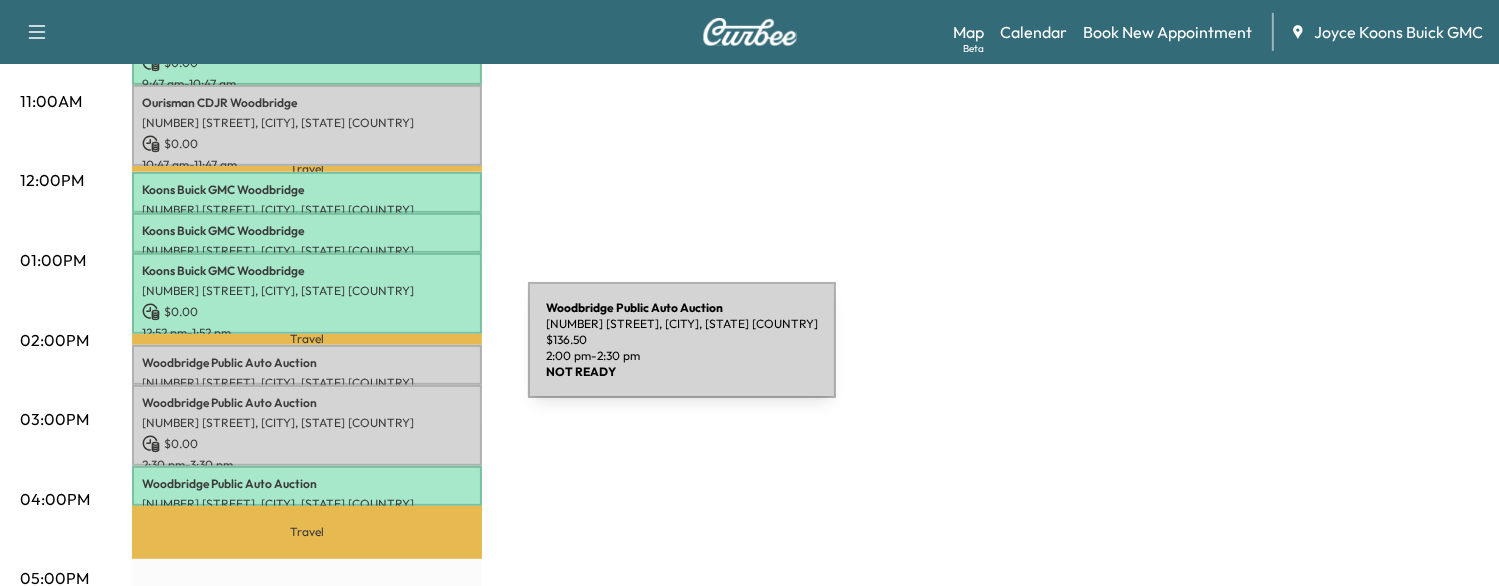 click on "[COMPANY_NAME]" at bounding box center [307, 363] 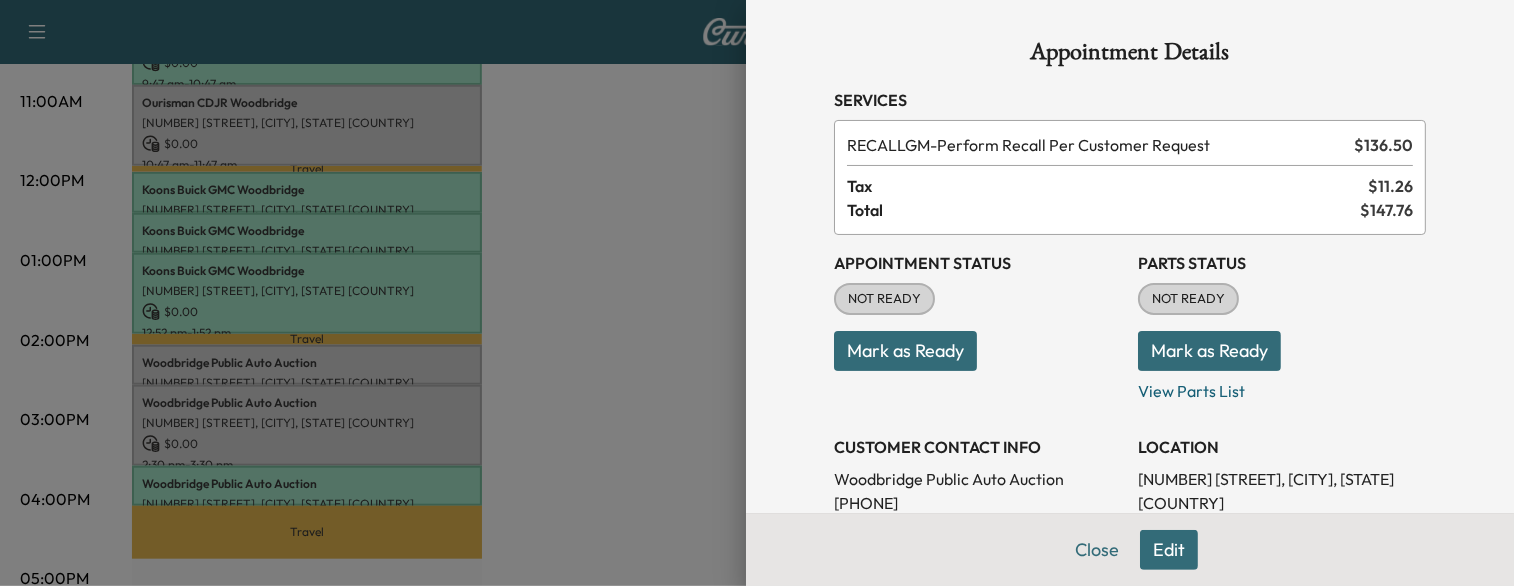 click at bounding box center (757, 293) 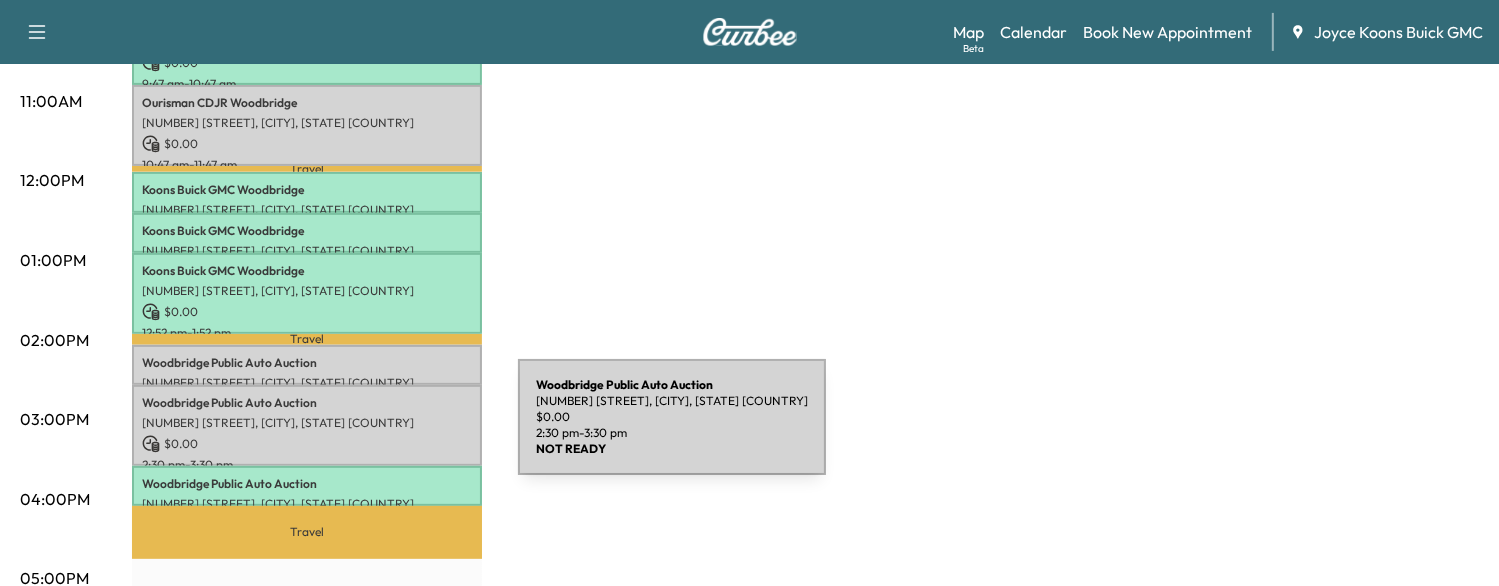 click on "$ 0.00" at bounding box center [307, 444] 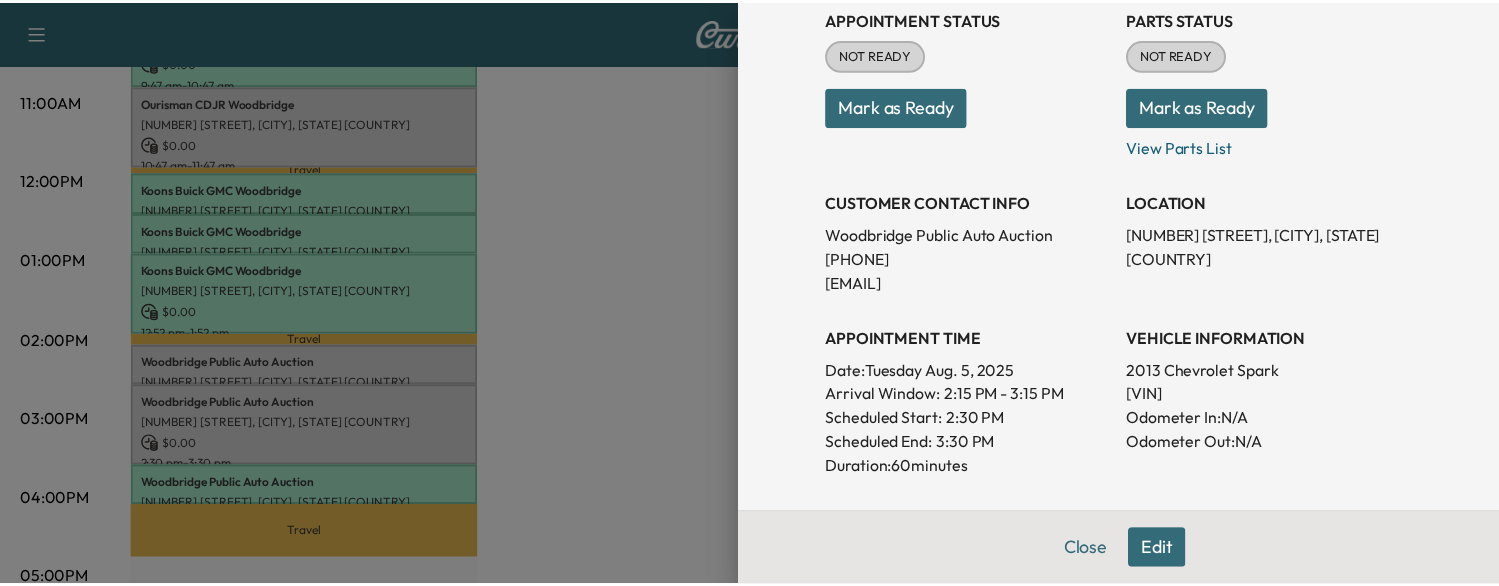 scroll, scrollTop: 246, scrollLeft: 0, axis: vertical 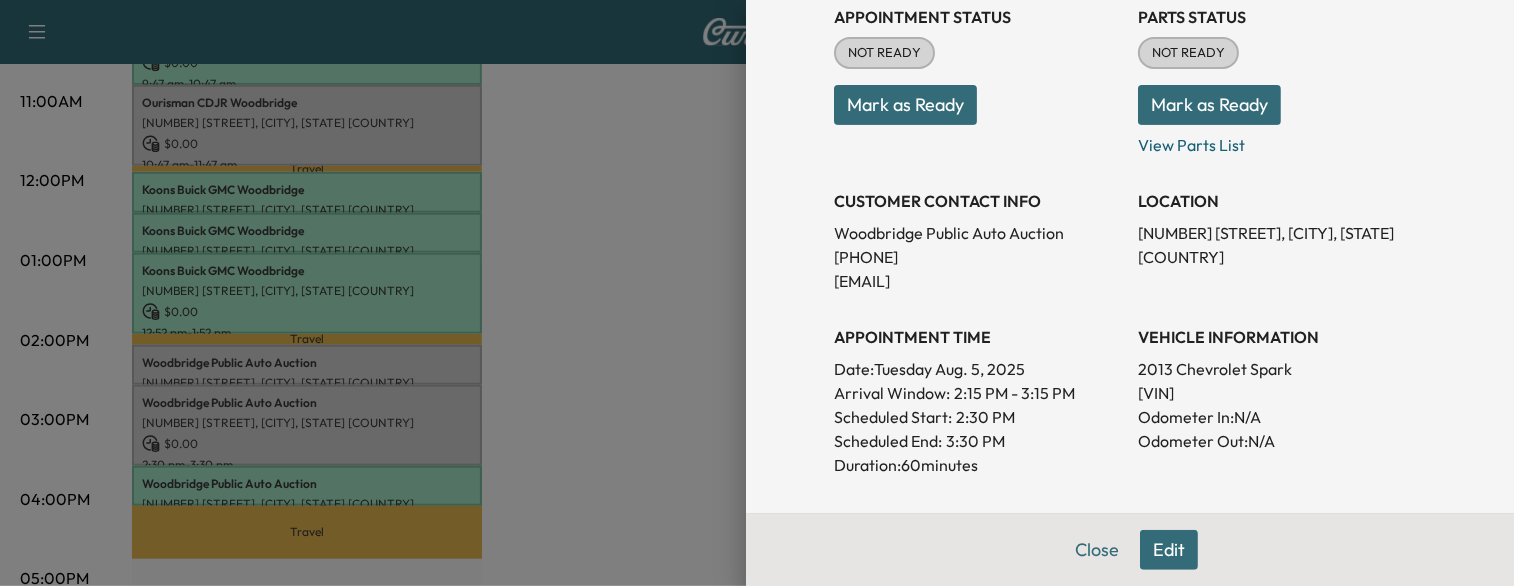 click on "[VIN]" at bounding box center [1282, 393] 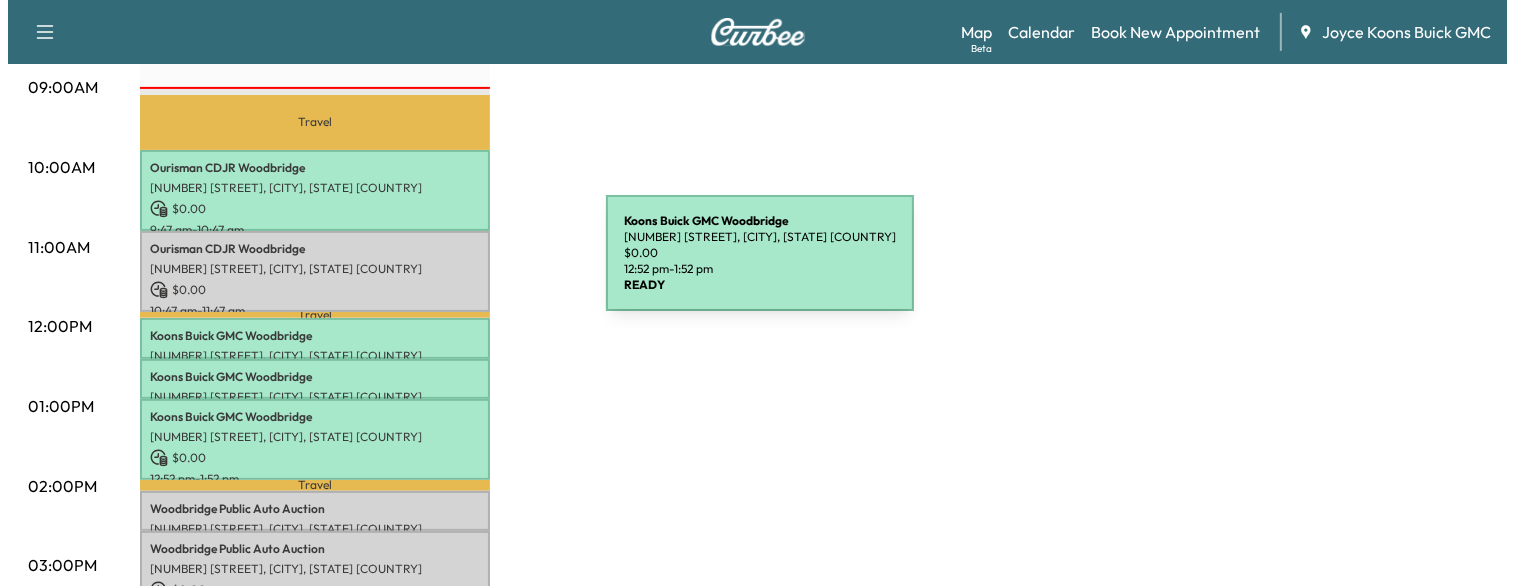 scroll, scrollTop: 624, scrollLeft: 0, axis: vertical 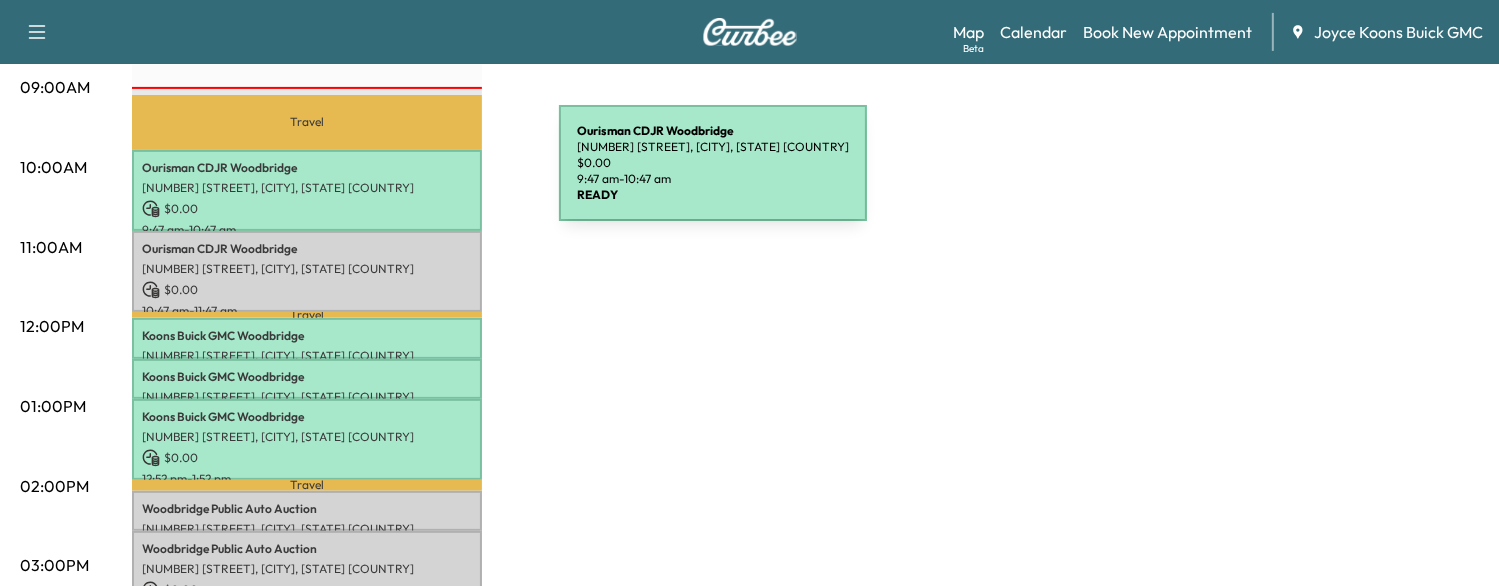 click on "[NUMBER] [STREET], [CITY], [STATE] [COUNTRY]" at bounding box center [307, 188] 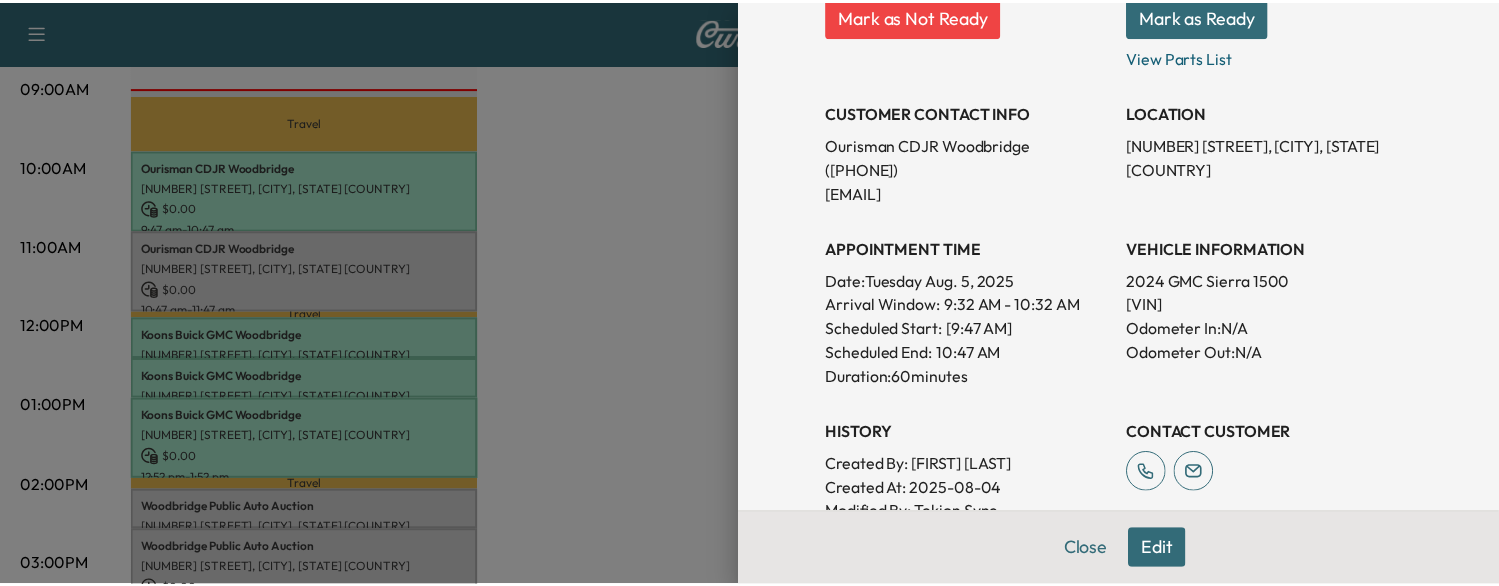 scroll, scrollTop: 335, scrollLeft: 0, axis: vertical 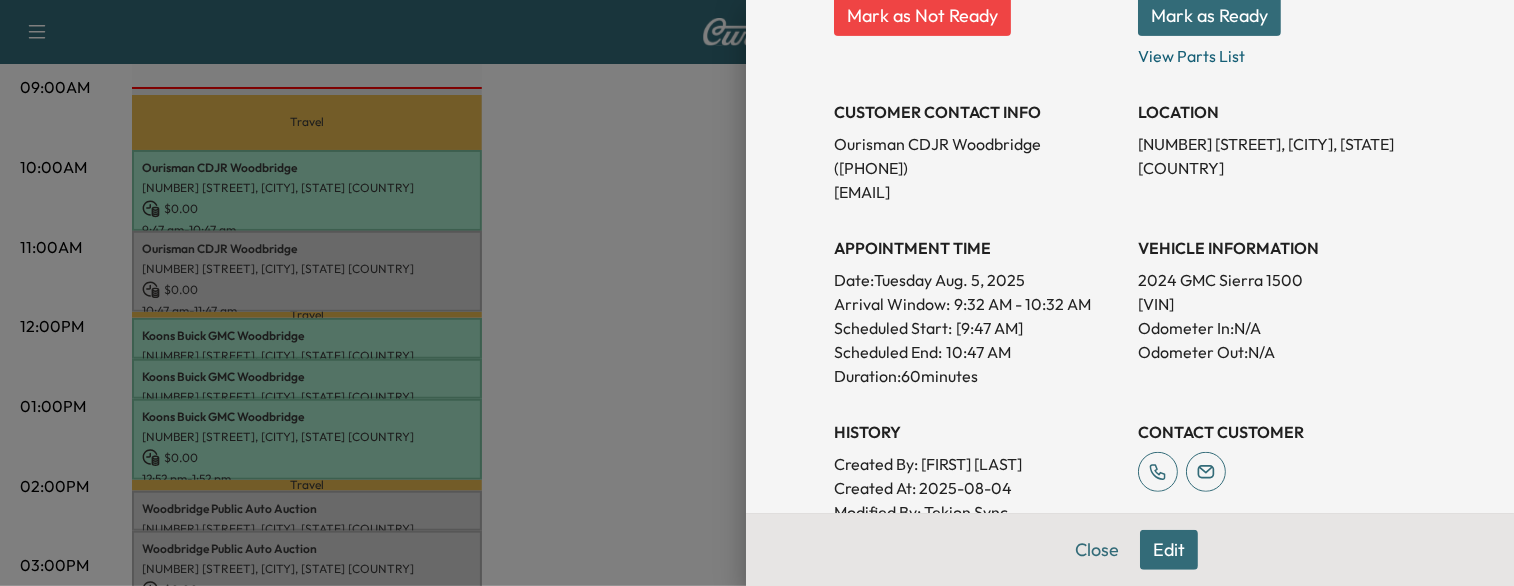 click at bounding box center [757, 293] 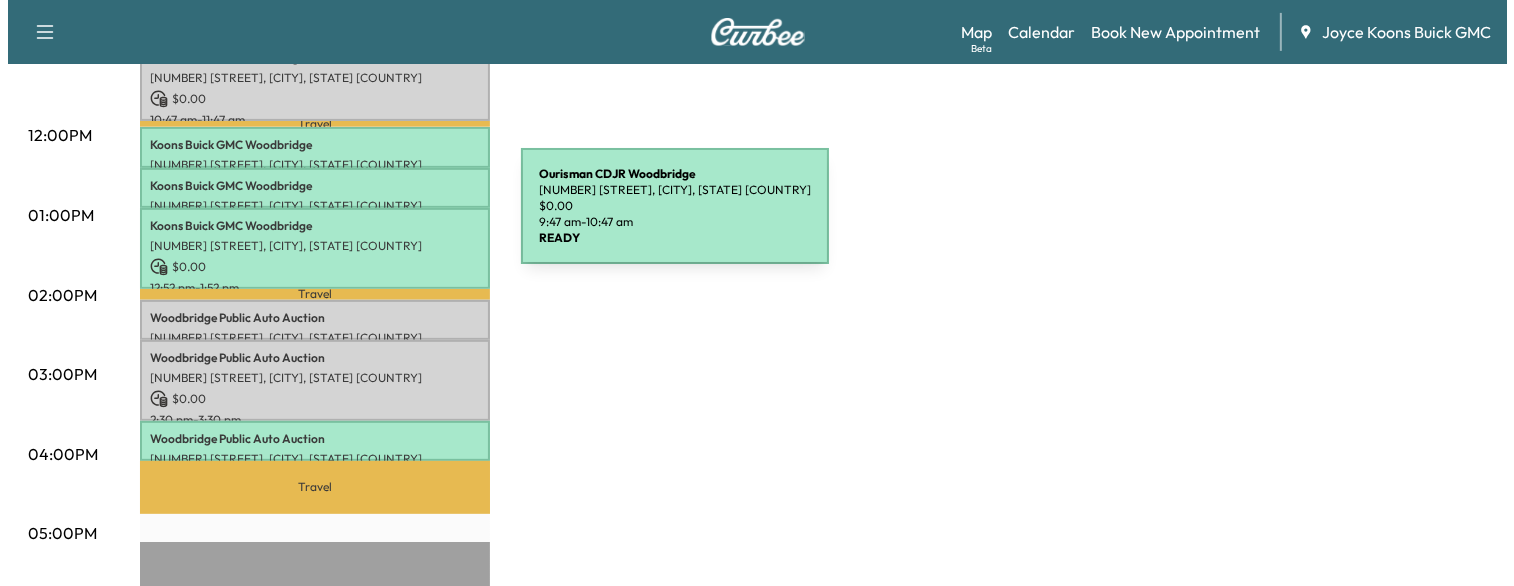 scroll, scrollTop: 818, scrollLeft: 0, axis: vertical 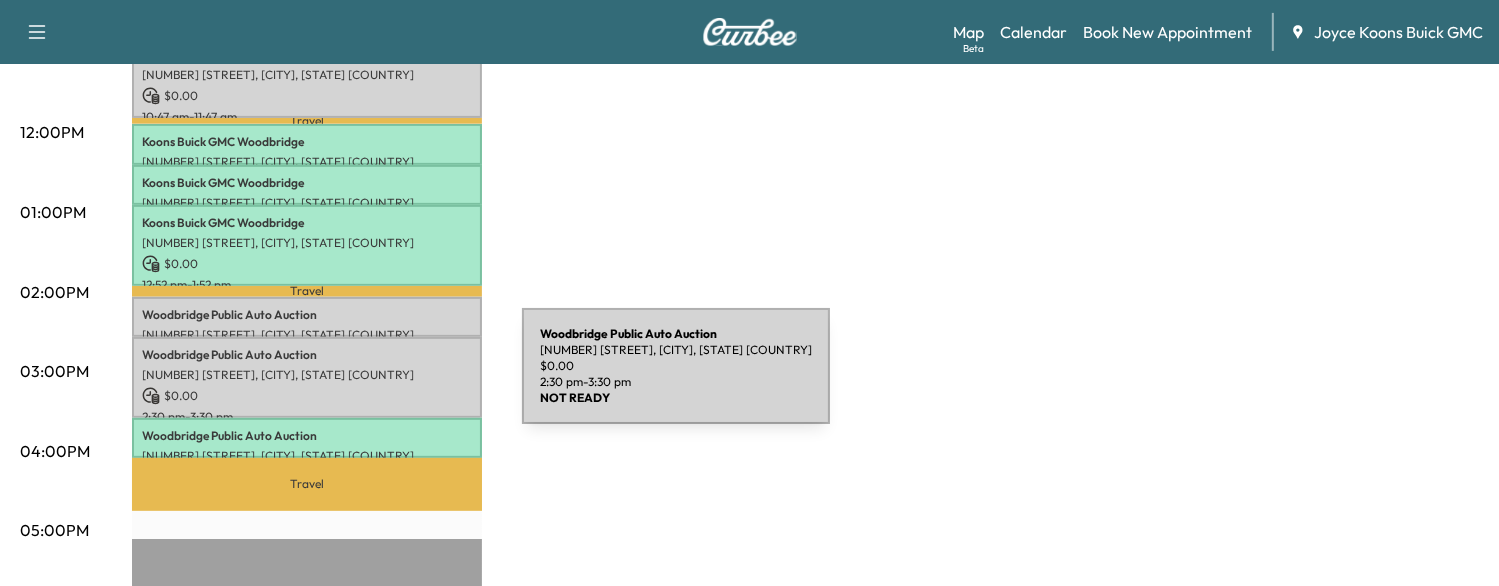 click on "$ 0.00" at bounding box center (307, 396) 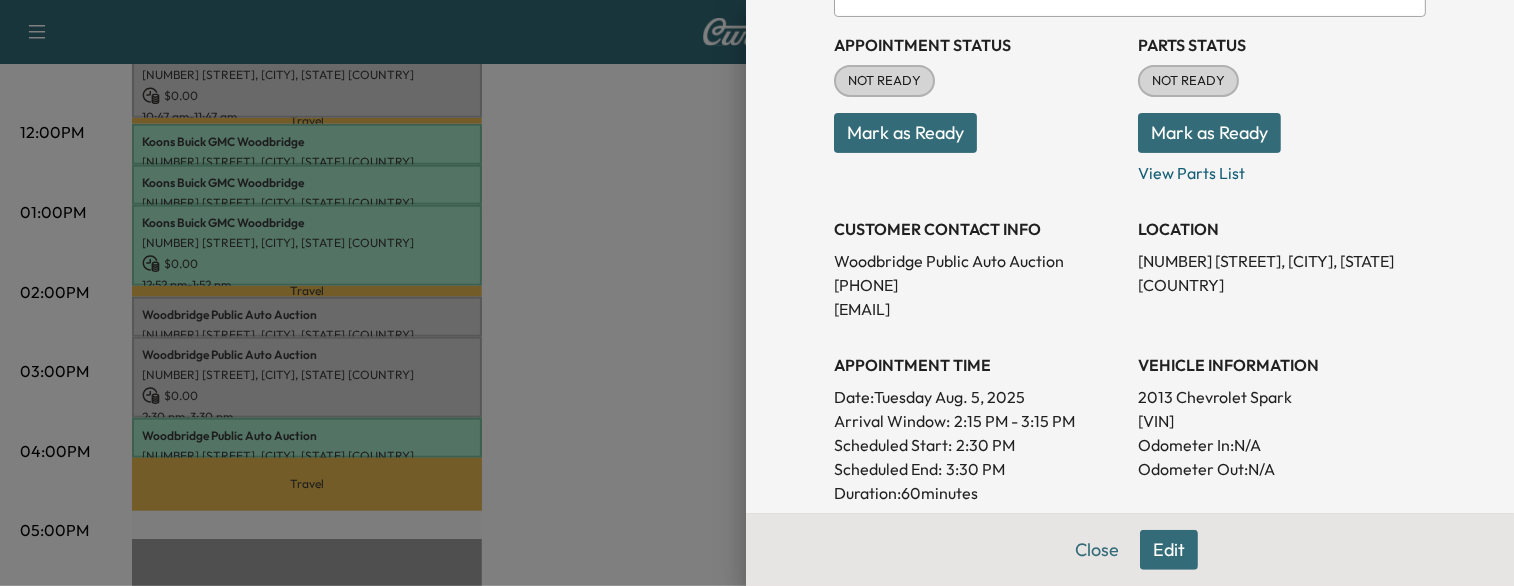scroll, scrollTop: 211, scrollLeft: 0, axis: vertical 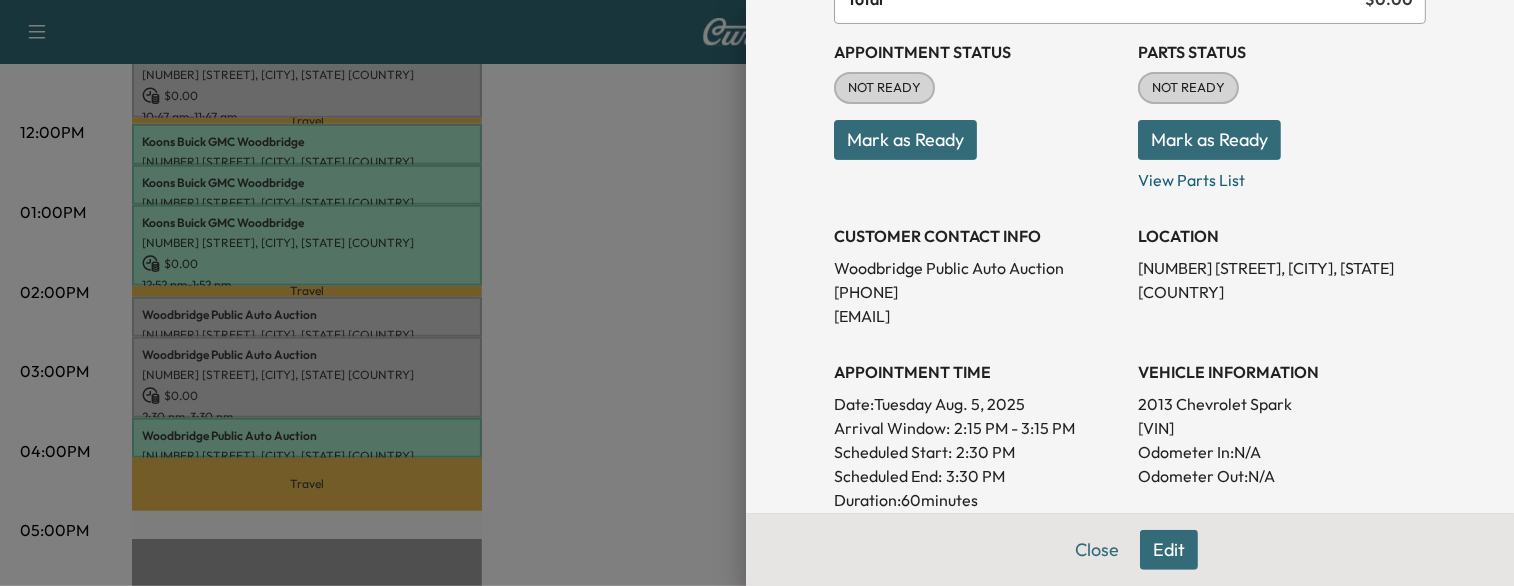 click on "Mark as Ready" at bounding box center (905, 140) 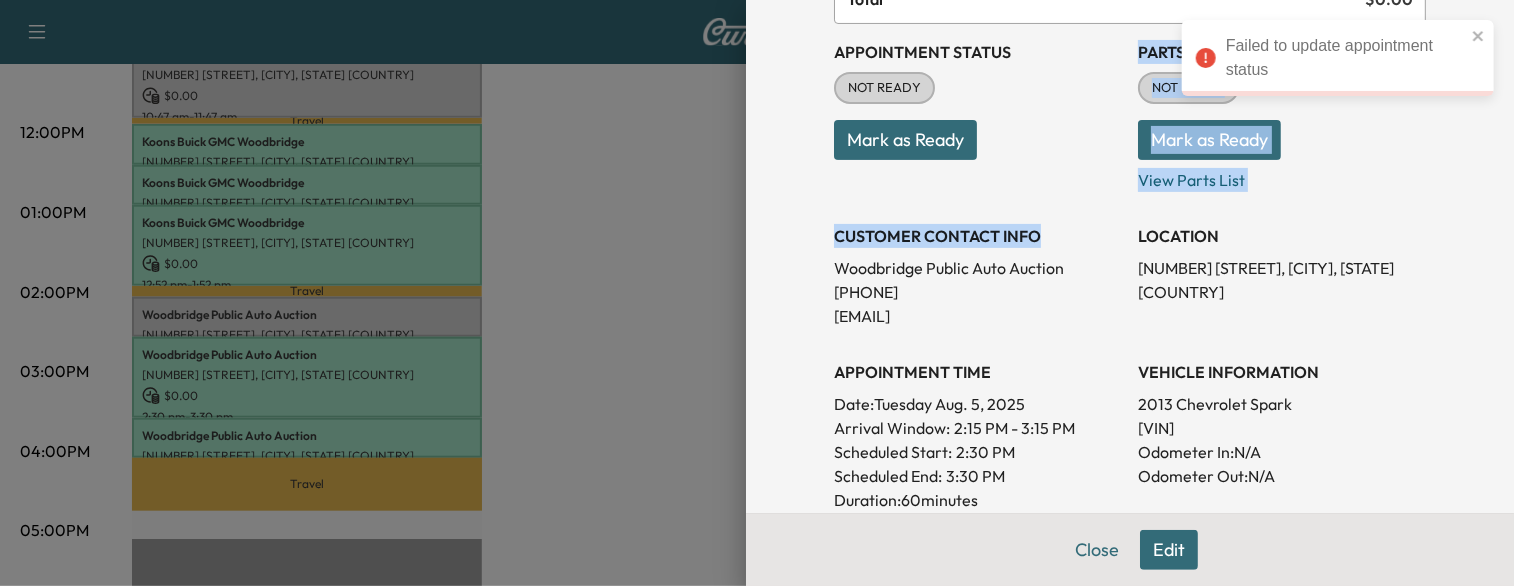 drag, startPoint x: 1020, startPoint y: 210, endPoint x: 1059, endPoint y: 193, distance: 42.544094 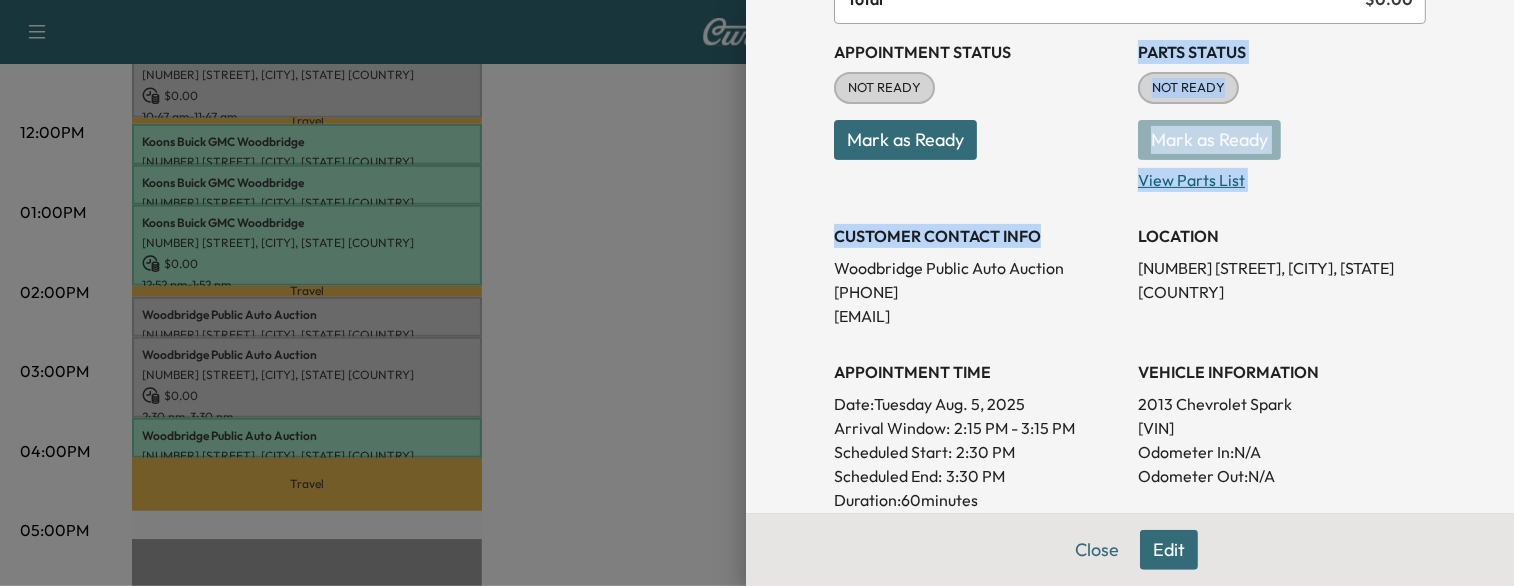 click on "View Parts List" at bounding box center [1282, 176] 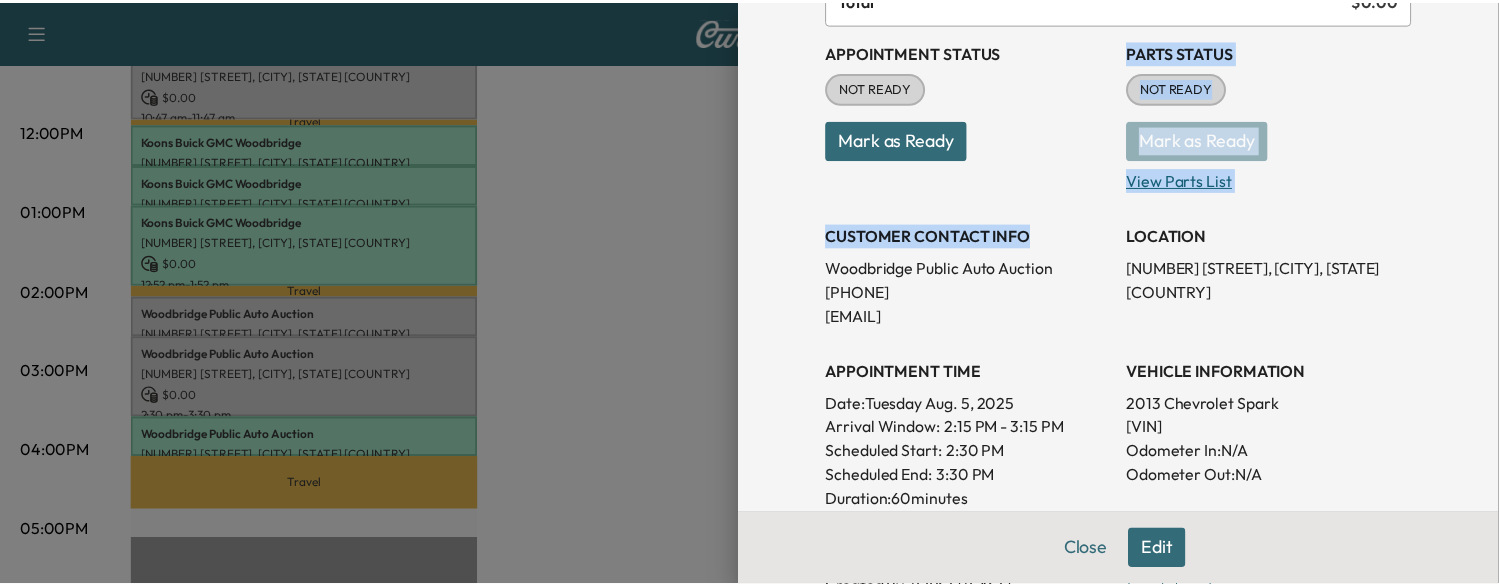scroll, scrollTop: 0, scrollLeft: 0, axis: both 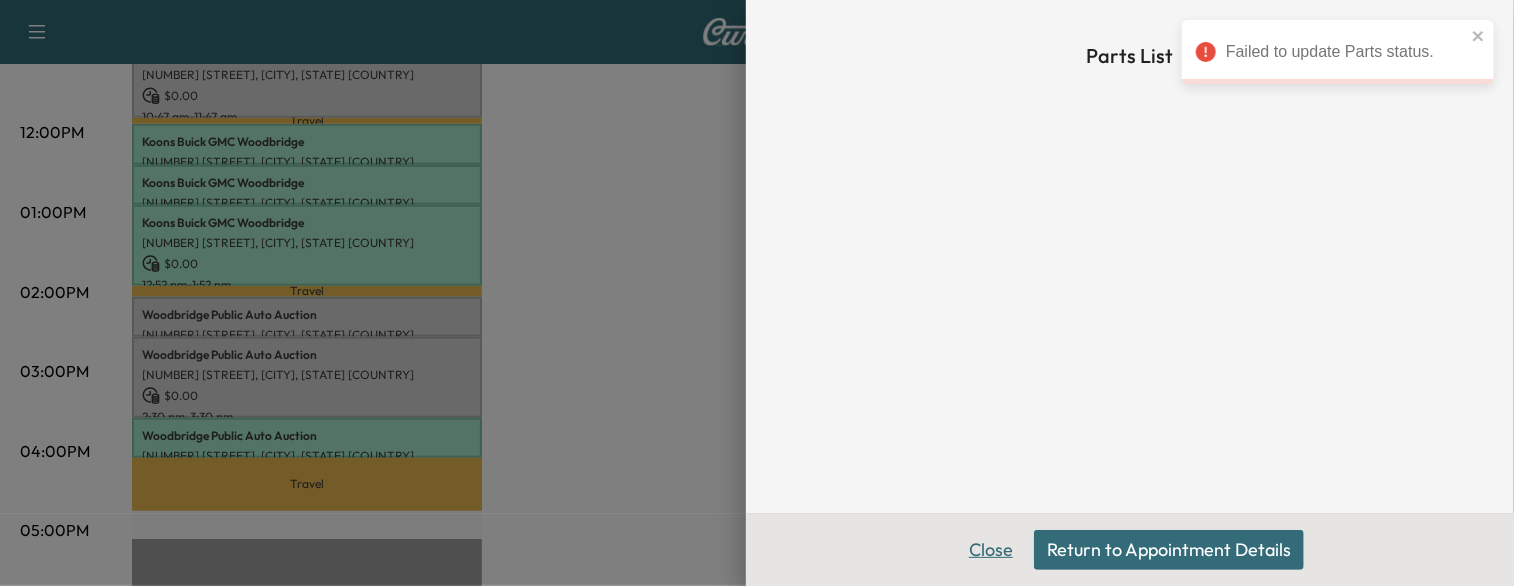 click on "Close" at bounding box center [991, 550] 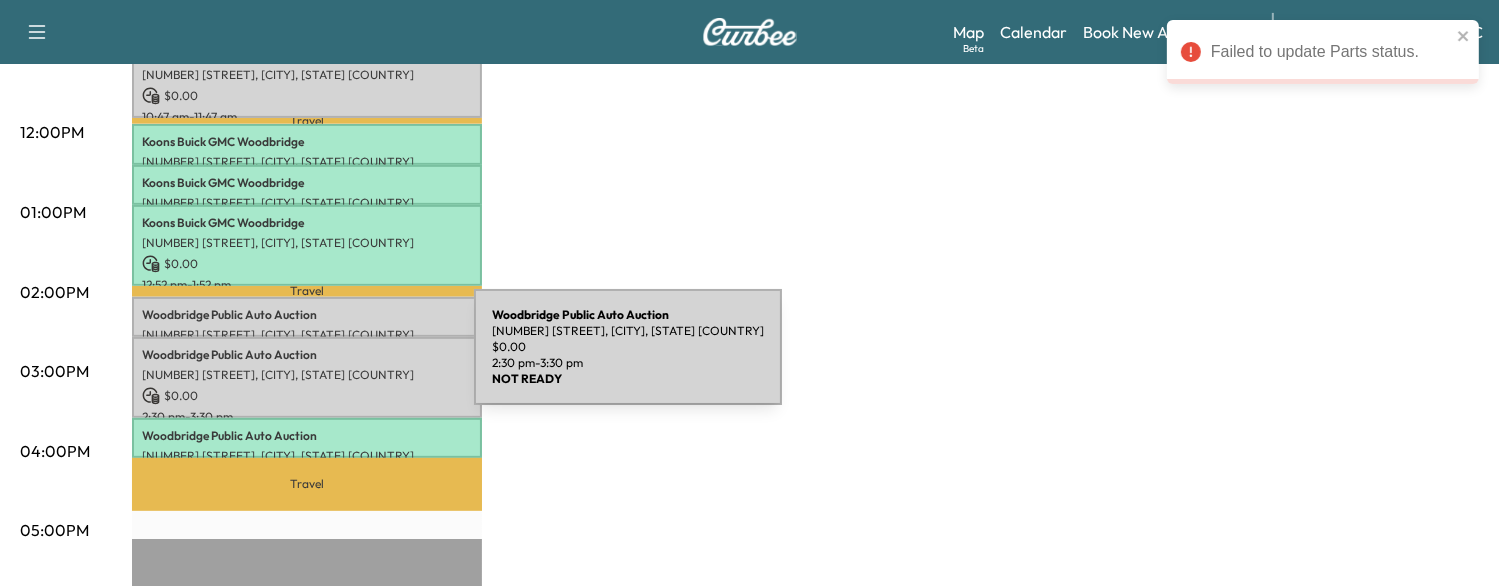 click on "[NUMBER] [STREET], [CITY], [STATE] [COUNTRY]" at bounding box center [307, 375] 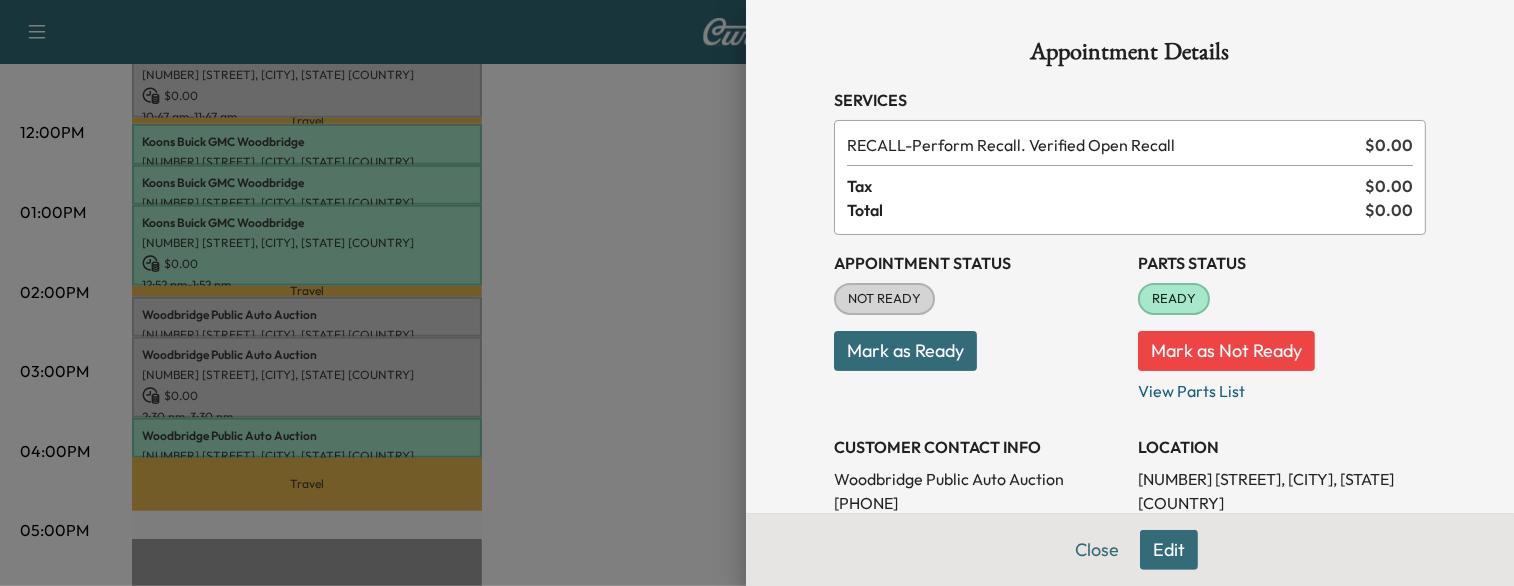 click on "Mark as Ready" at bounding box center (905, 351) 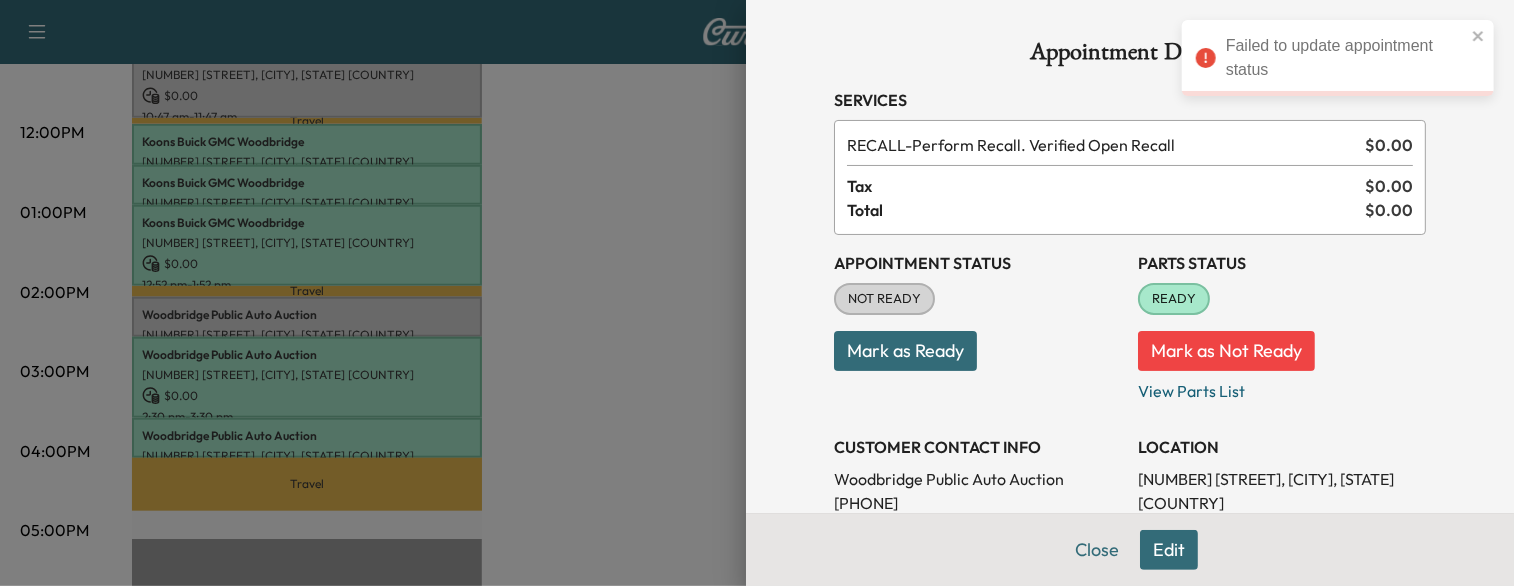 click at bounding box center (757, 293) 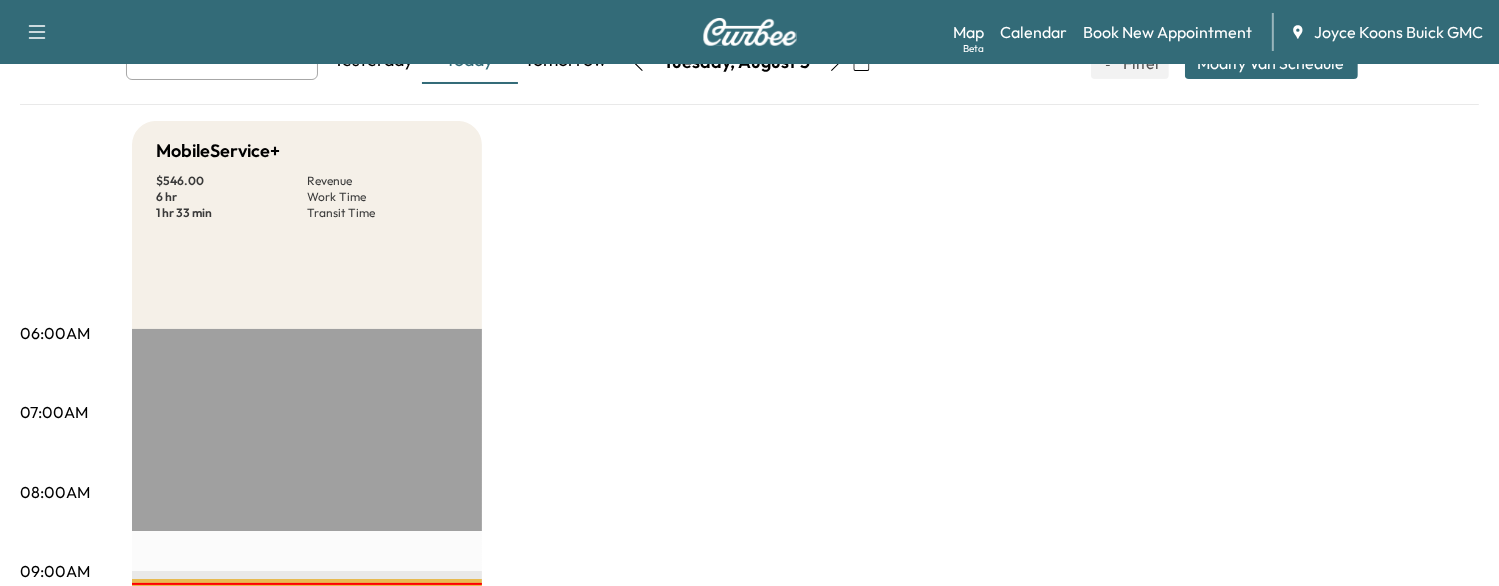 scroll, scrollTop: 0, scrollLeft: 0, axis: both 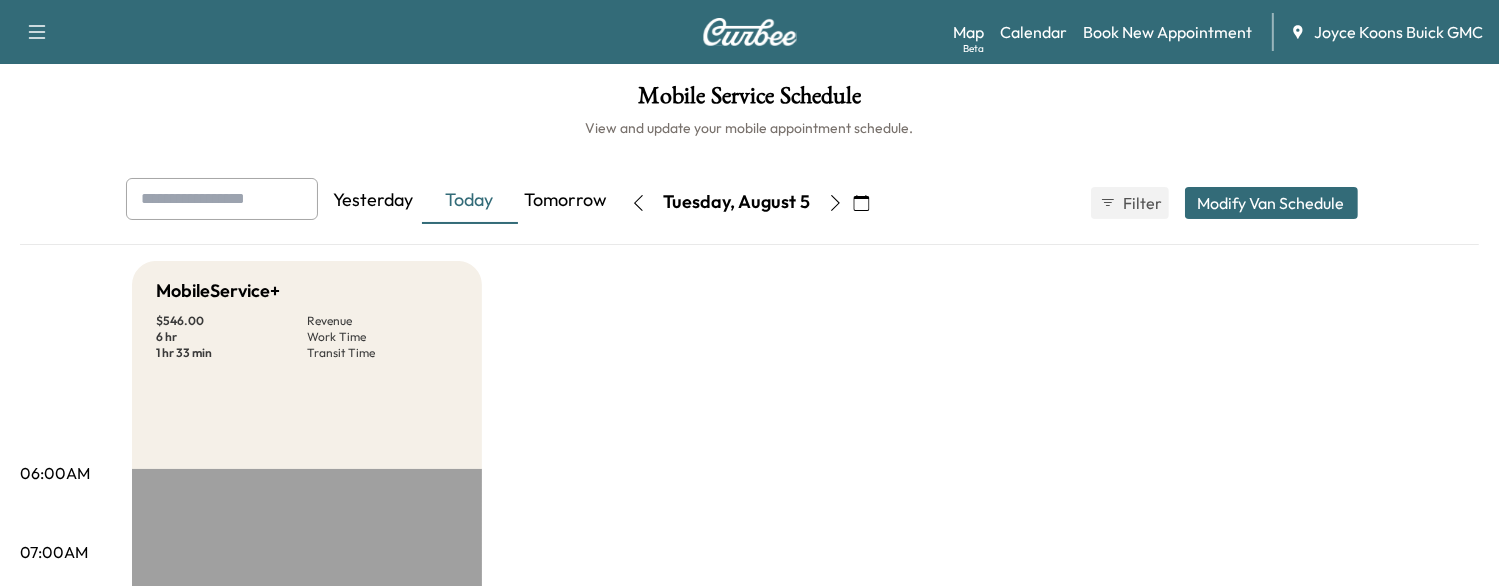 click 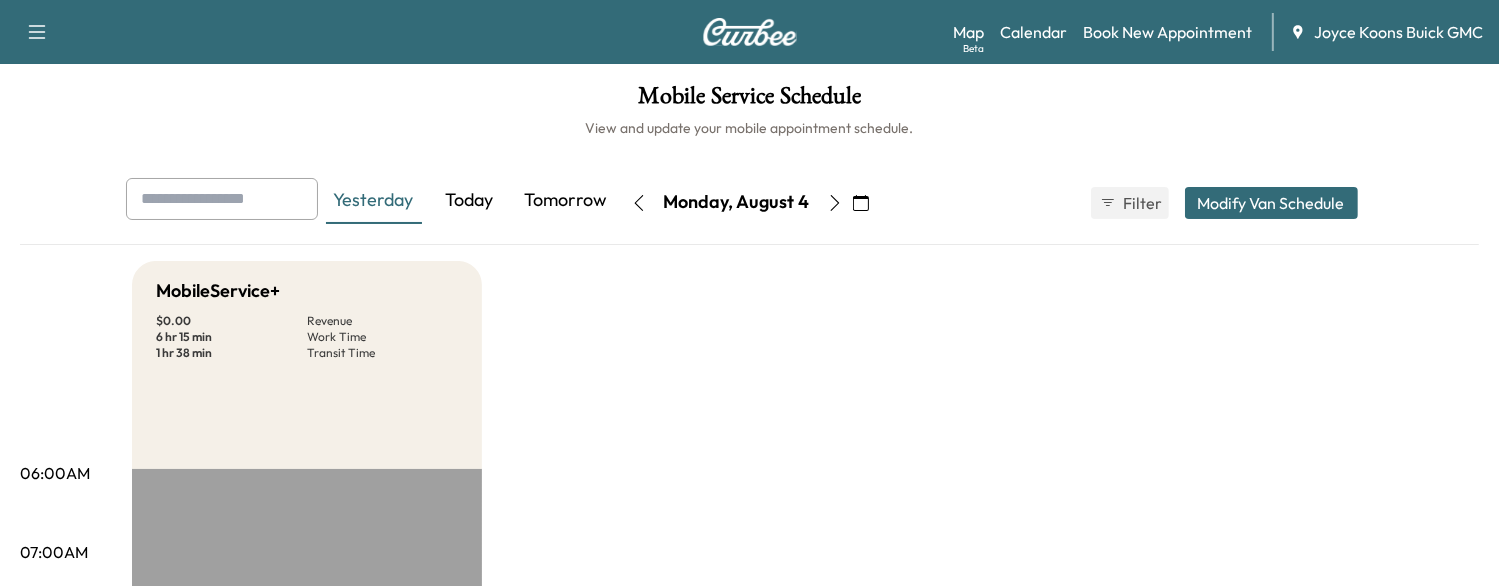 click 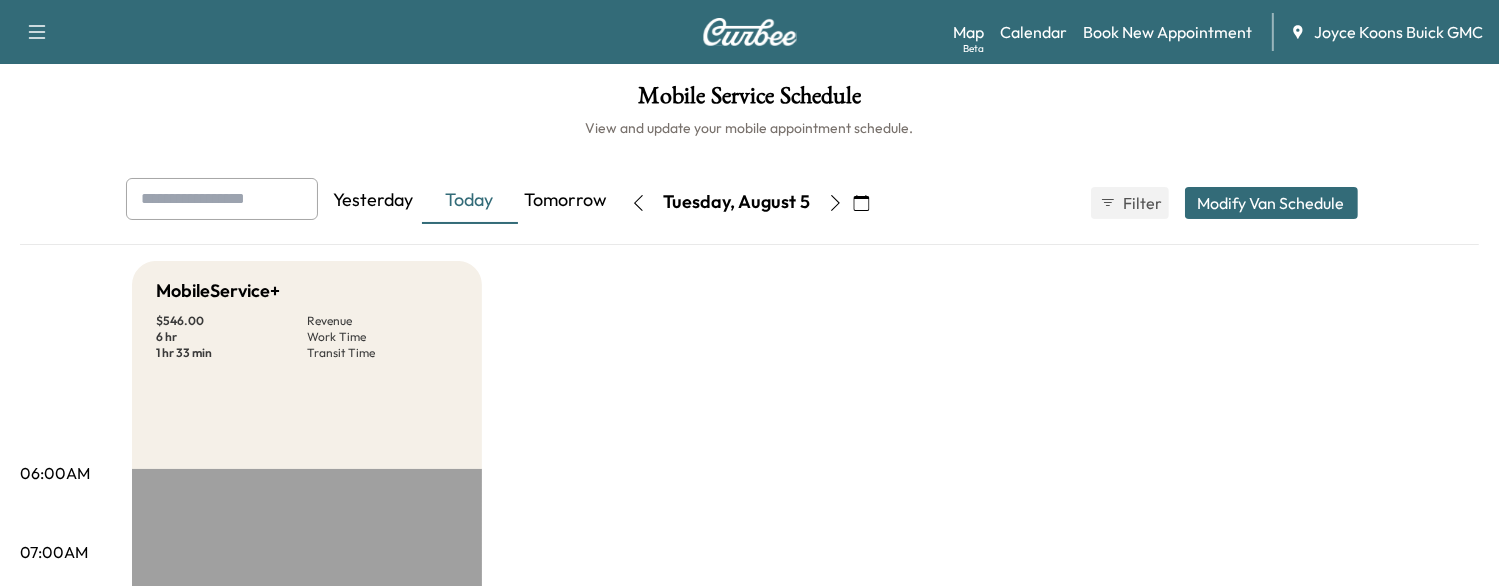 click 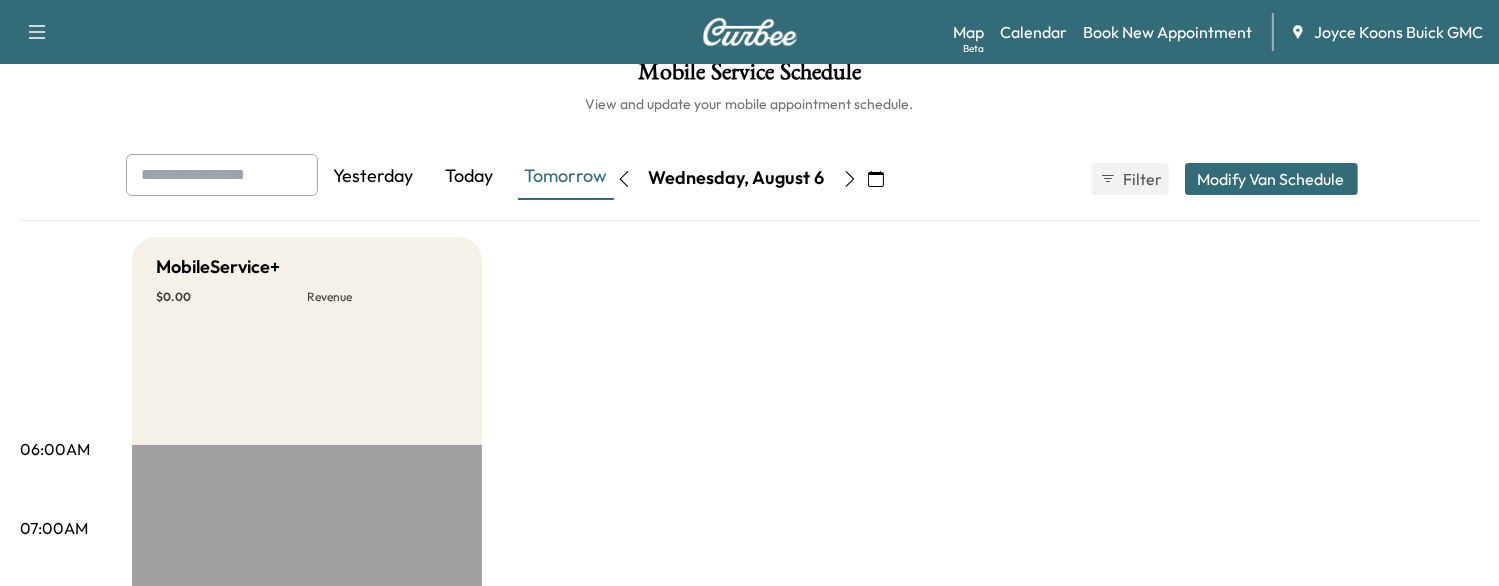 scroll, scrollTop: 0, scrollLeft: 0, axis: both 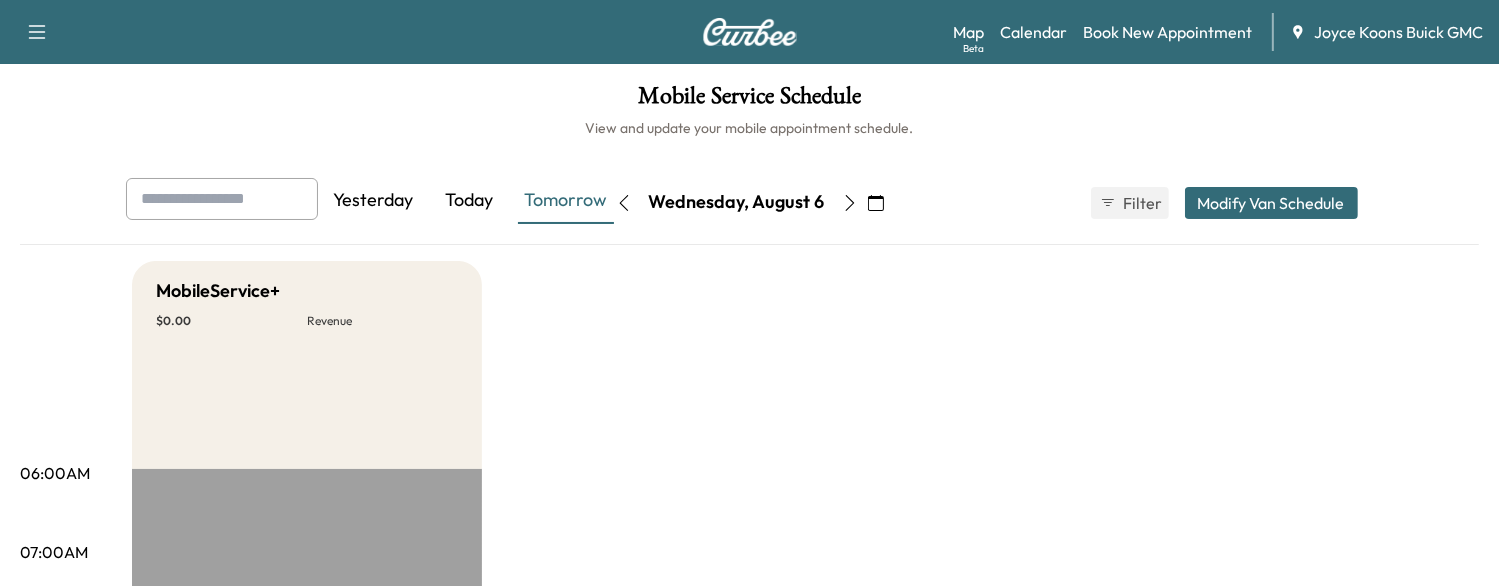 click 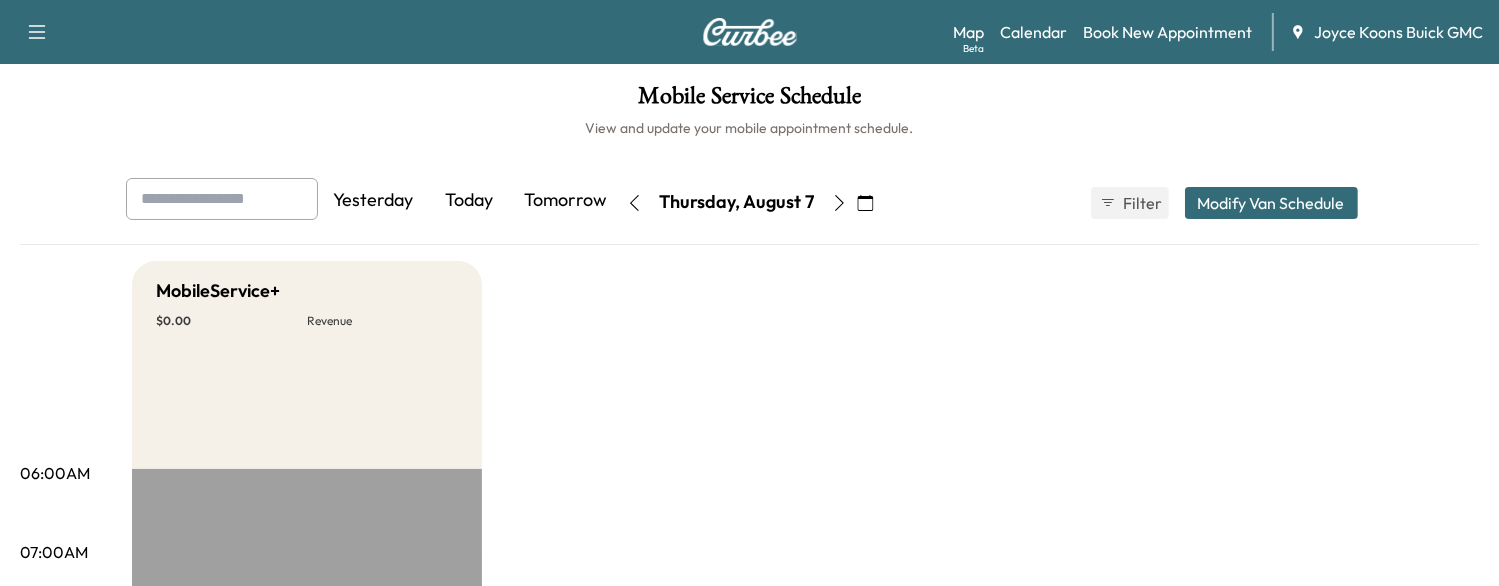 click 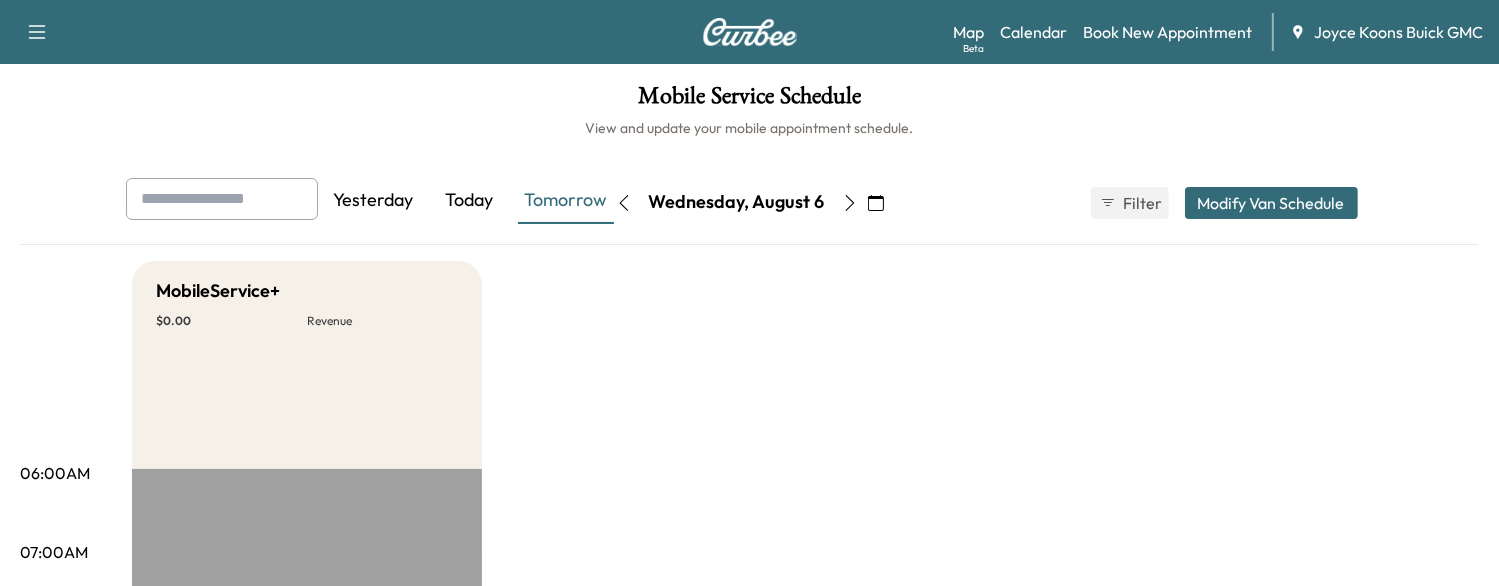 click at bounding box center (624, 203) 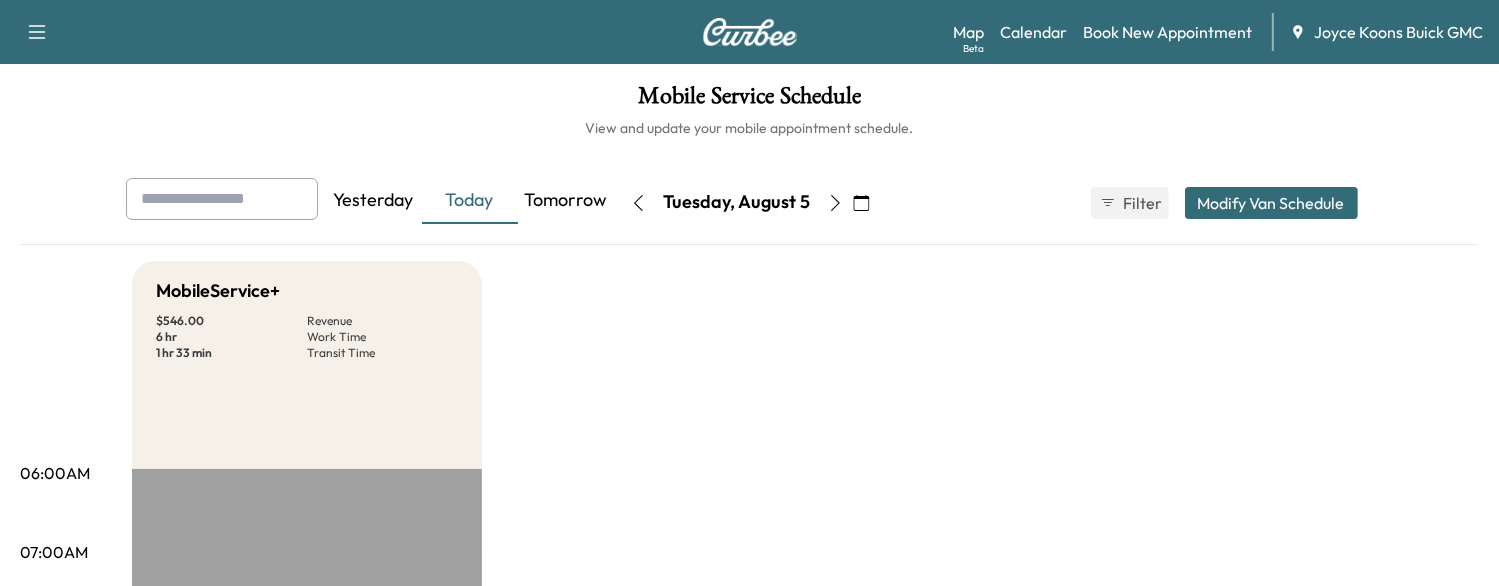 click on "Modify Van Schedule" at bounding box center [1271, 203] 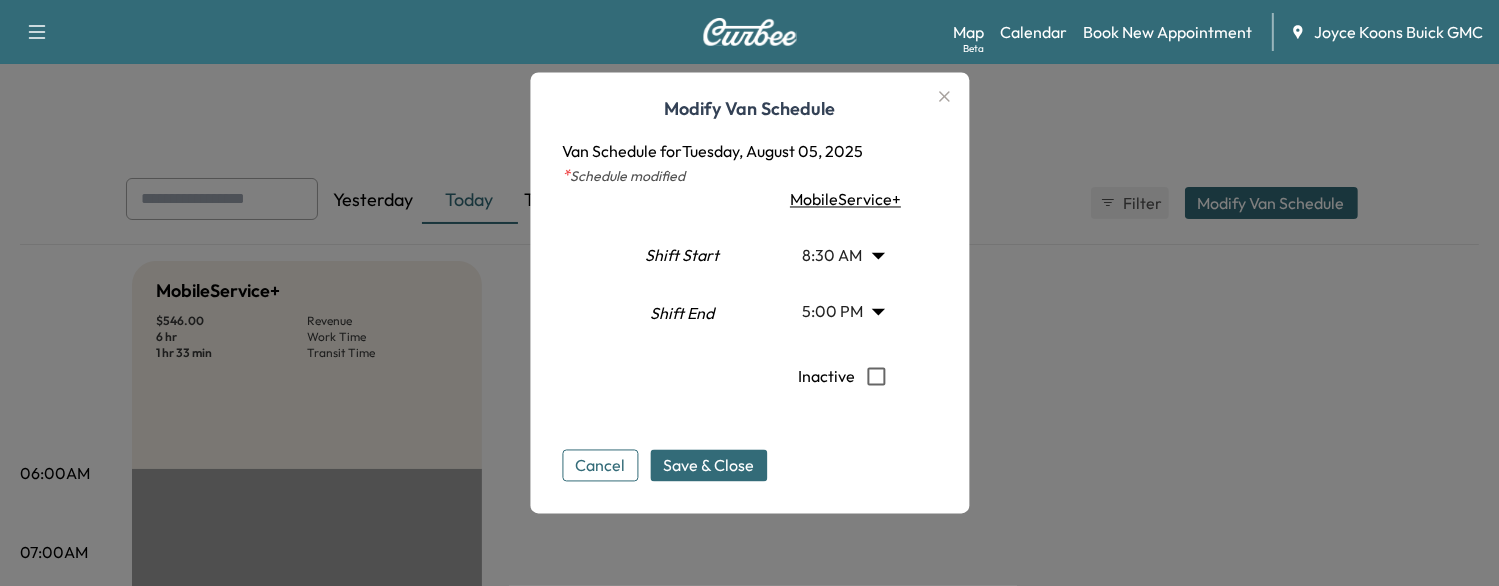 click at bounding box center (749, 293) 